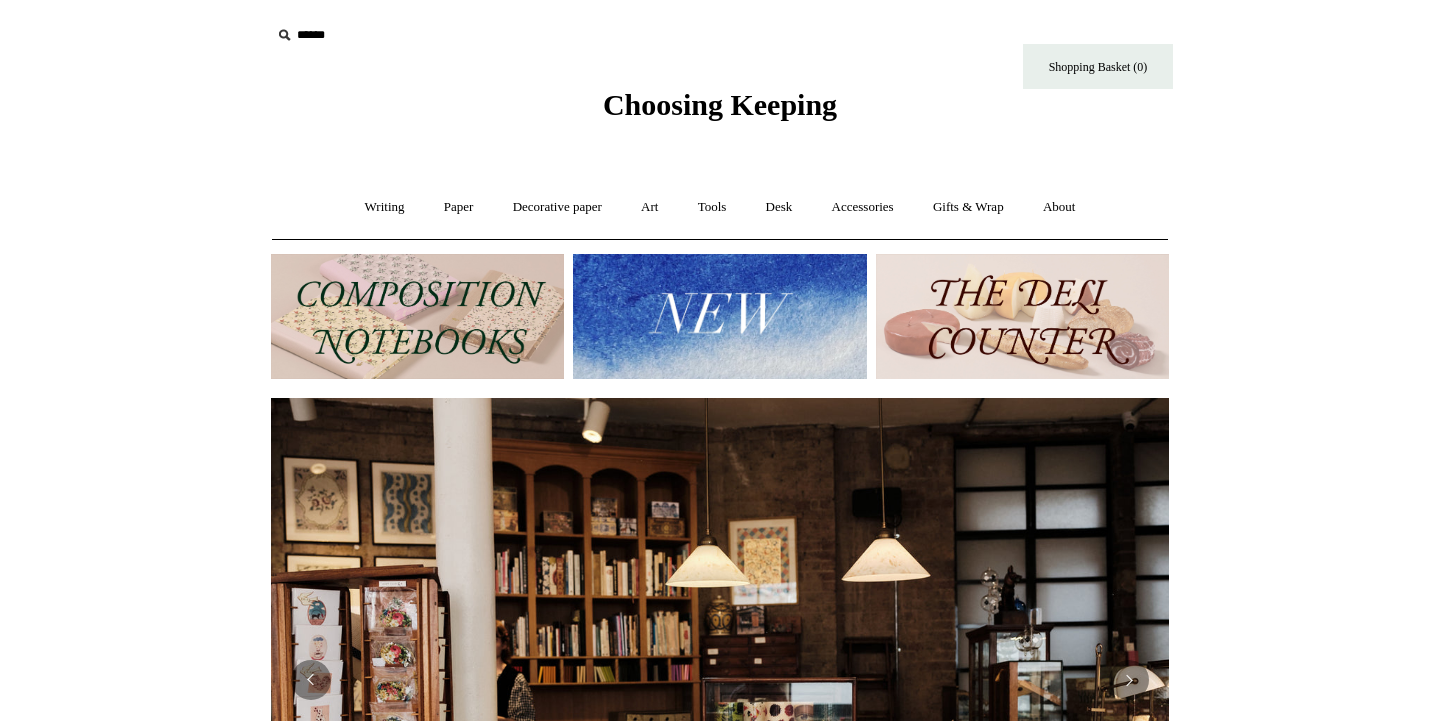 scroll, scrollTop: 0, scrollLeft: 0, axis: both 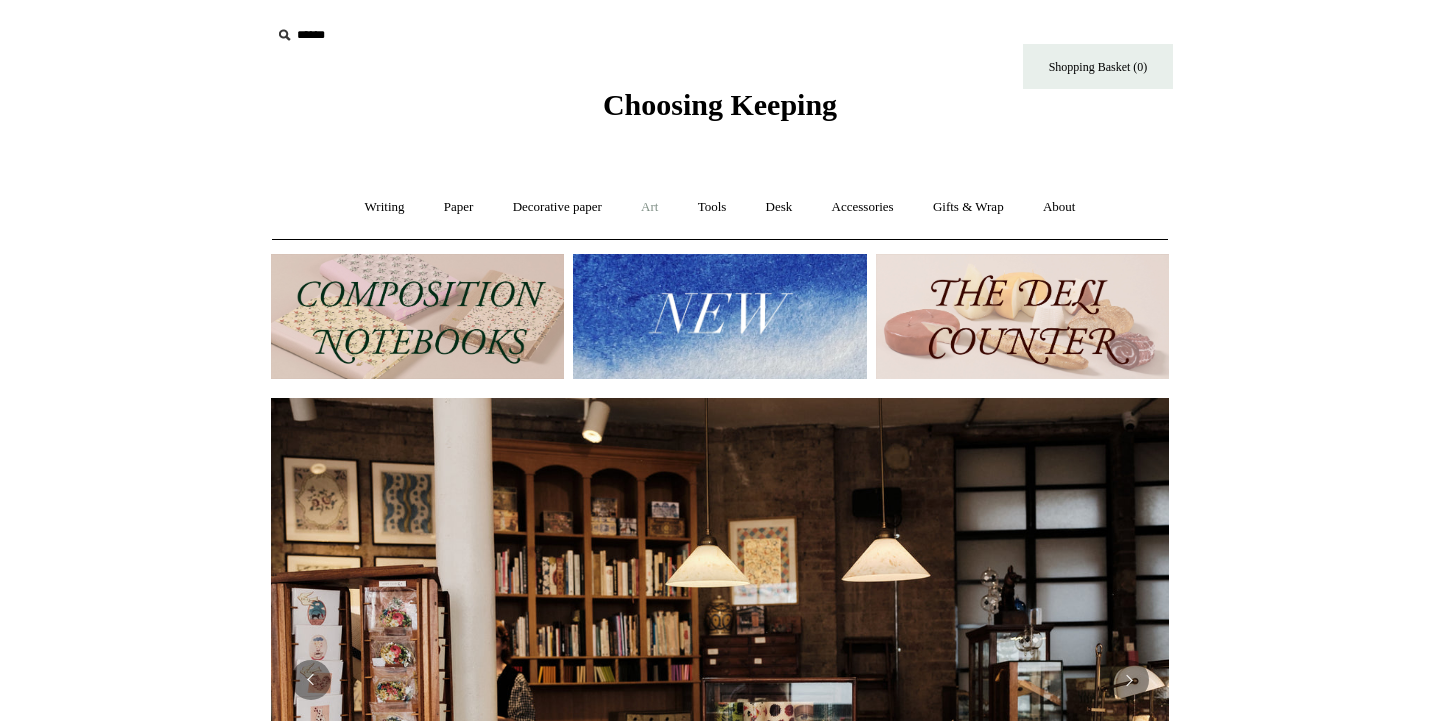 click on "Art +" at bounding box center (649, 207) 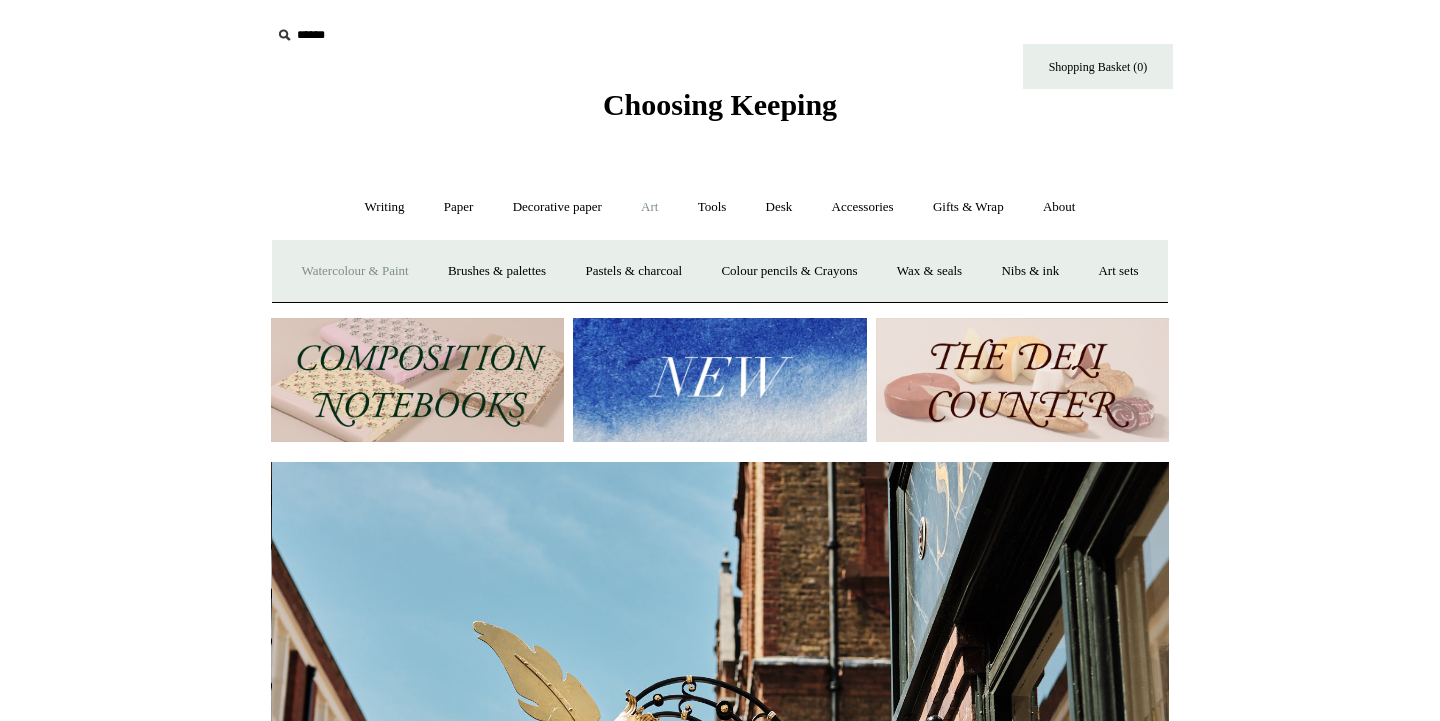 scroll, scrollTop: 0, scrollLeft: 898, axis: horizontal 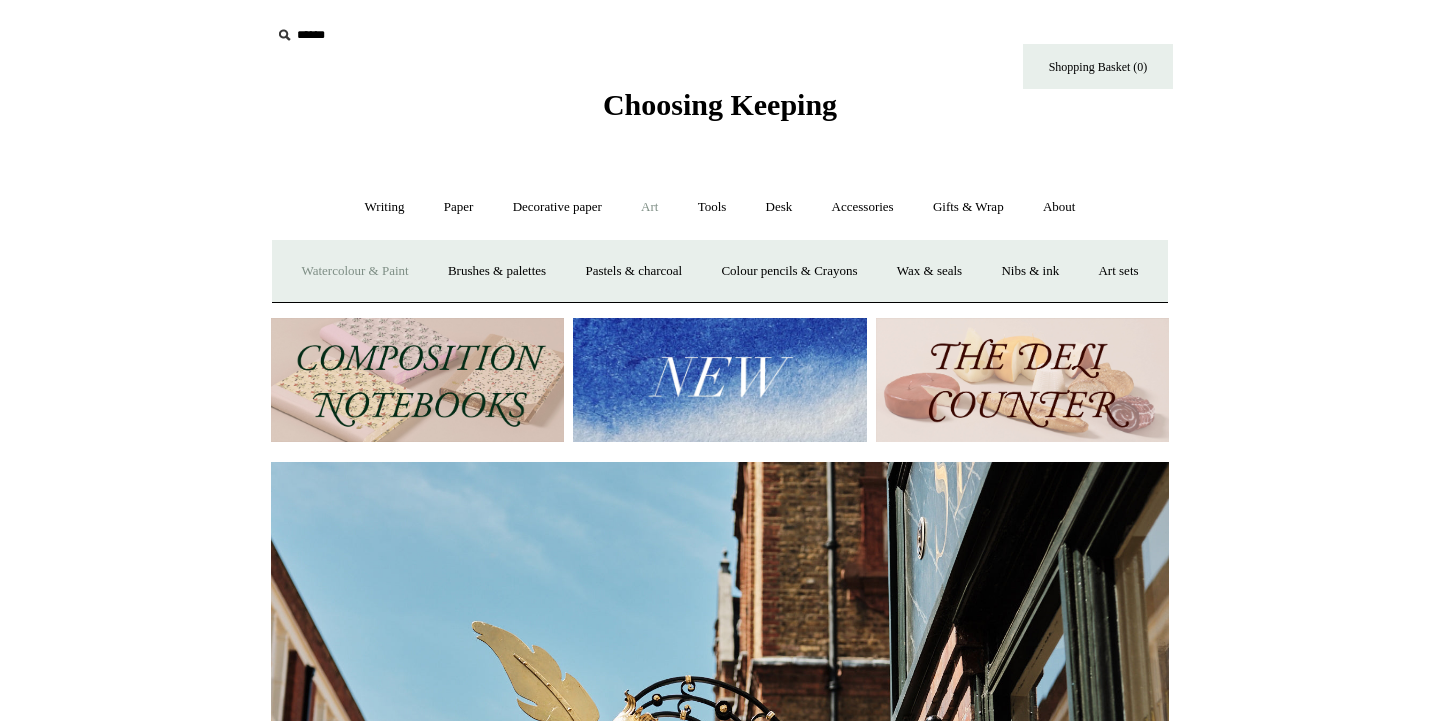 click on "Watercolour & Paint" at bounding box center (354, 271) 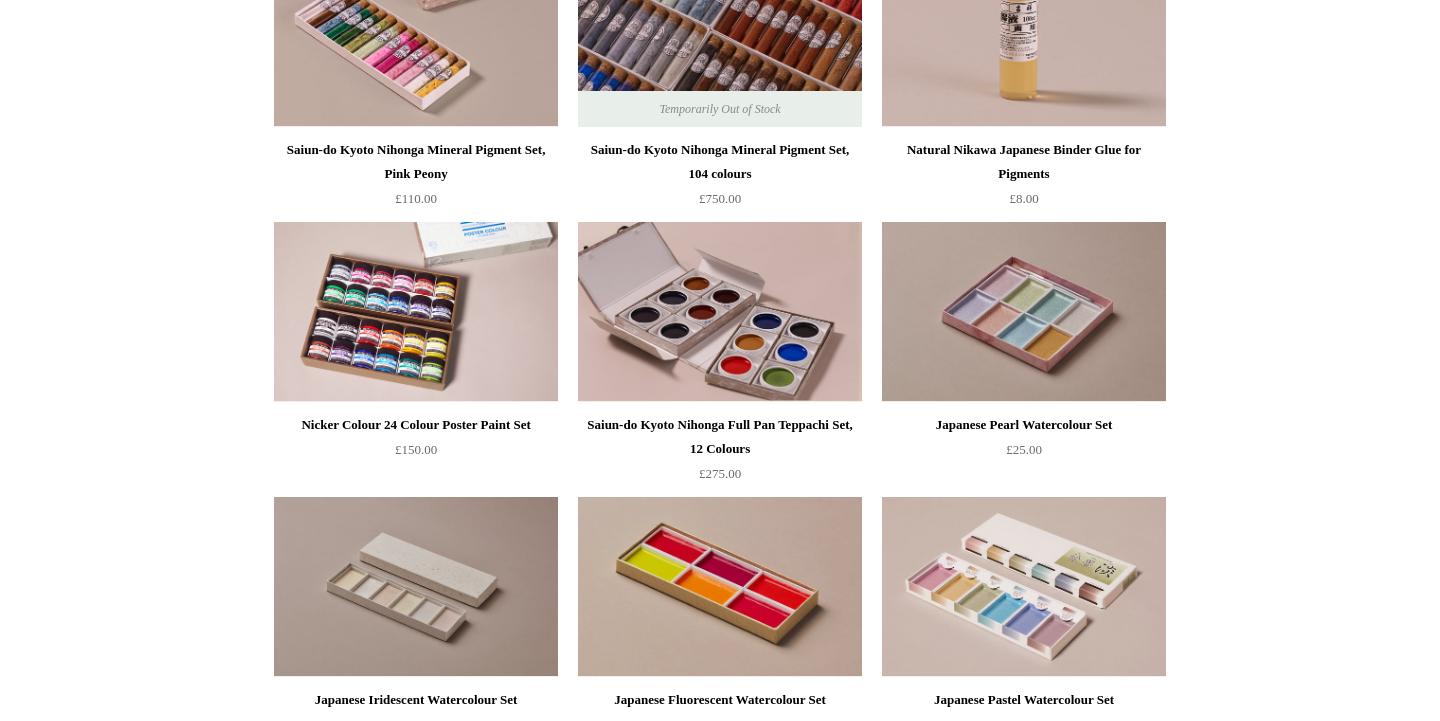 scroll, scrollTop: 2246, scrollLeft: 0, axis: vertical 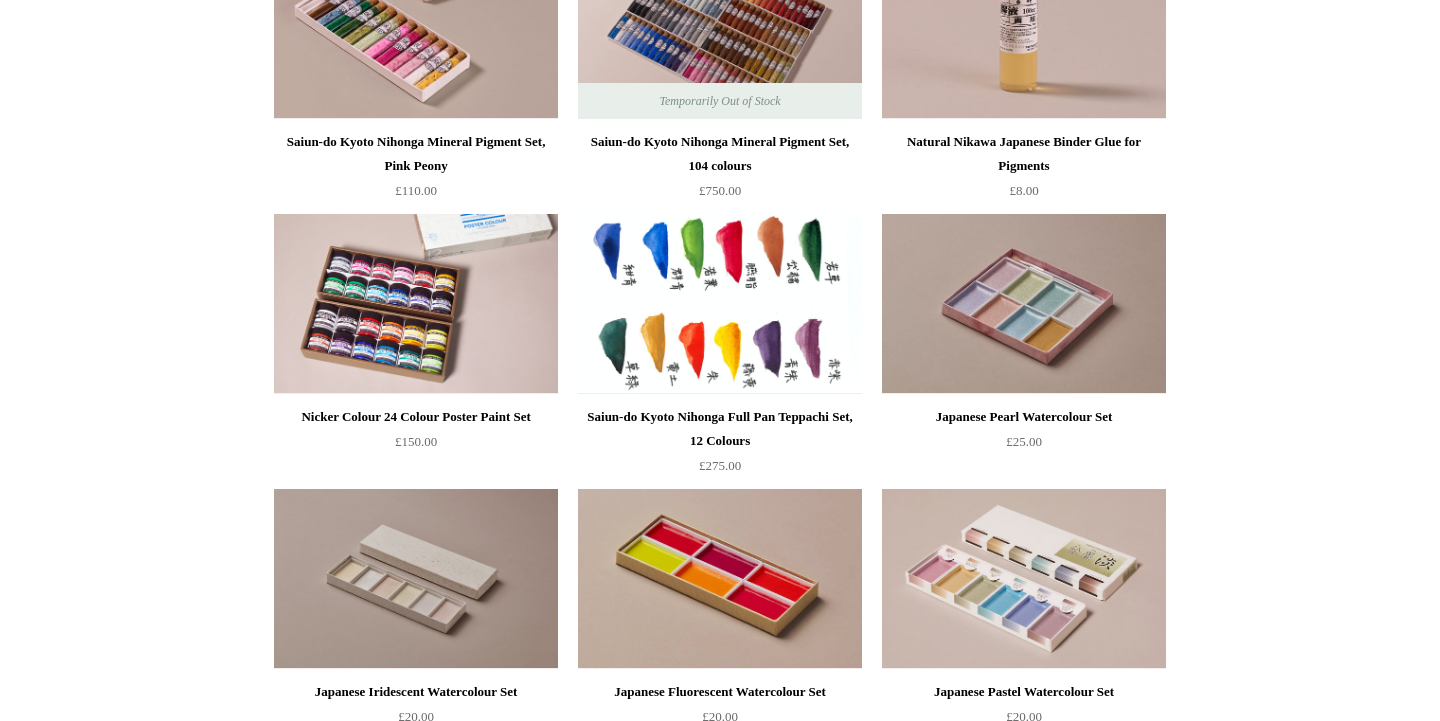 click at bounding box center [720, 304] 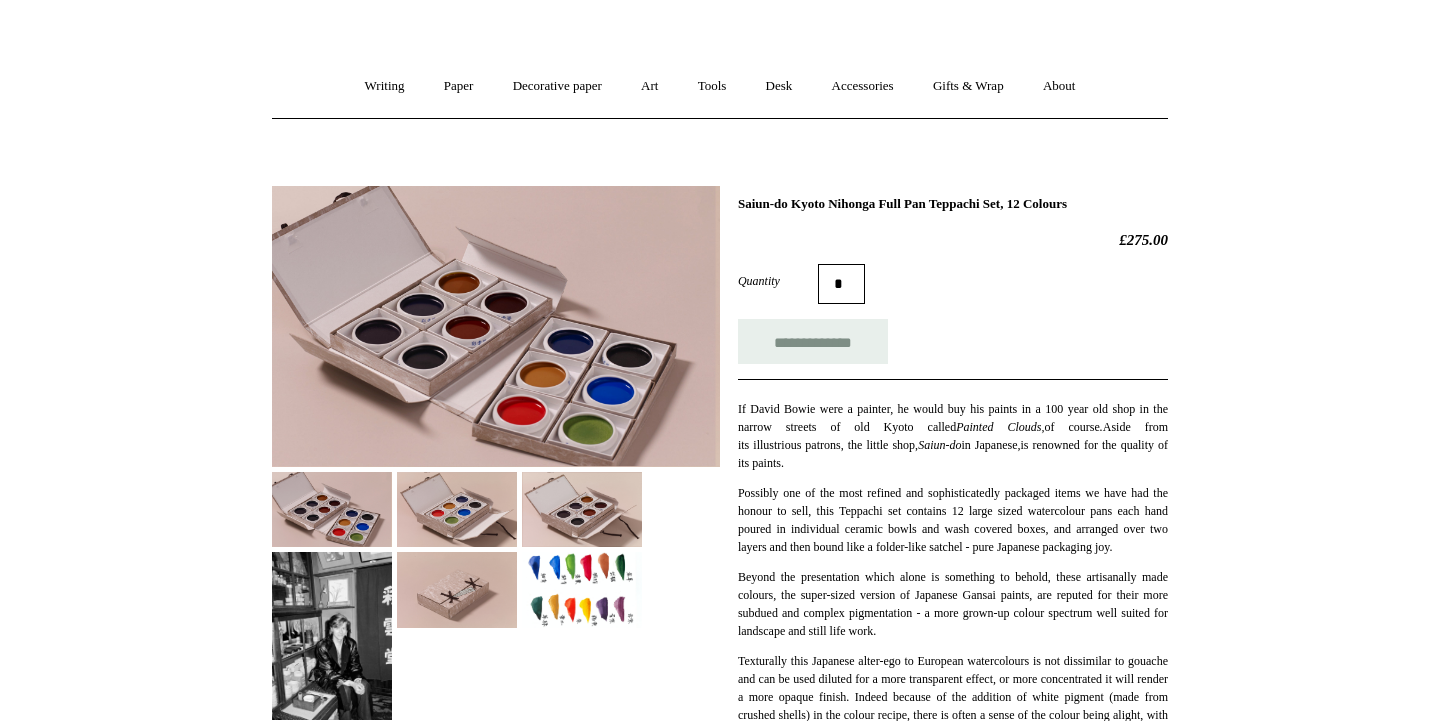 scroll, scrollTop: 108, scrollLeft: 0, axis: vertical 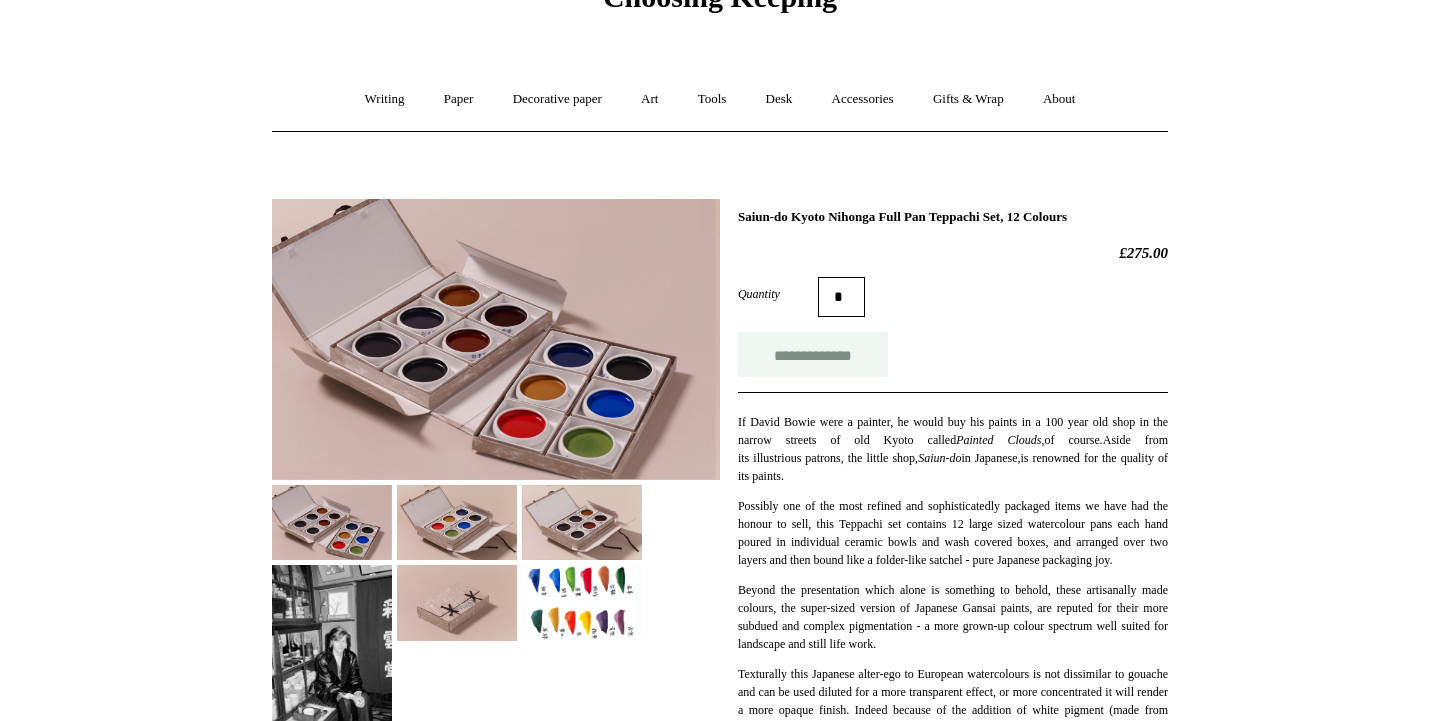 click on "**********" at bounding box center [813, 354] 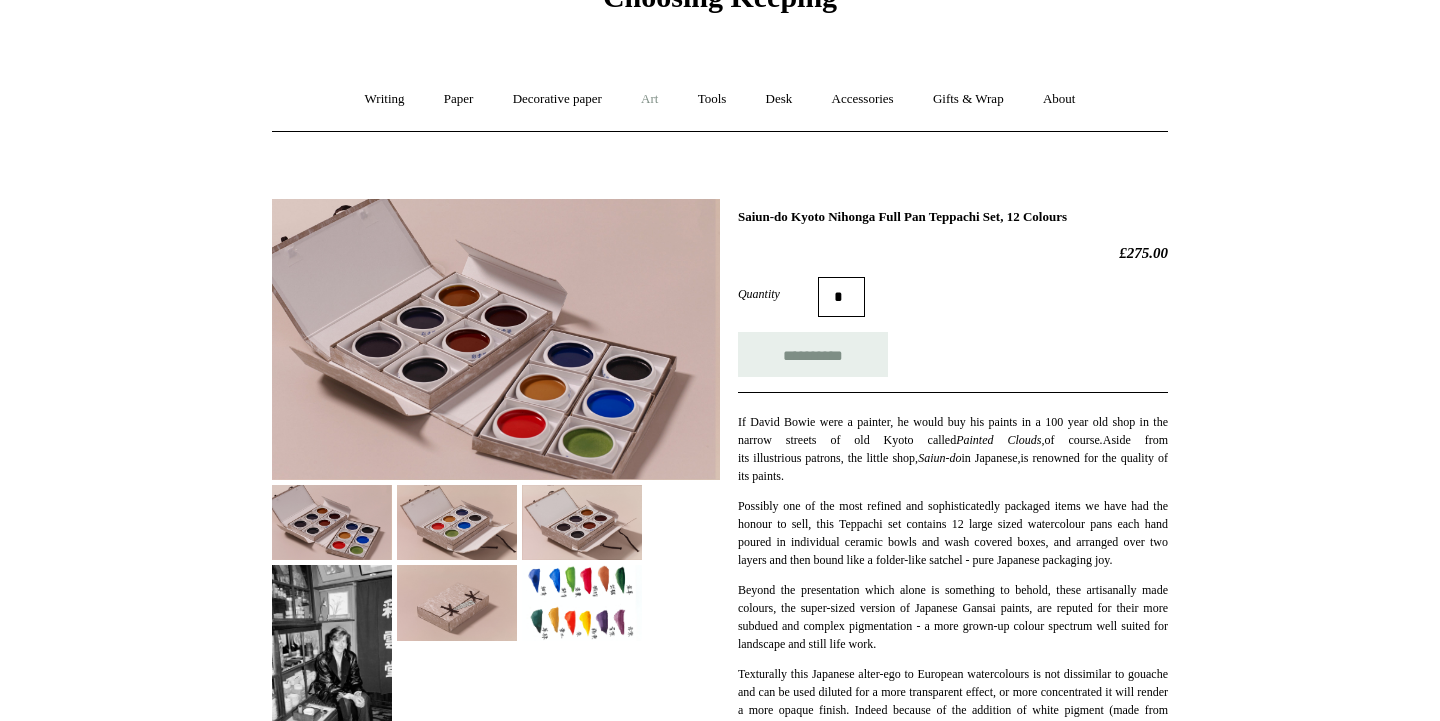 click on "Art +" at bounding box center (649, 99) 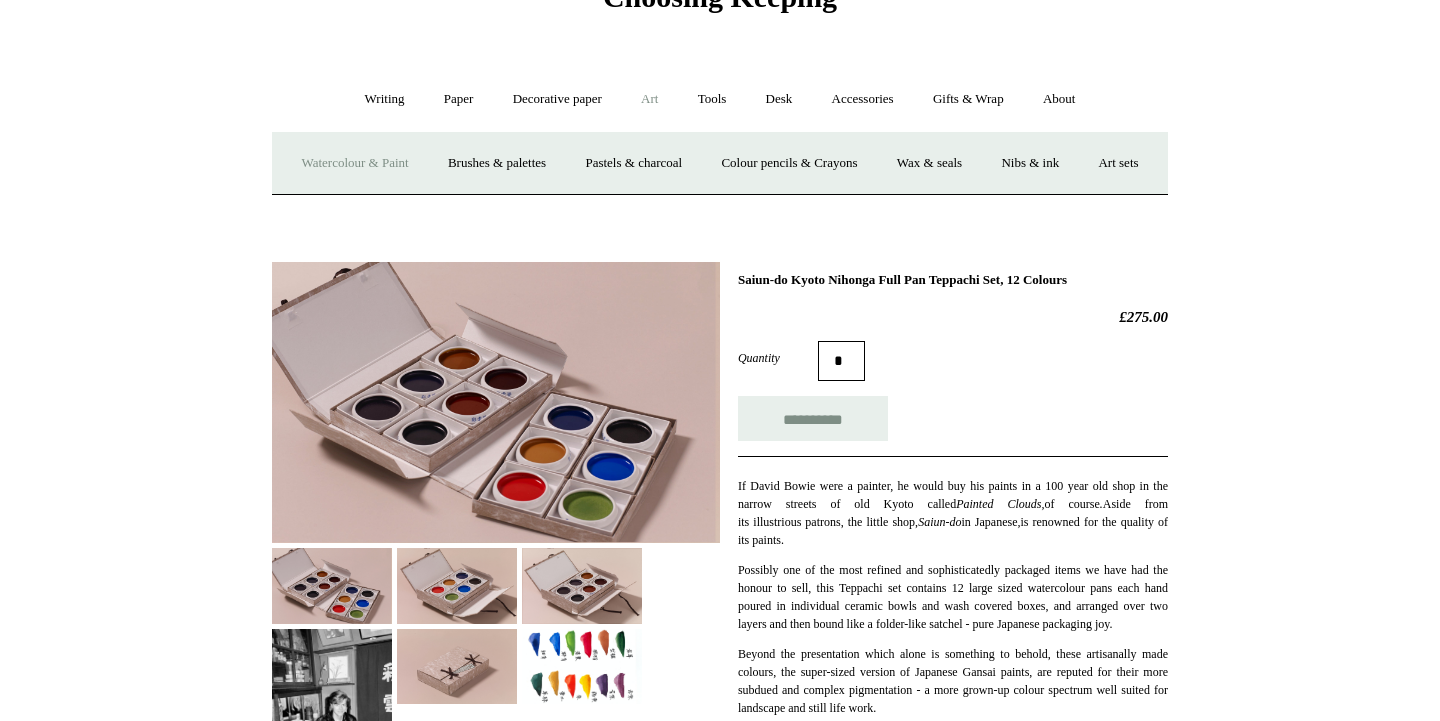 type on "**********" 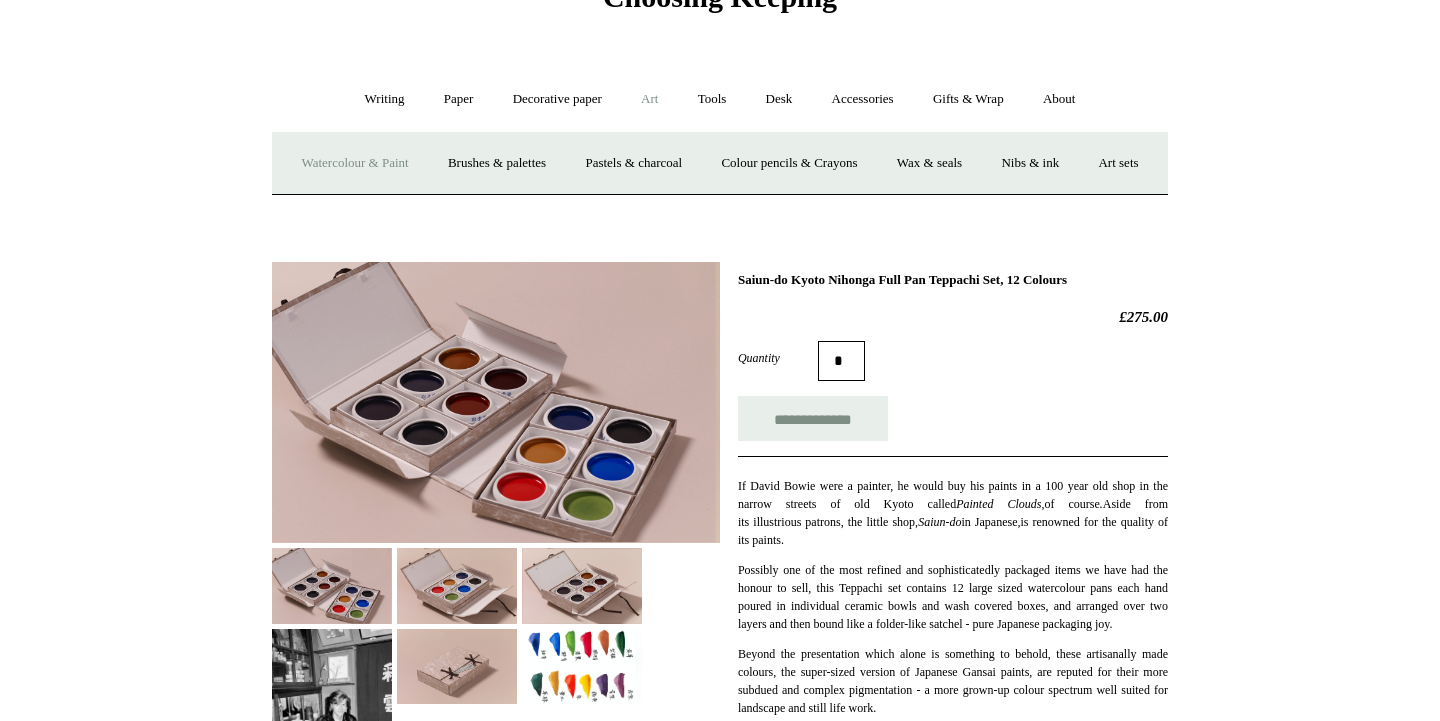 click on "Watercolour & Paint" at bounding box center [354, 163] 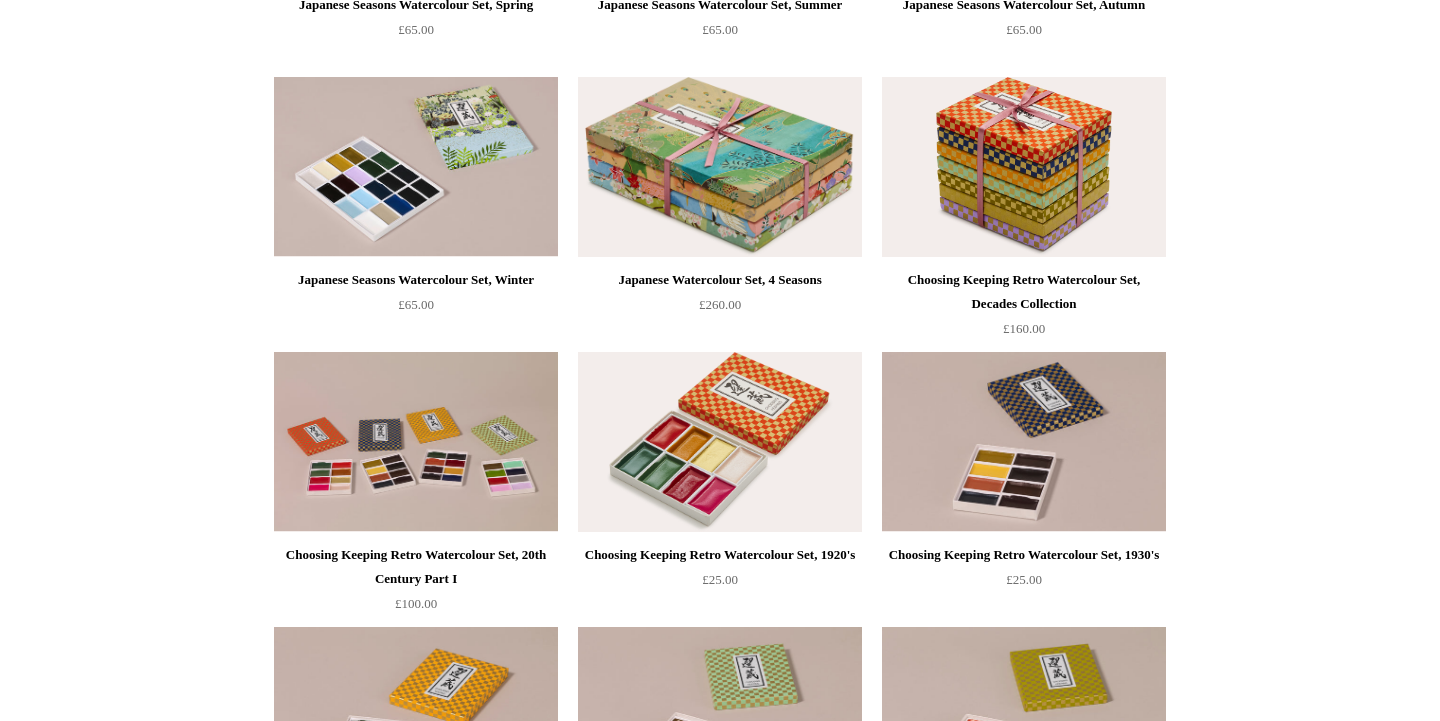 scroll, scrollTop: 0, scrollLeft: 0, axis: both 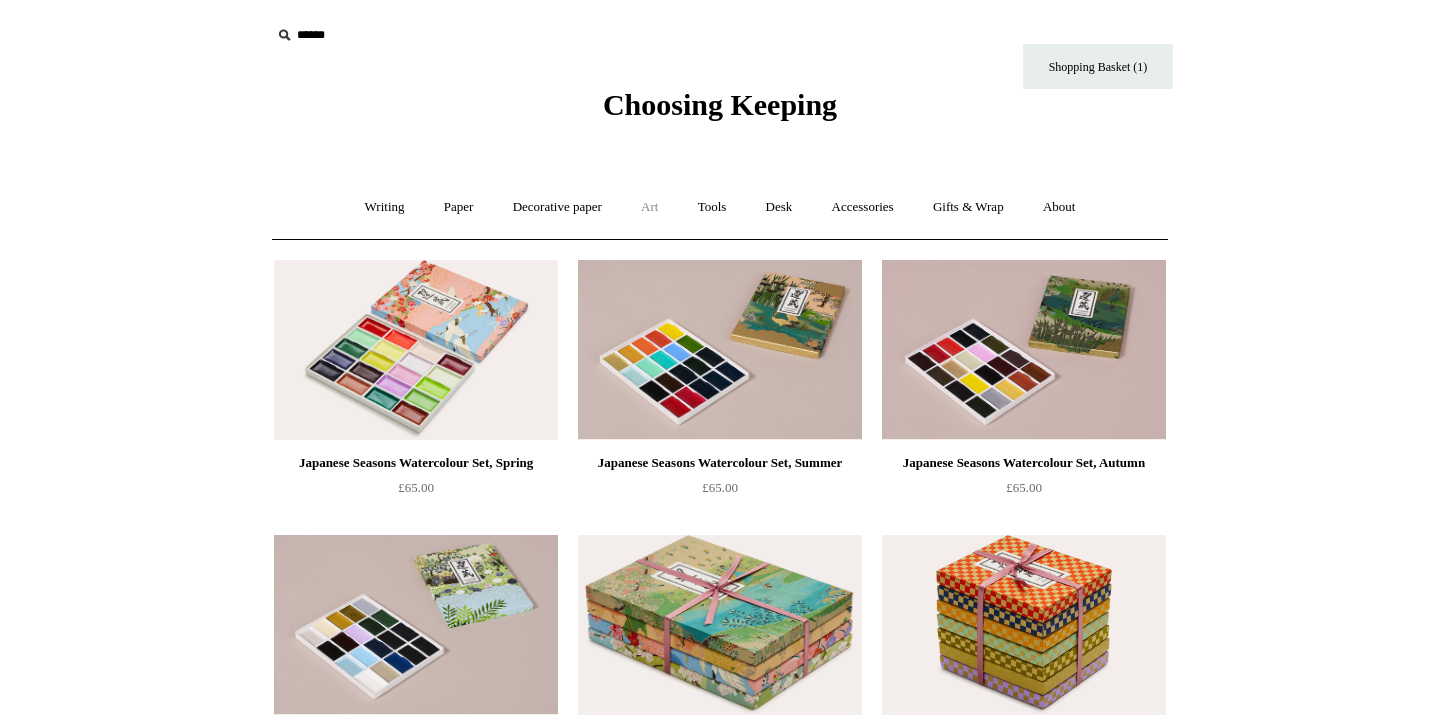 click on "Art +" at bounding box center [649, 207] 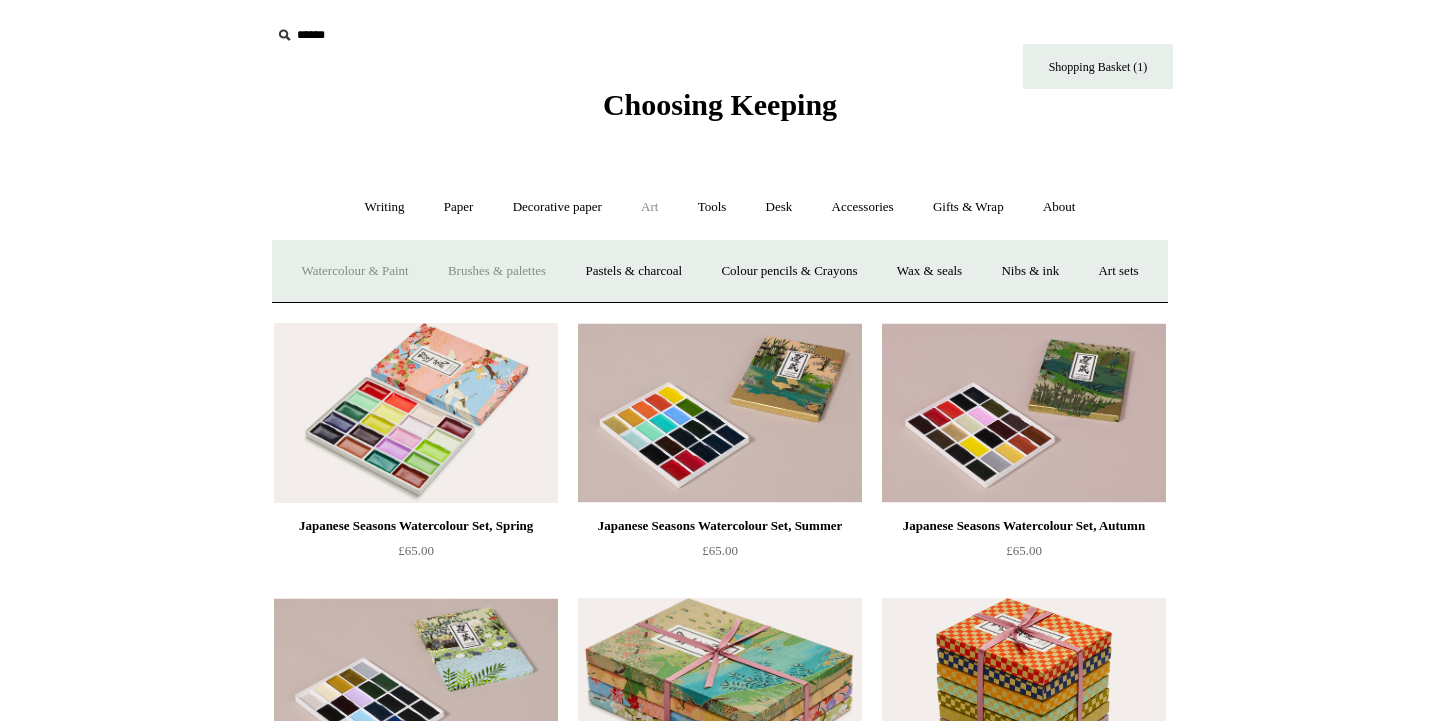click on "Brushes & palettes" at bounding box center (497, 271) 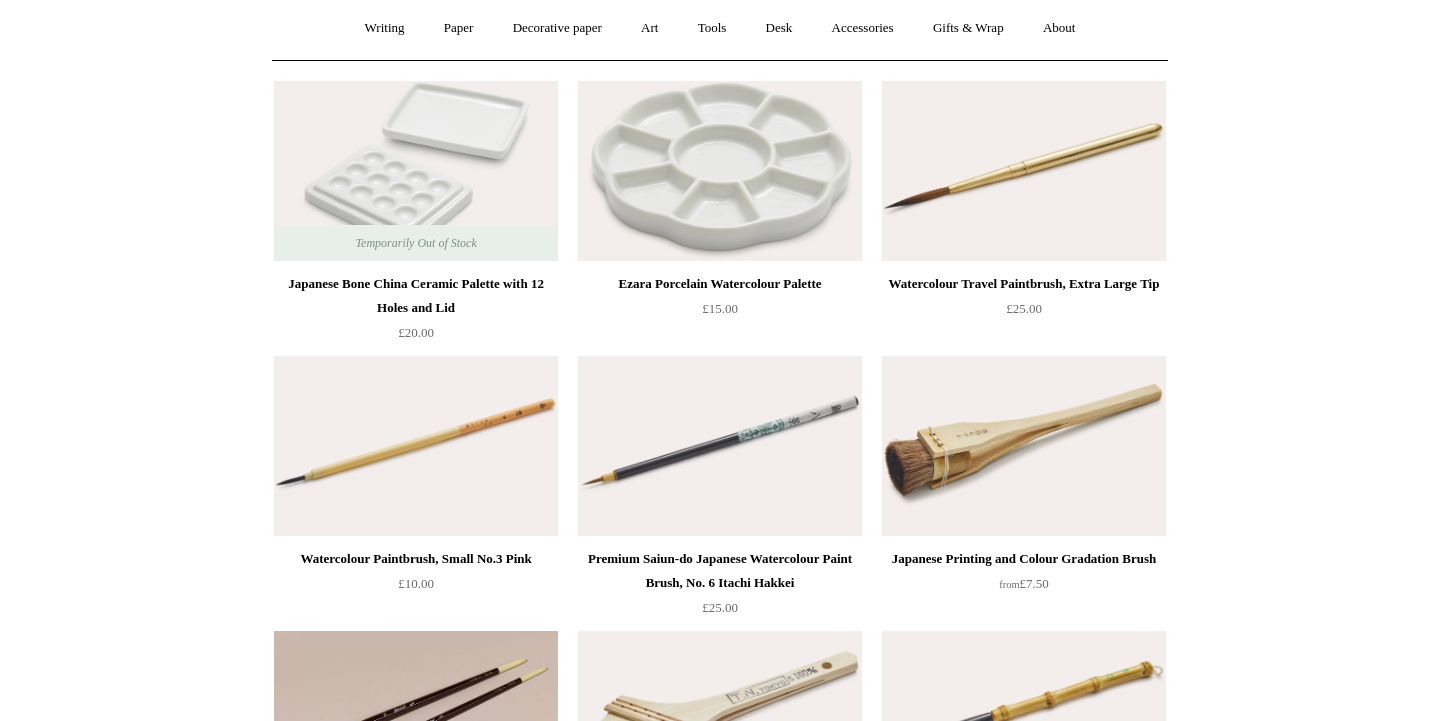 scroll, scrollTop: 184, scrollLeft: 0, axis: vertical 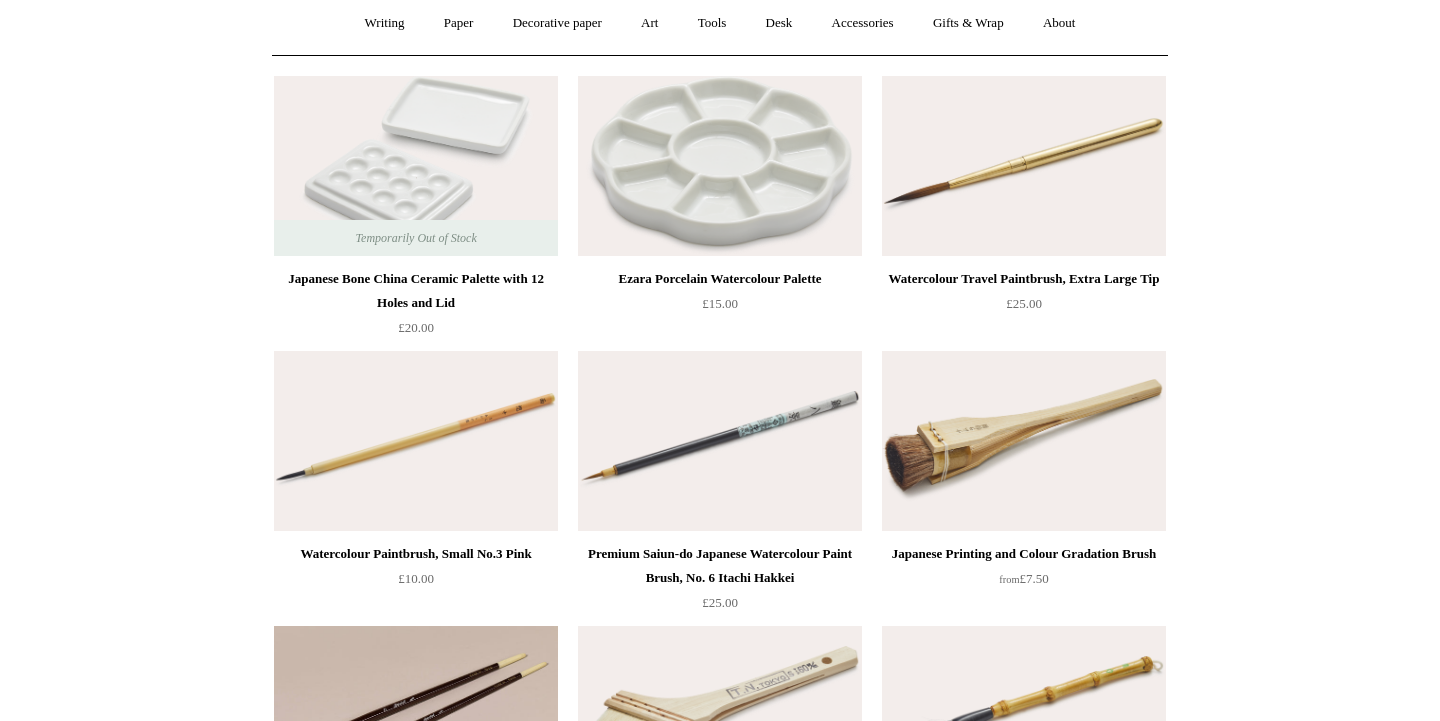 click at bounding box center (720, 166) 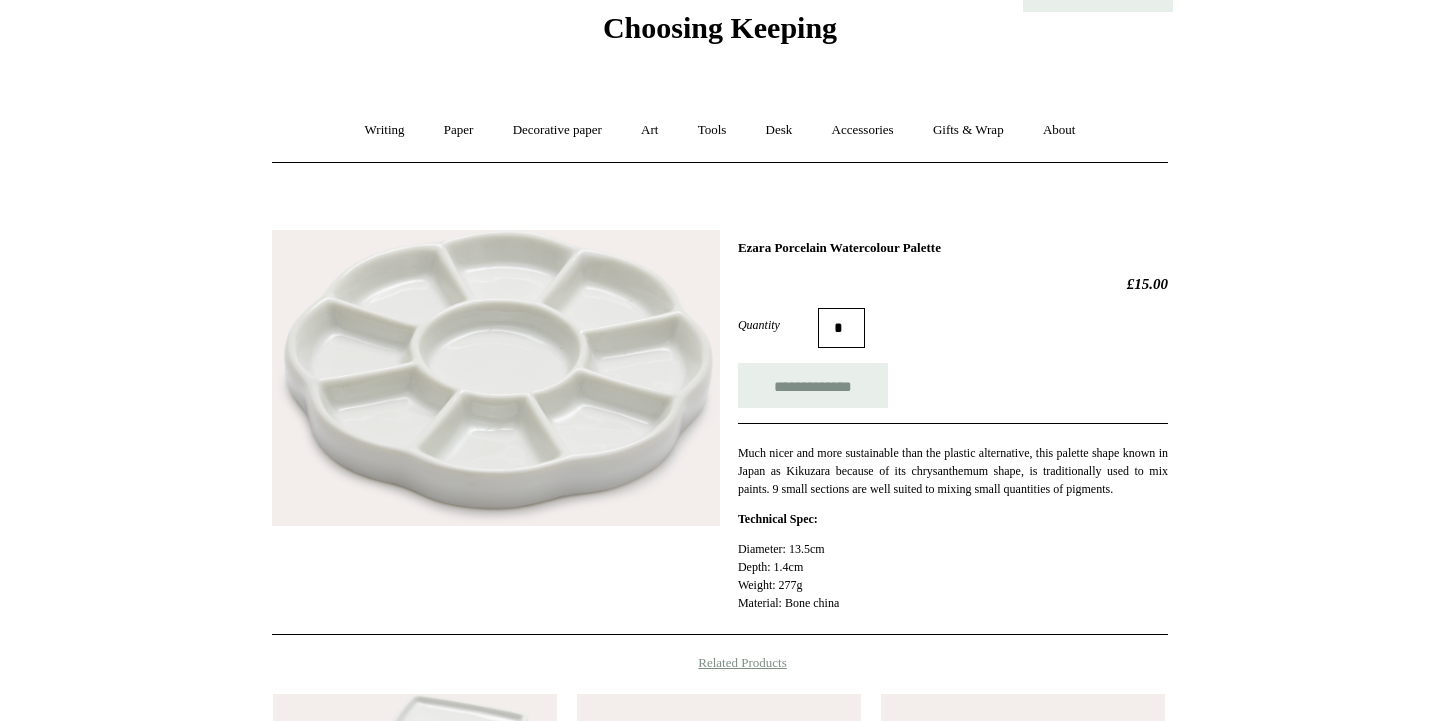 scroll, scrollTop: 103, scrollLeft: 0, axis: vertical 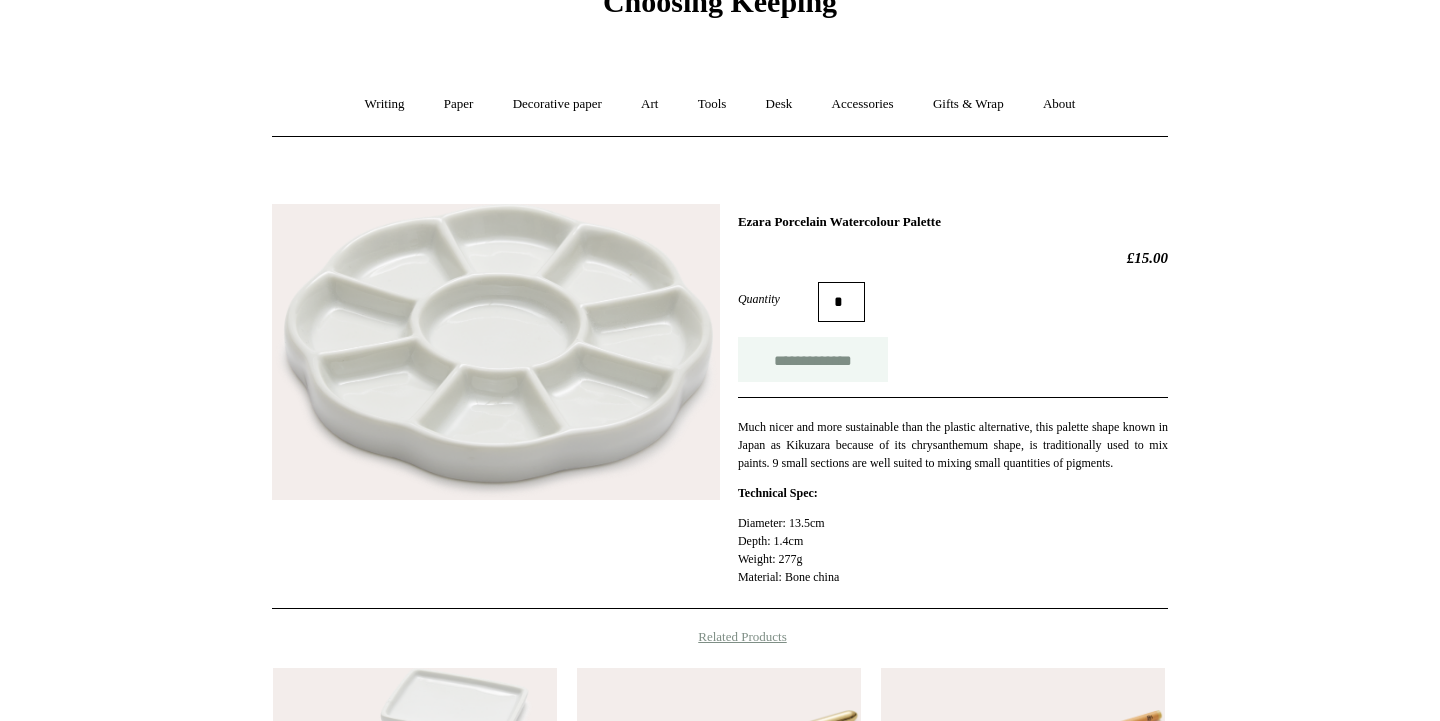 click on "**********" at bounding box center [813, 359] 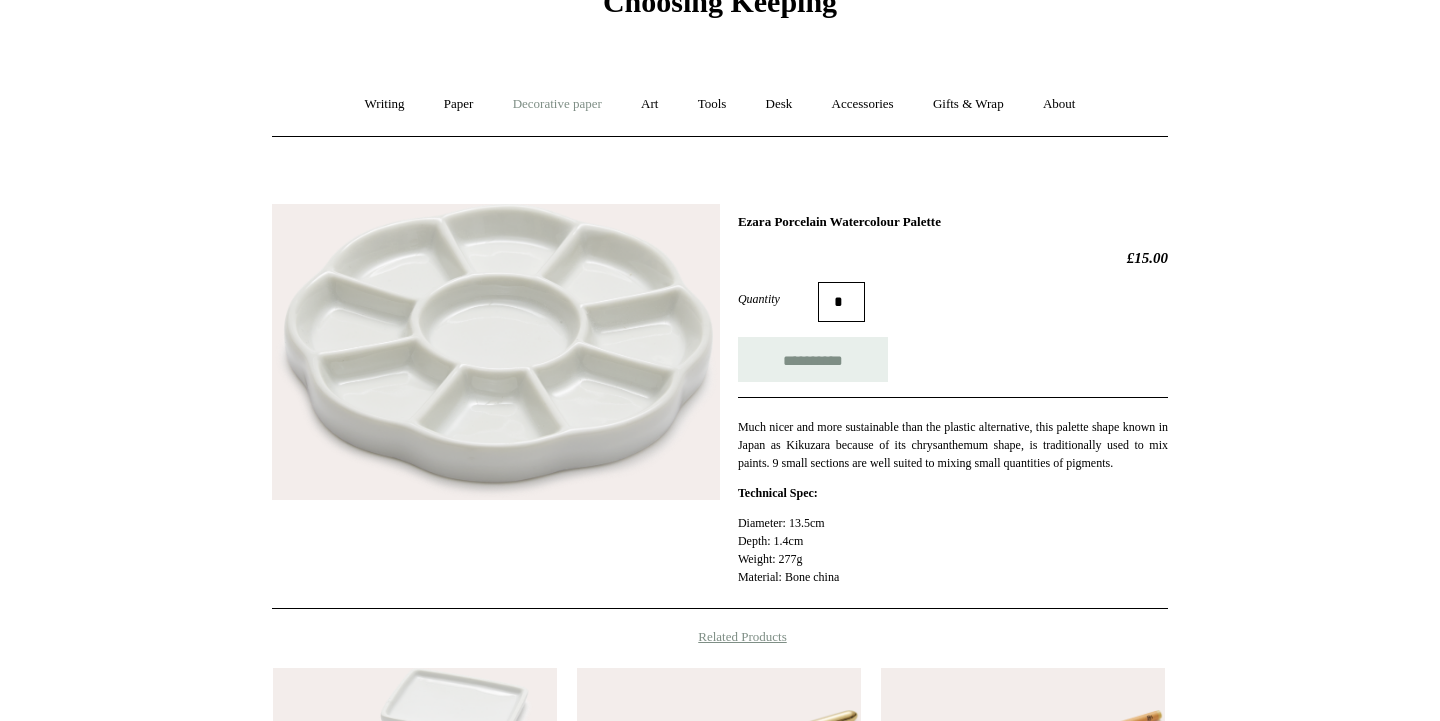 type on "**********" 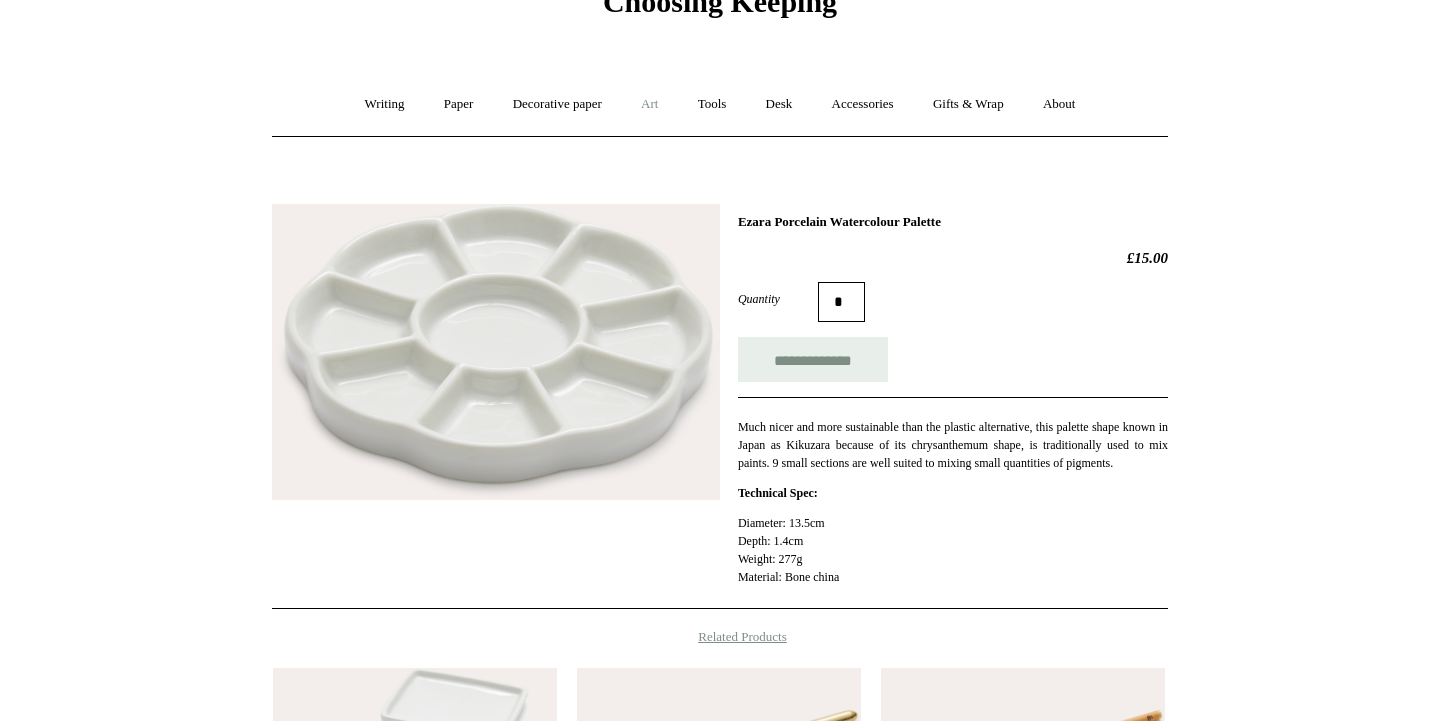 click on "Art +" at bounding box center [649, 104] 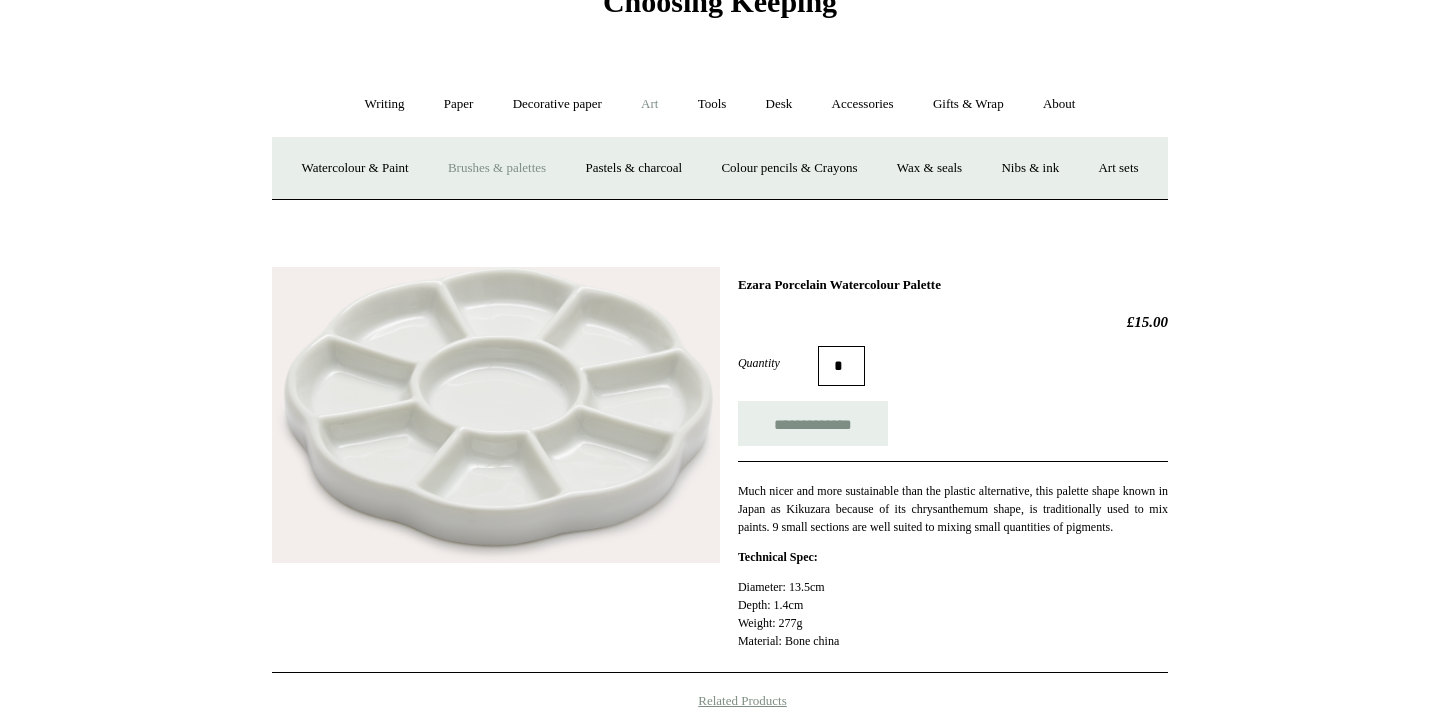 click on "Brushes & palettes" at bounding box center (497, 168) 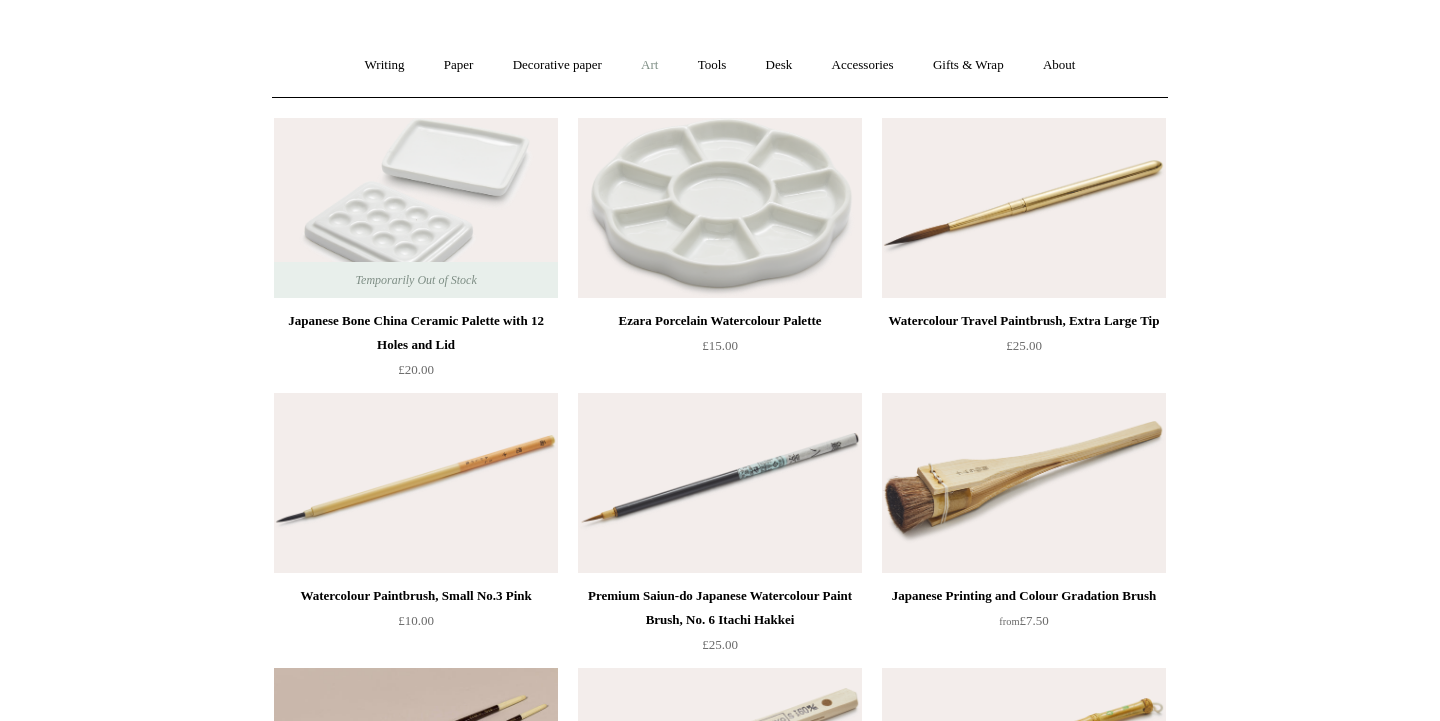 scroll, scrollTop: 0, scrollLeft: 0, axis: both 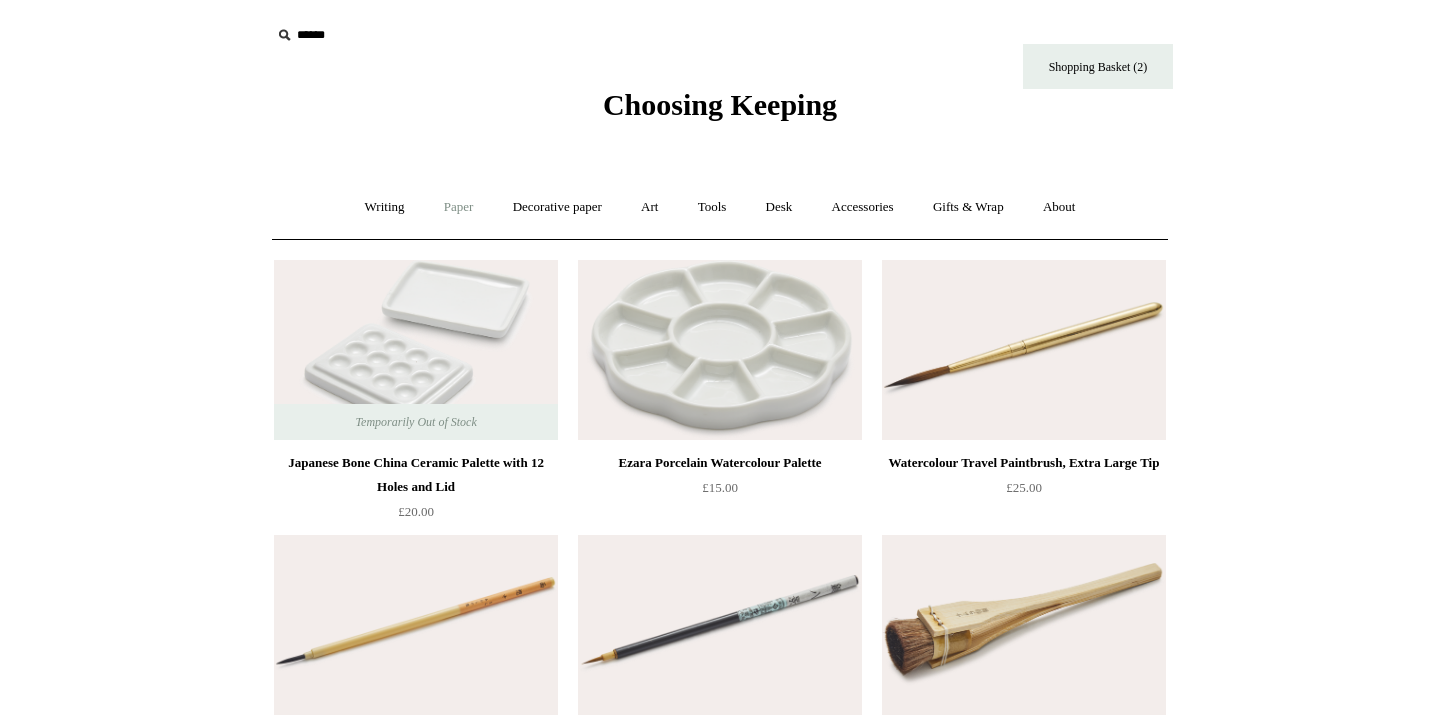 click on "Paper +" at bounding box center [459, 207] 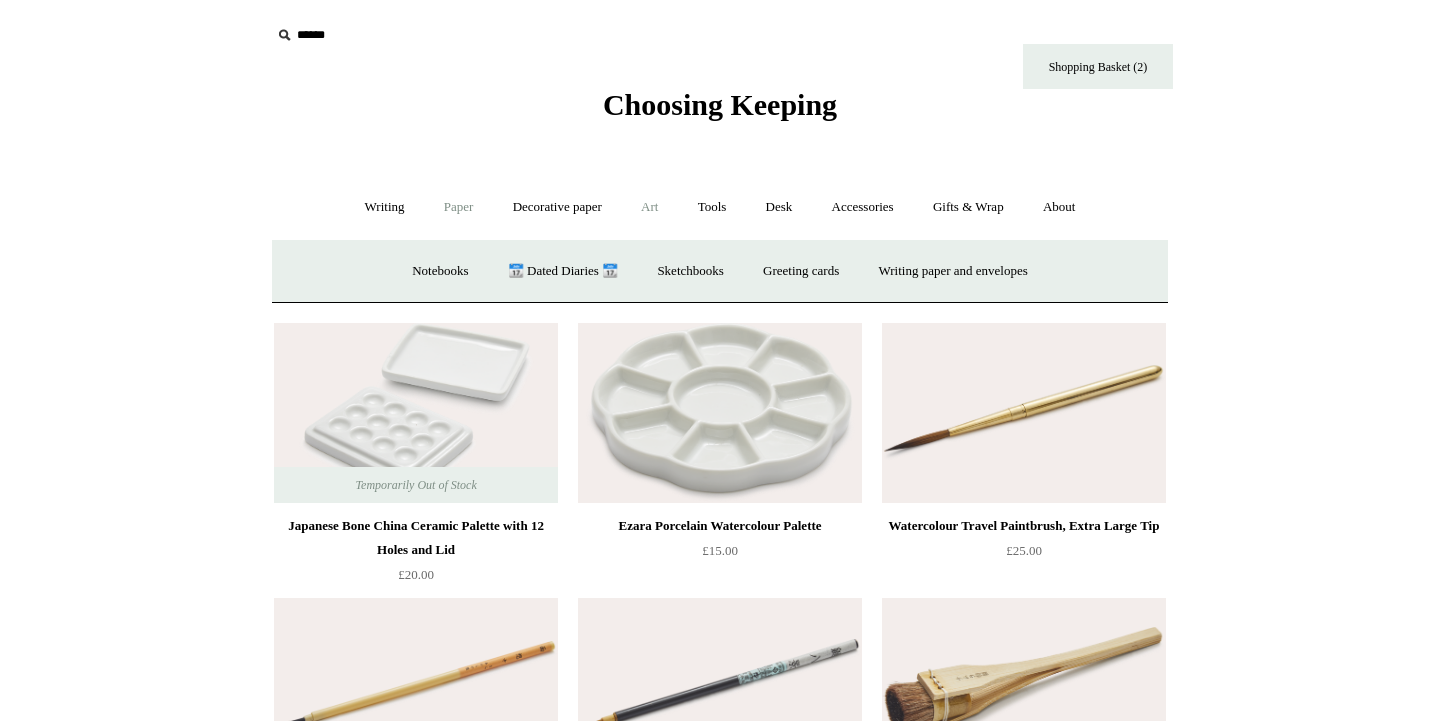 click on "Art +" at bounding box center [649, 207] 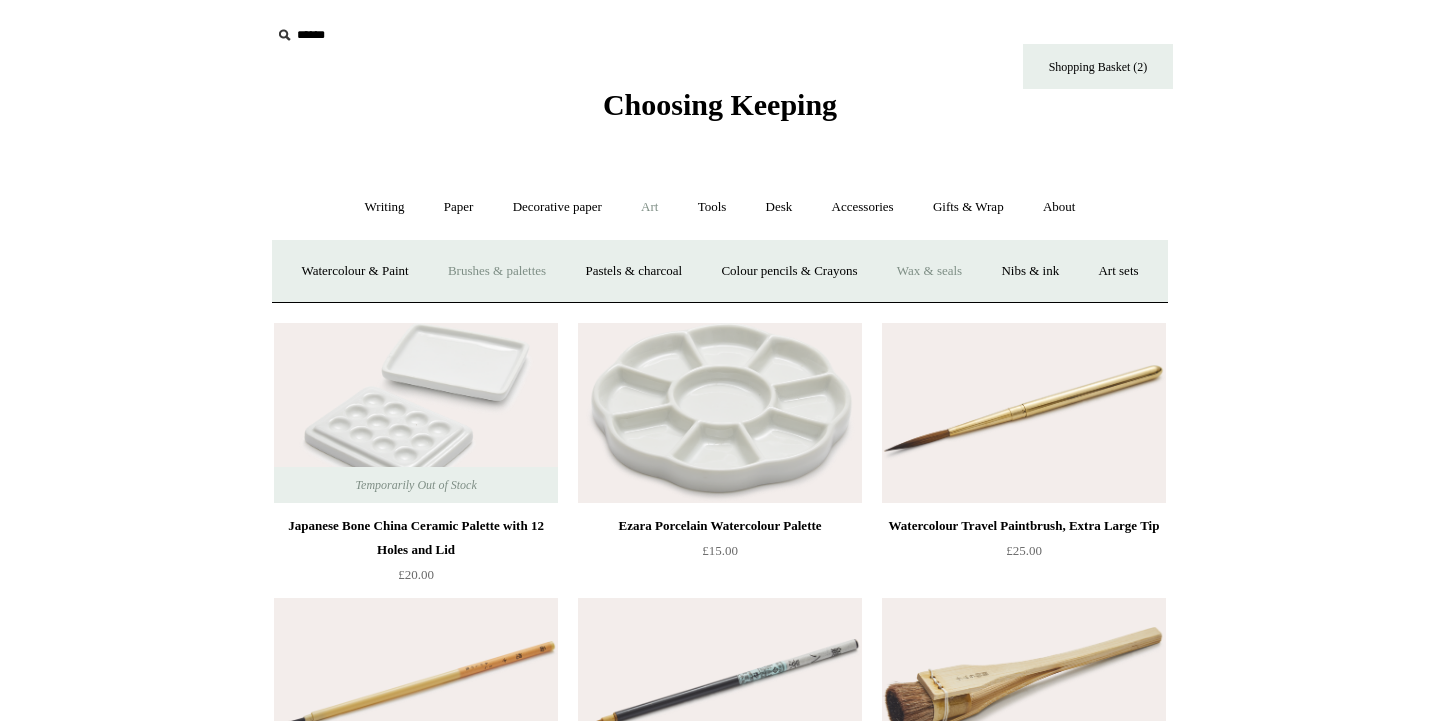 click on "Wax & seals" at bounding box center (929, 271) 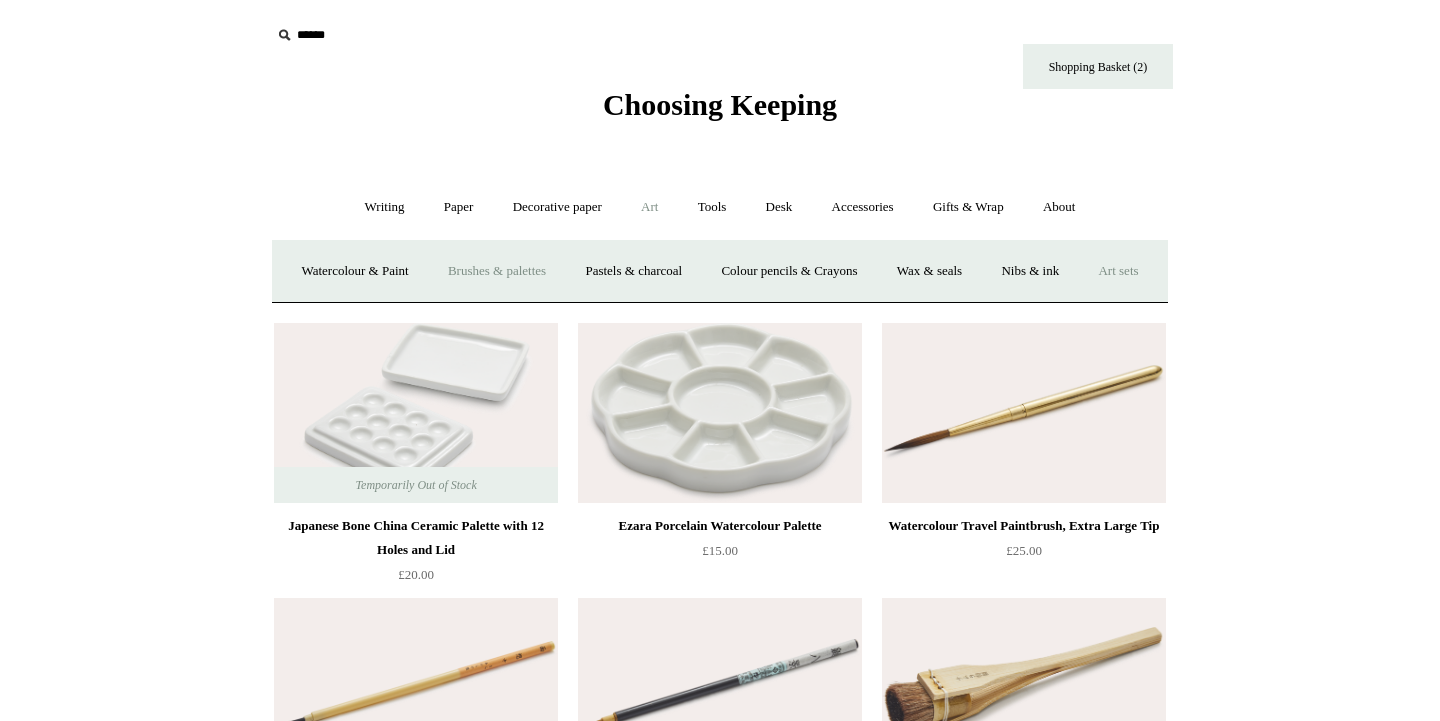 click on "Art sets" at bounding box center [1118, 271] 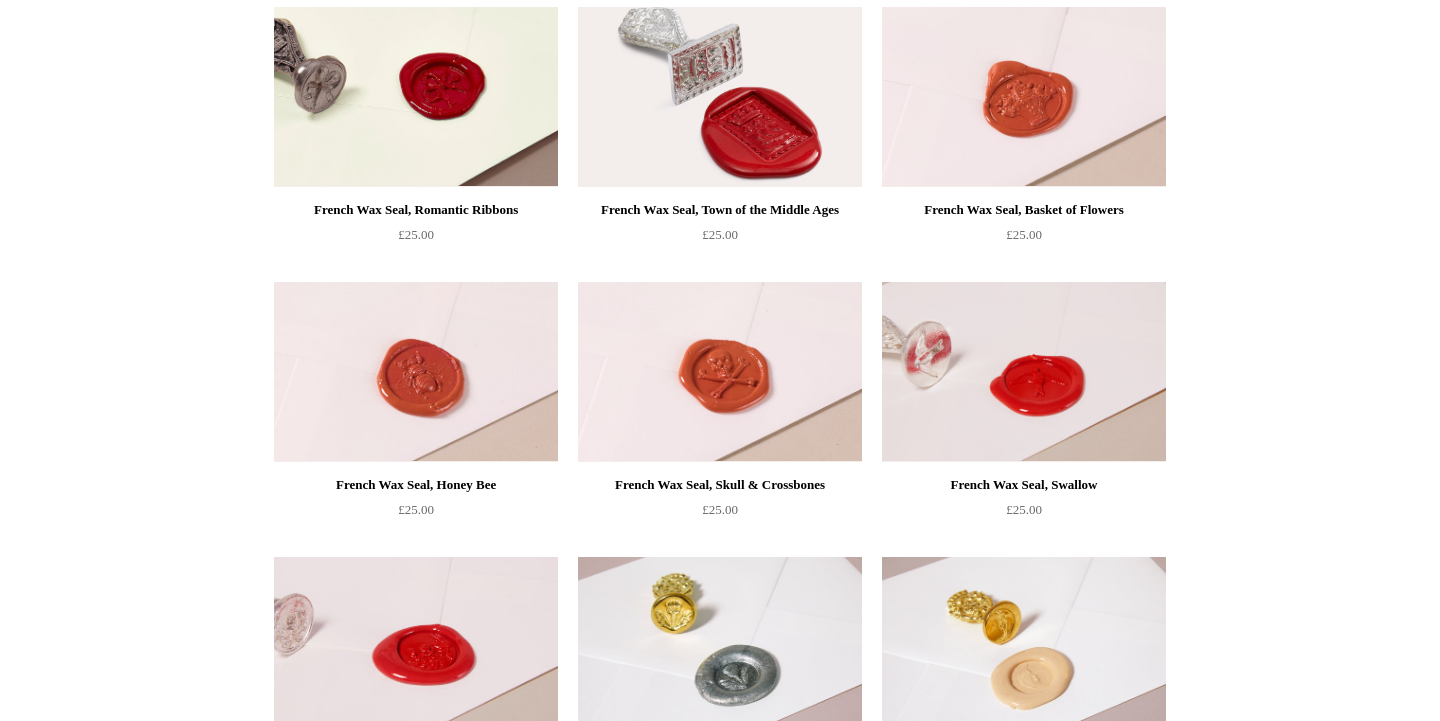 scroll, scrollTop: 806, scrollLeft: 0, axis: vertical 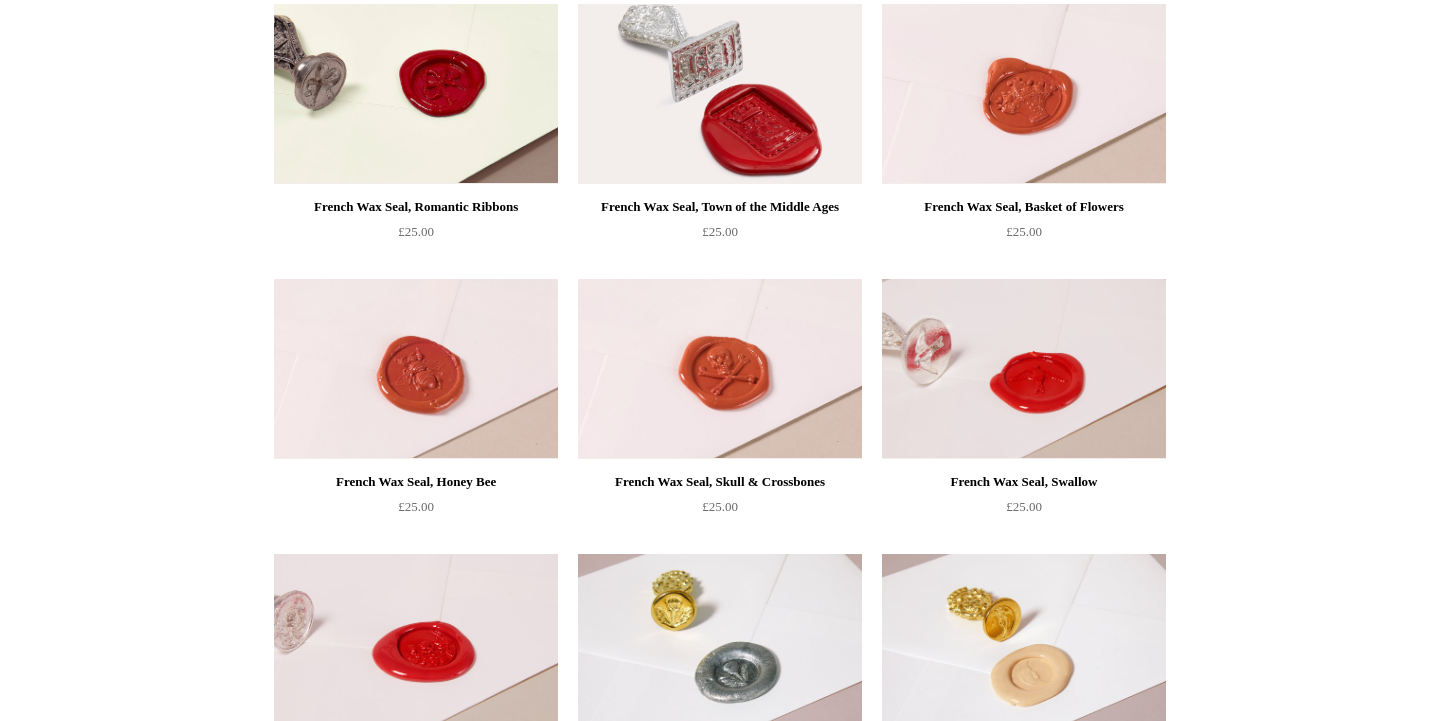 click at bounding box center [1024, 369] 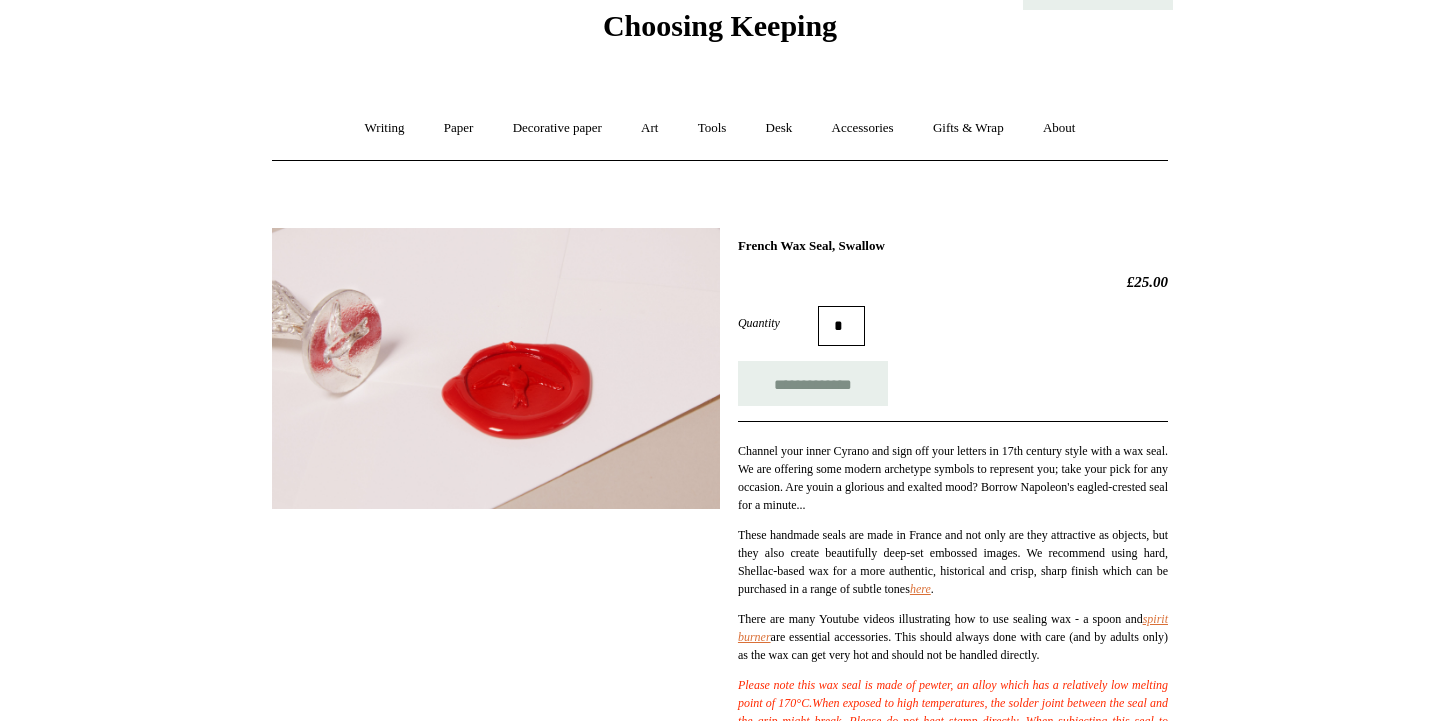 scroll, scrollTop: 90, scrollLeft: 0, axis: vertical 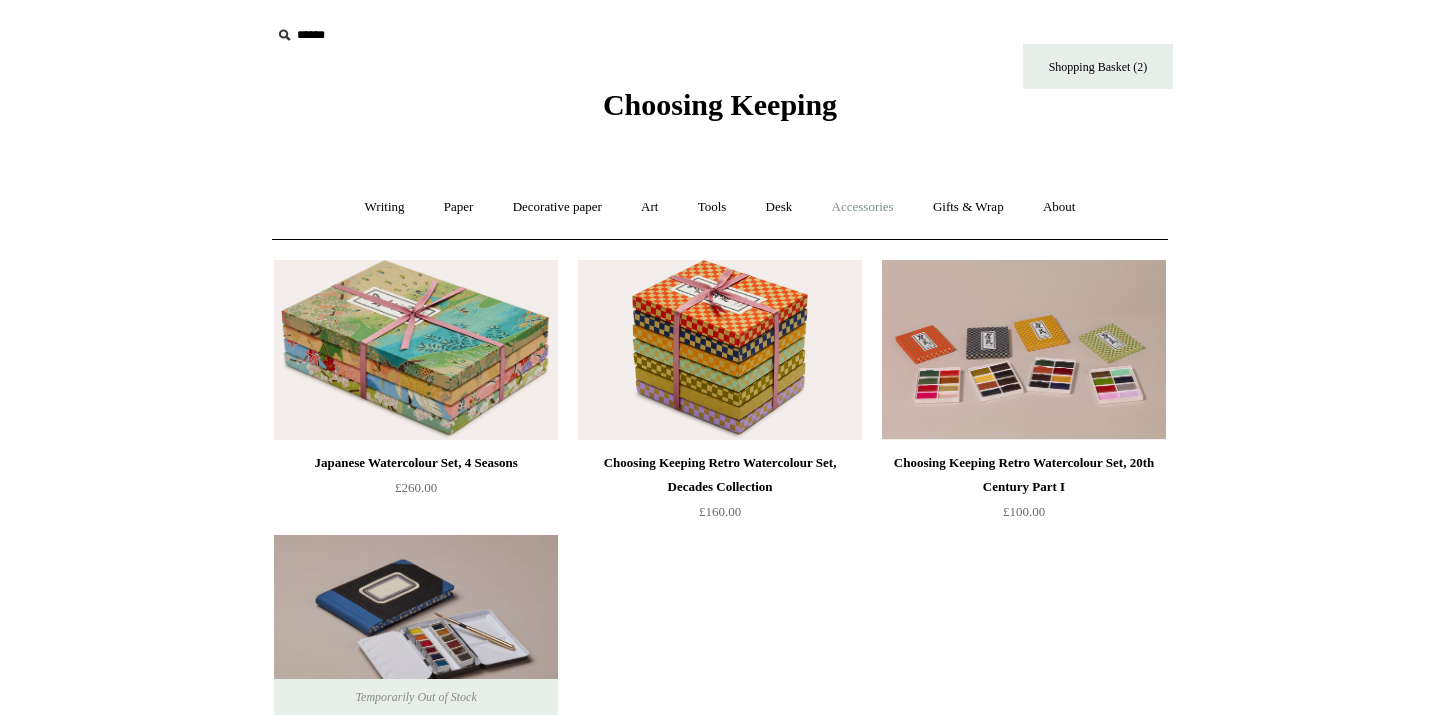 click on "Accessories +" at bounding box center [863, 207] 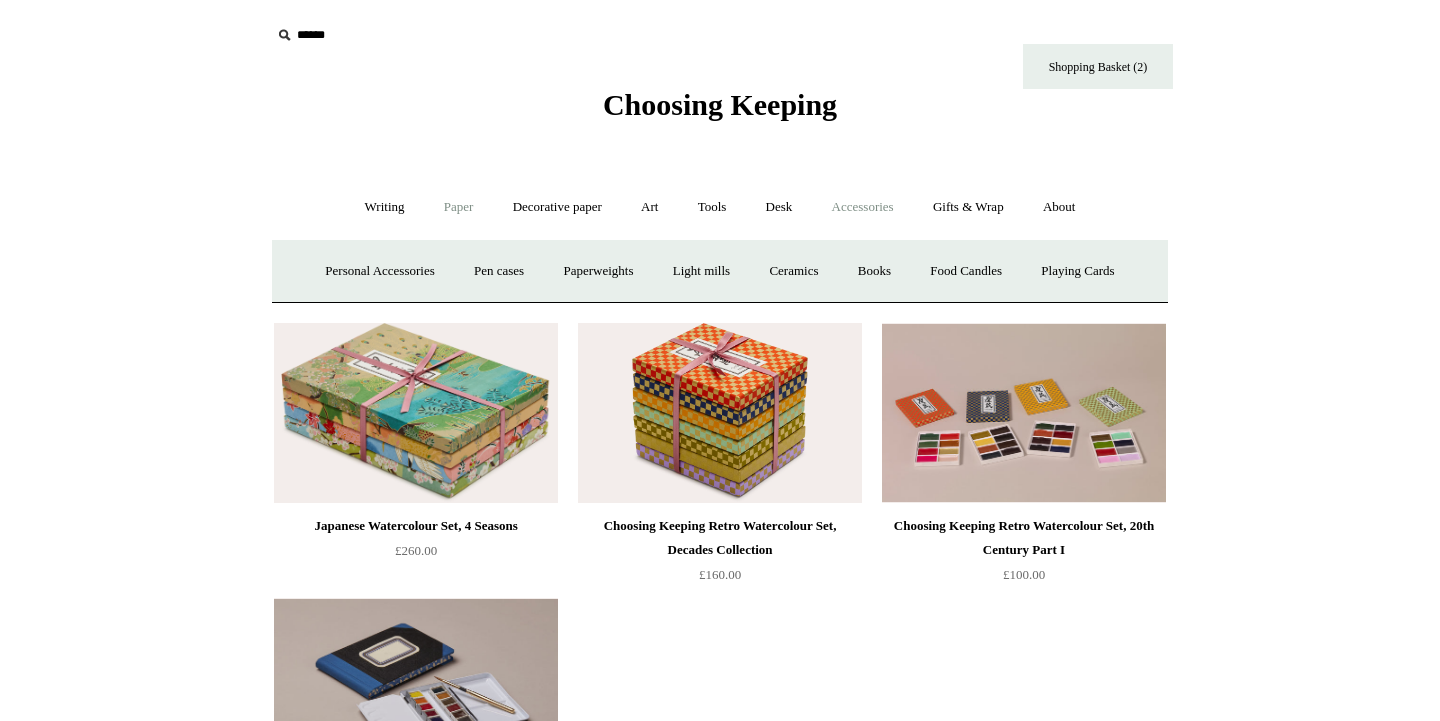 click on "Paper +" at bounding box center (459, 207) 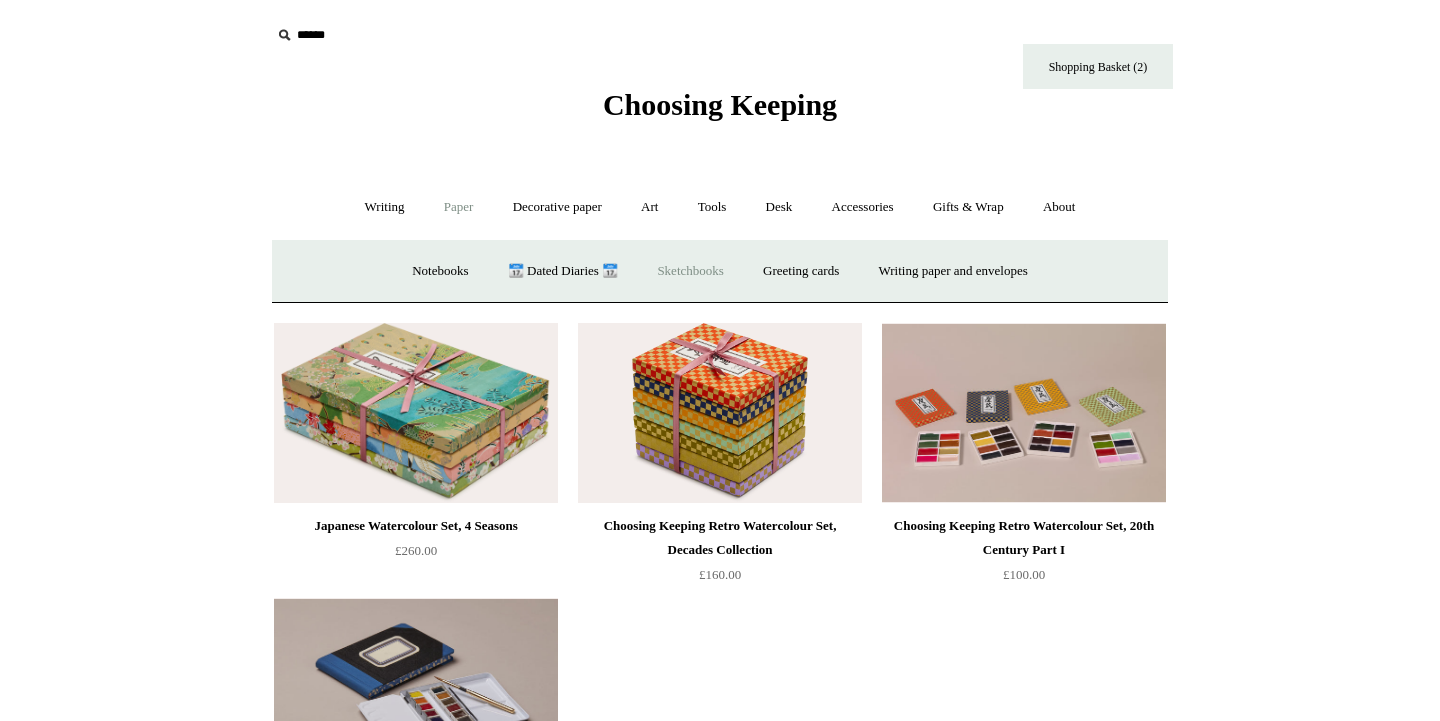 click on "Sketchbooks +" at bounding box center (690, 271) 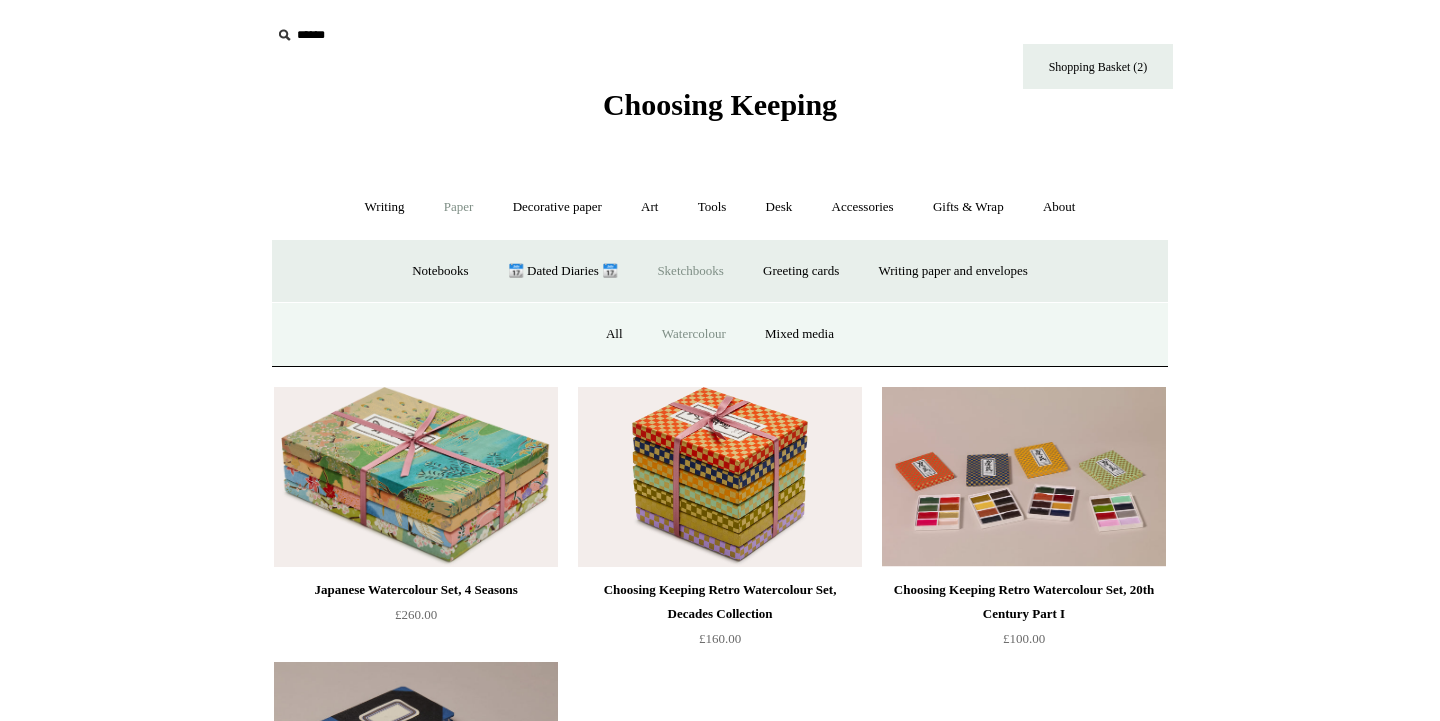 click on "Watercolour" at bounding box center (694, 334) 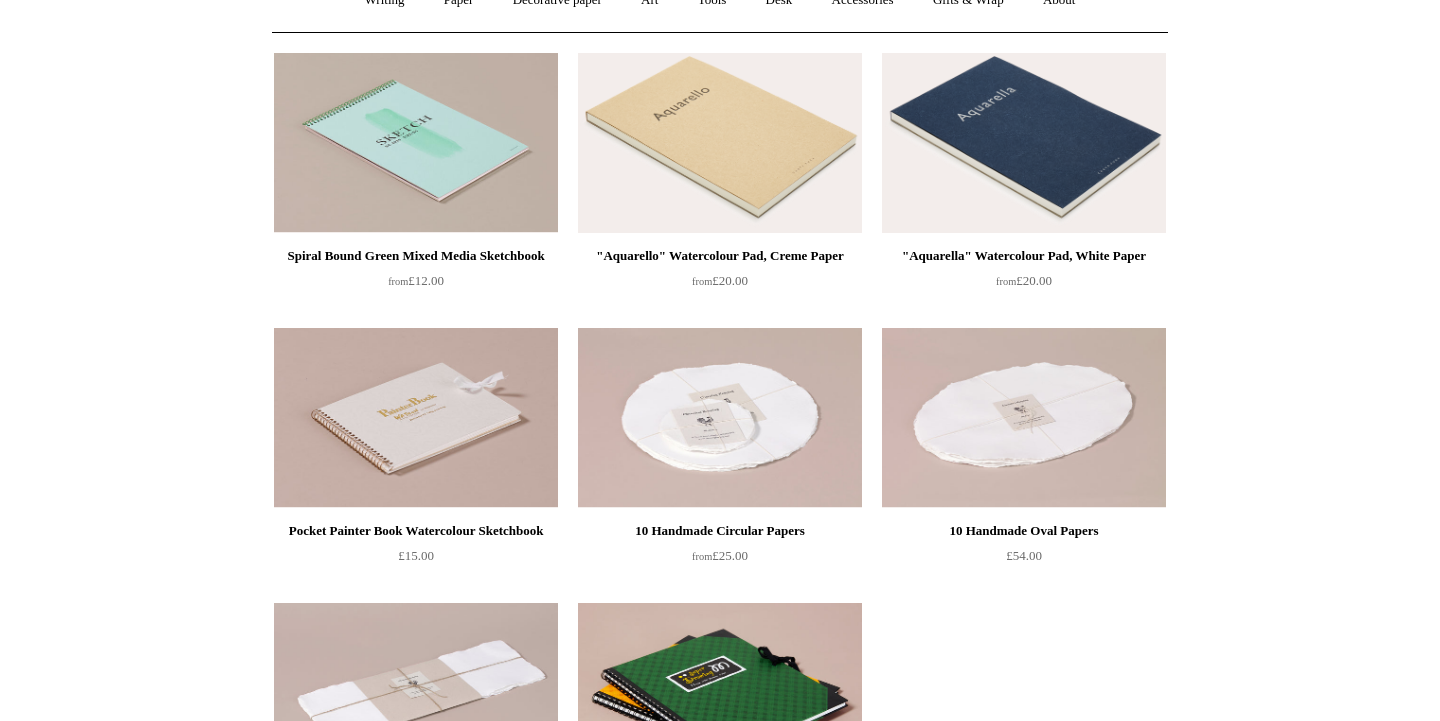 scroll, scrollTop: 131, scrollLeft: 0, axis: vertical 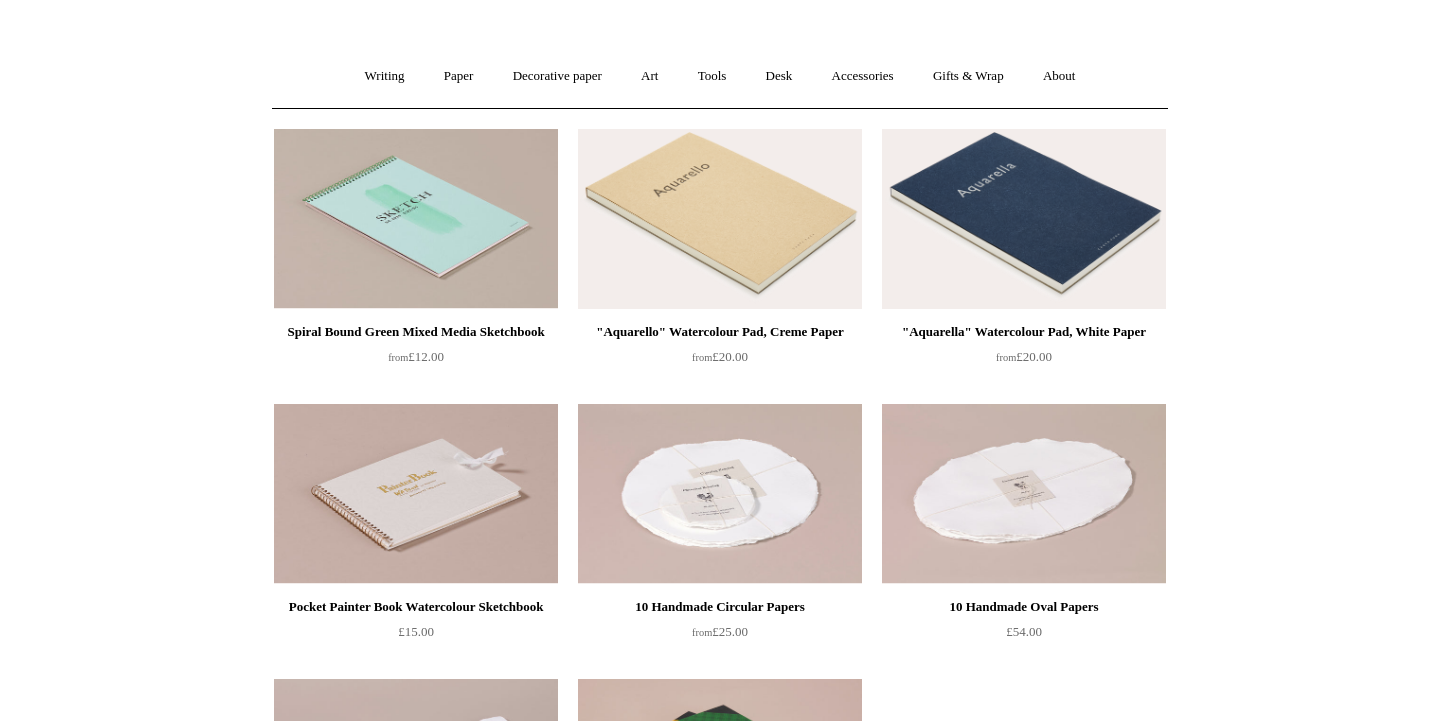 click on "Spiral Bound Green Mixed Media Sketchbook" at bounding box center [416, 332] 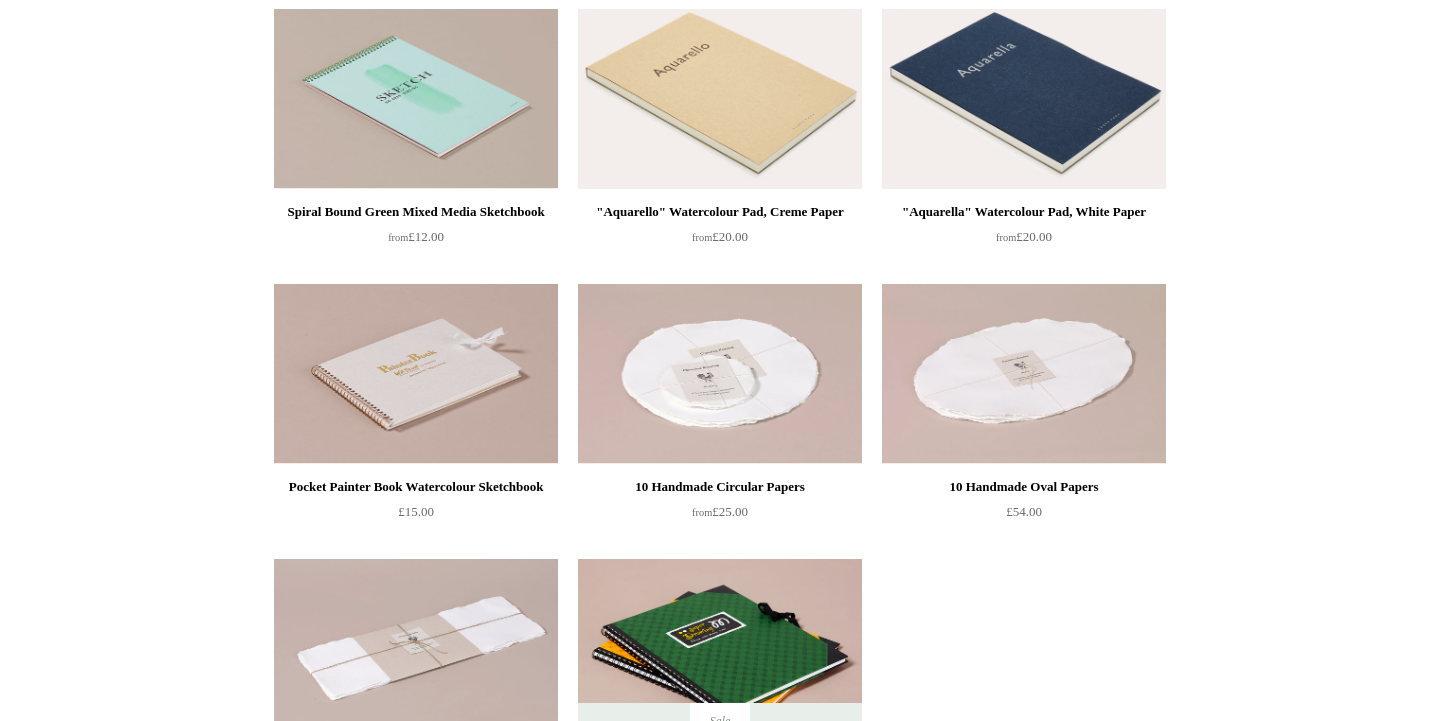 click at bounding box center [416, 374] 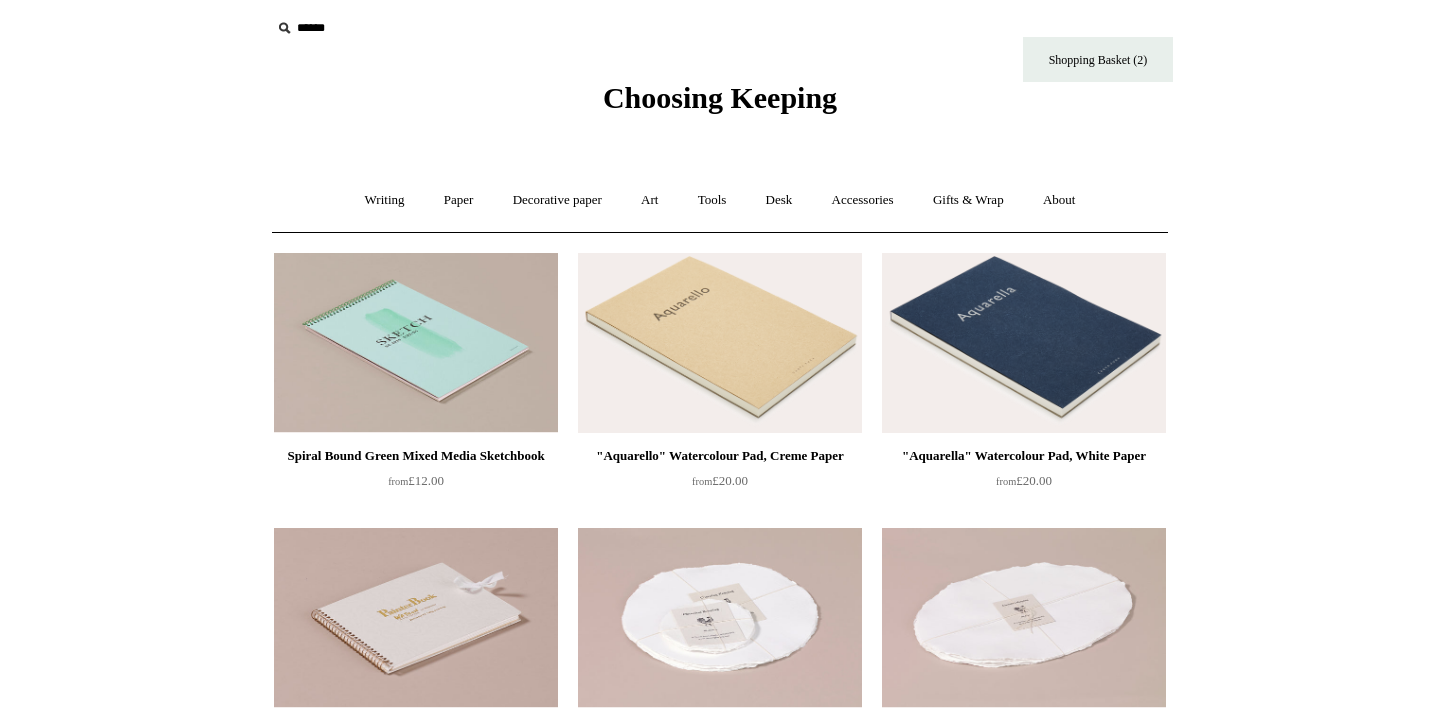 scroll, scrollTop: 6, scrollLeft: 0, axis: vertical 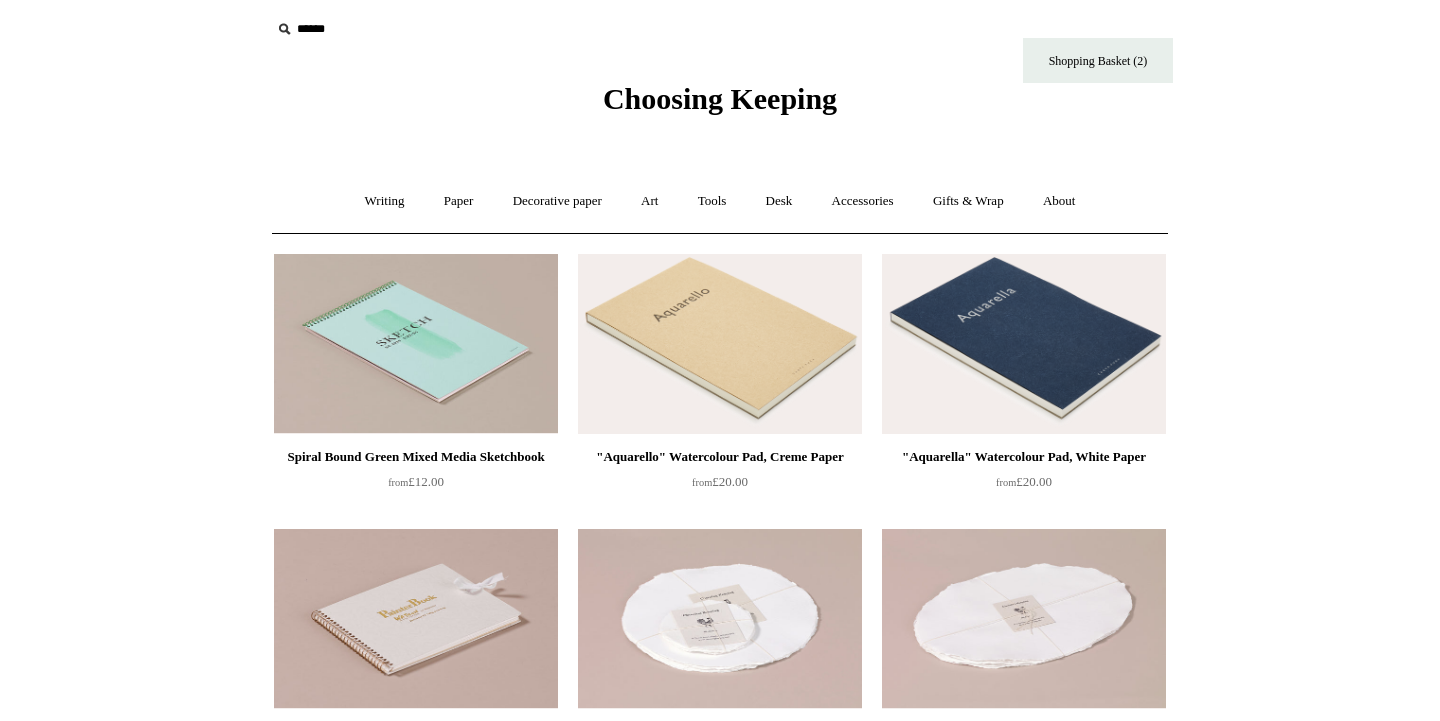 click at bounding box center (416, 344) 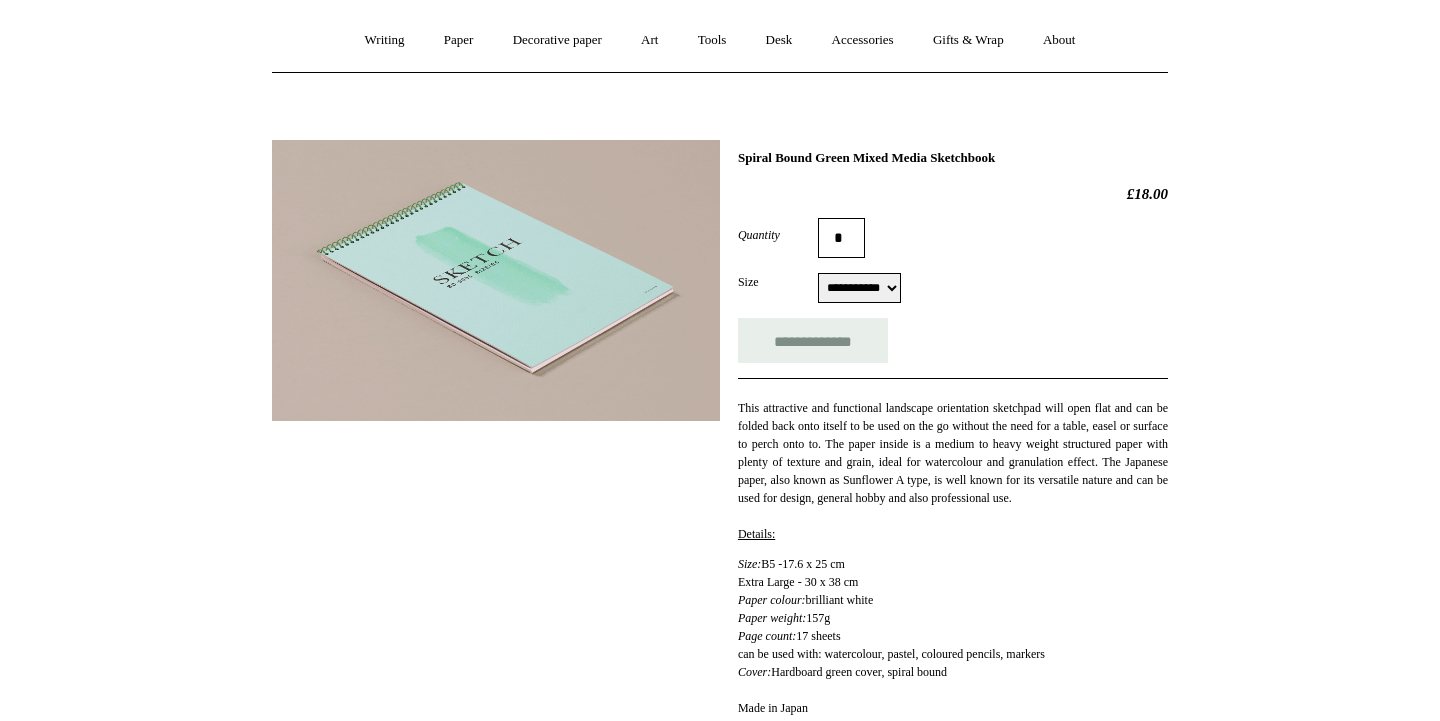 scroll, scrollTop: 168, scrollLeft: 0, axis: vertical 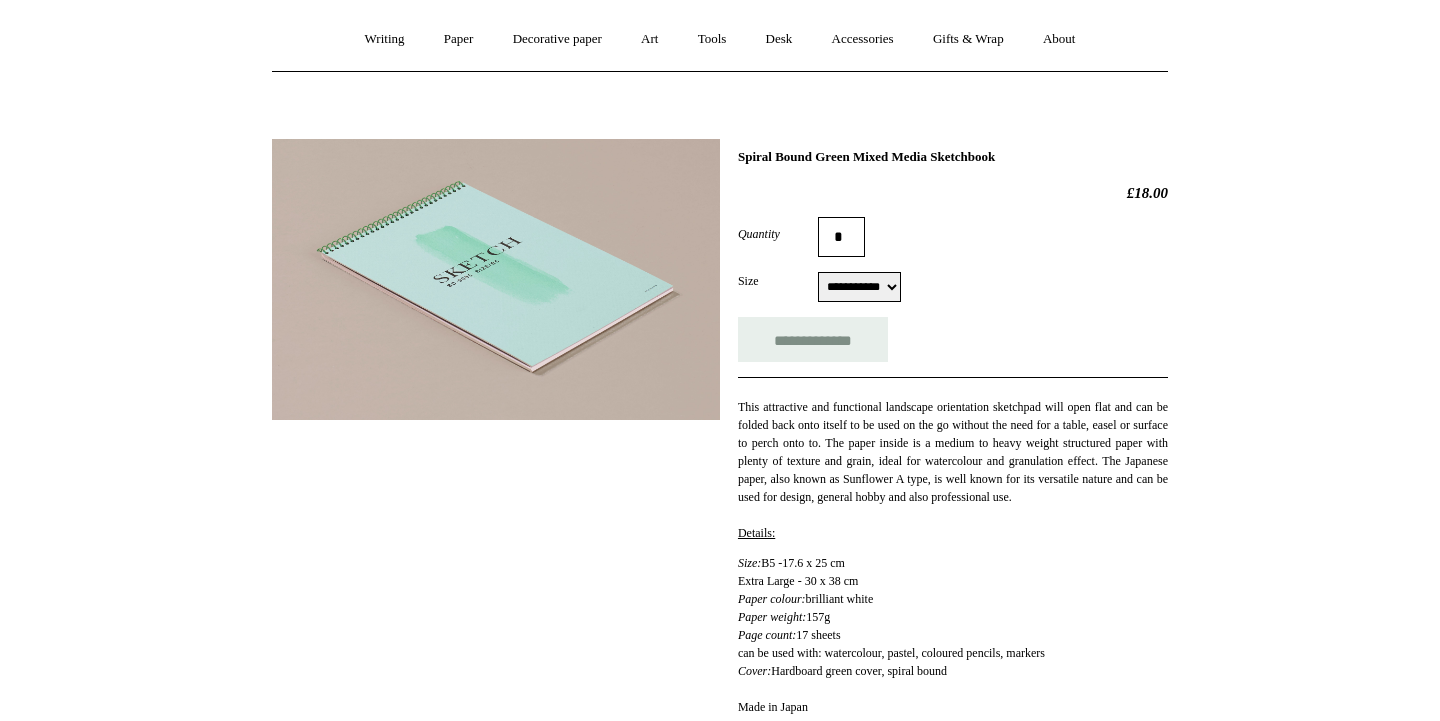 click on "**********" at bounding box center (859, 287) 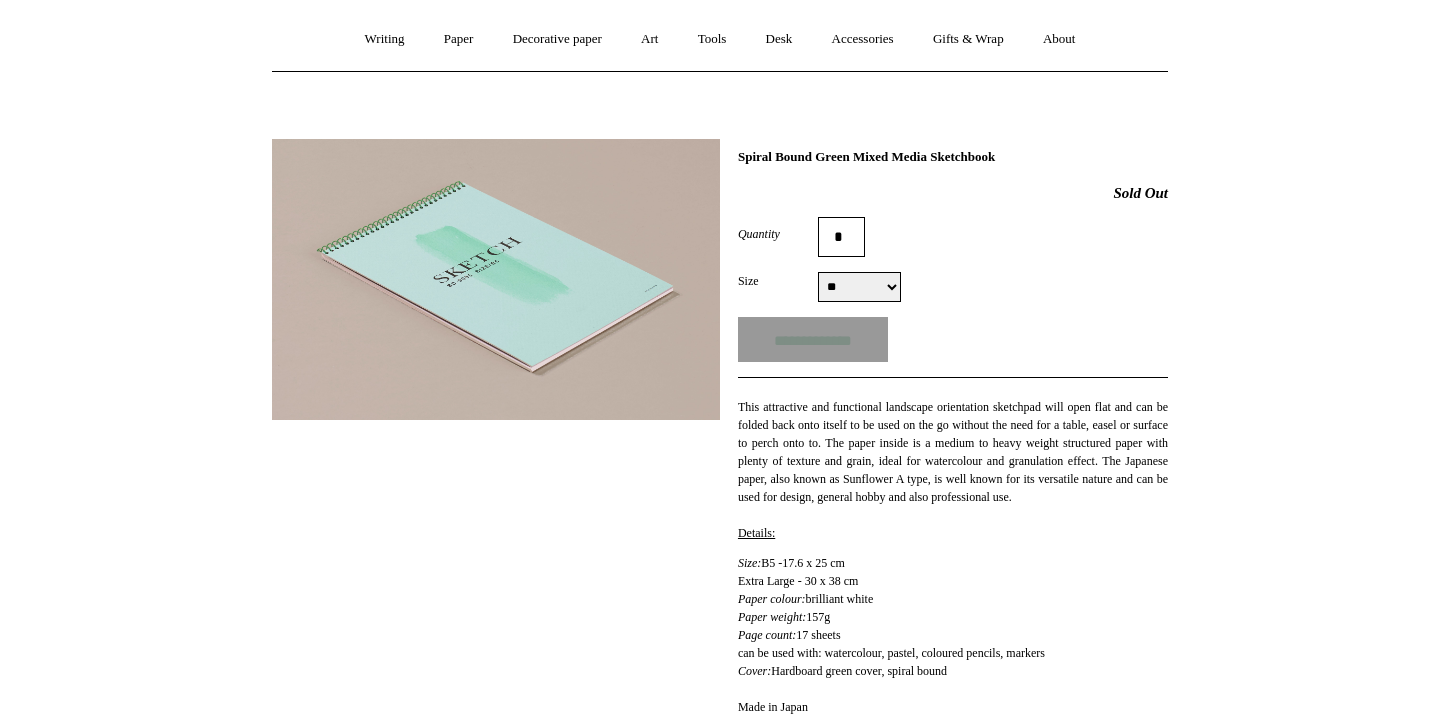click on "**********" at bounding box center [859, 287] 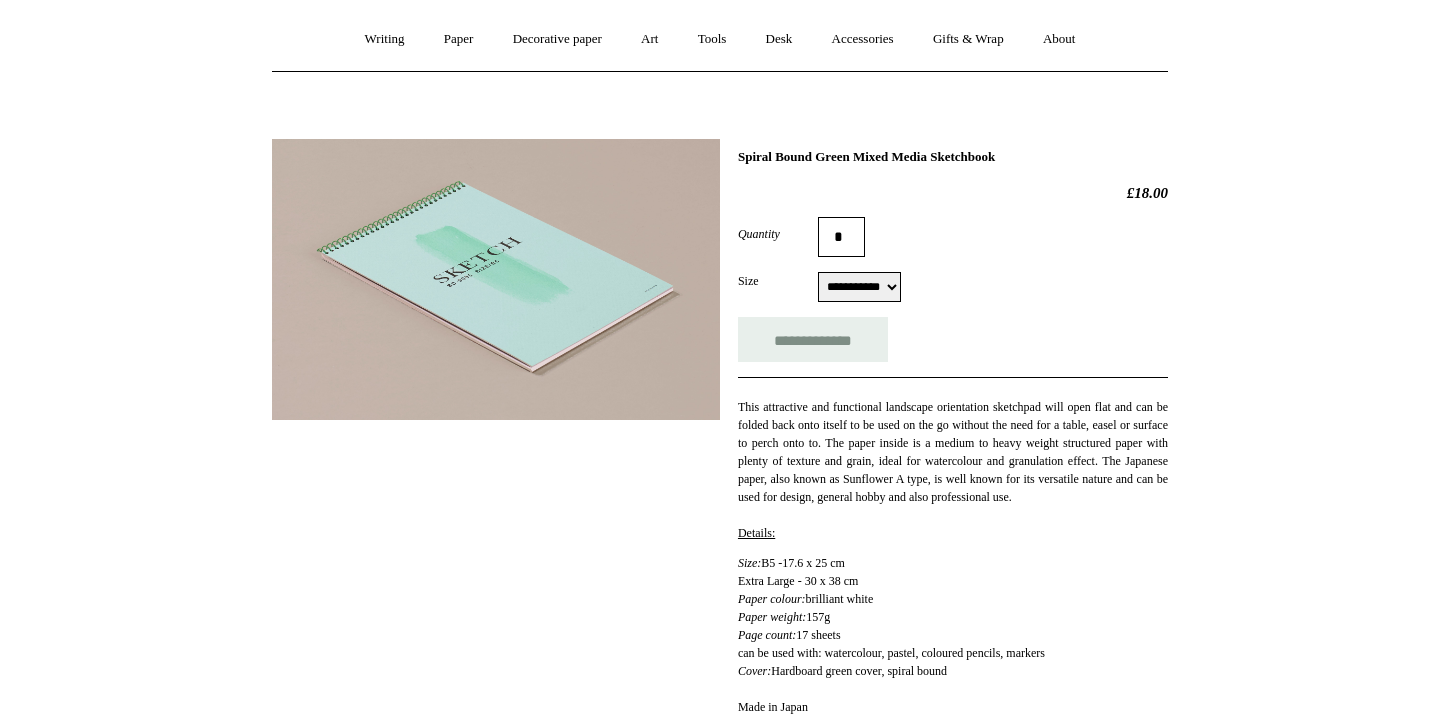 click on "**********" at bounding box center (859, 287) 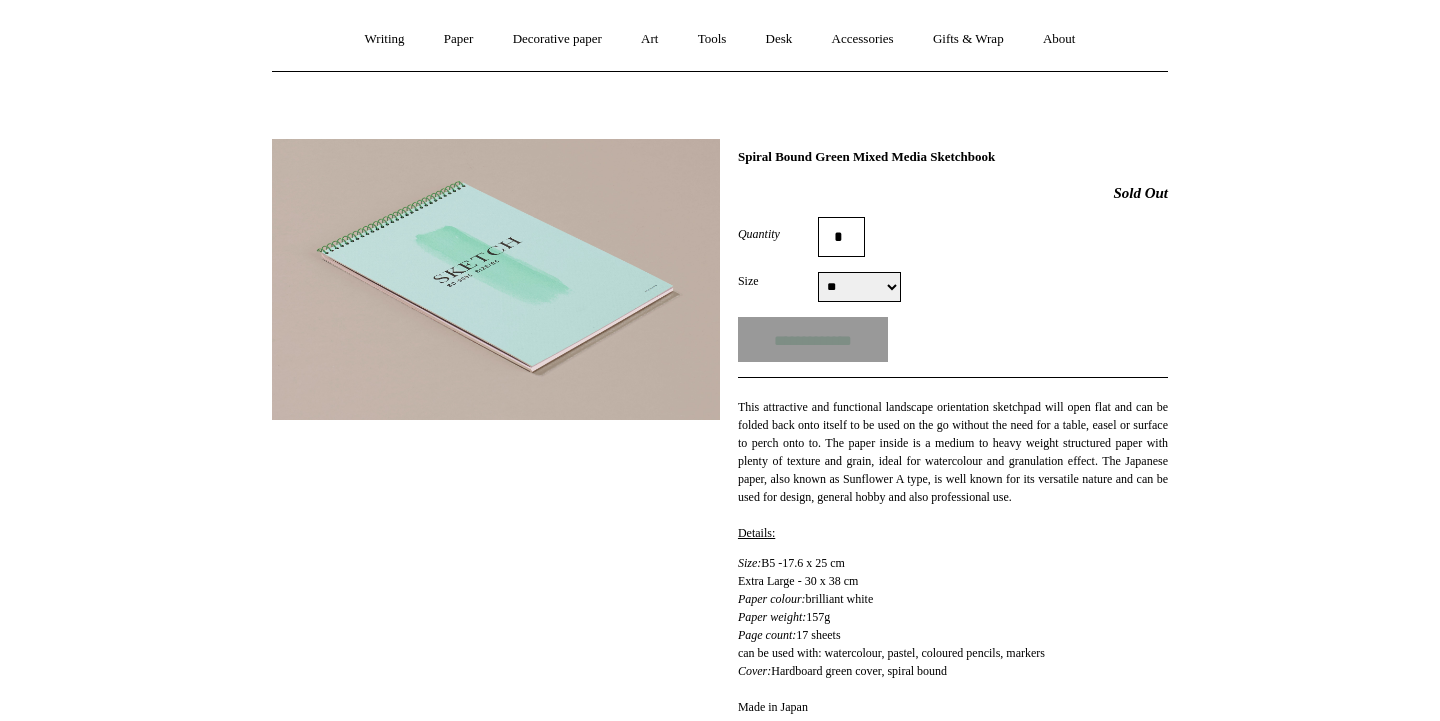 click on "**********" at bounding box center [859, 287] 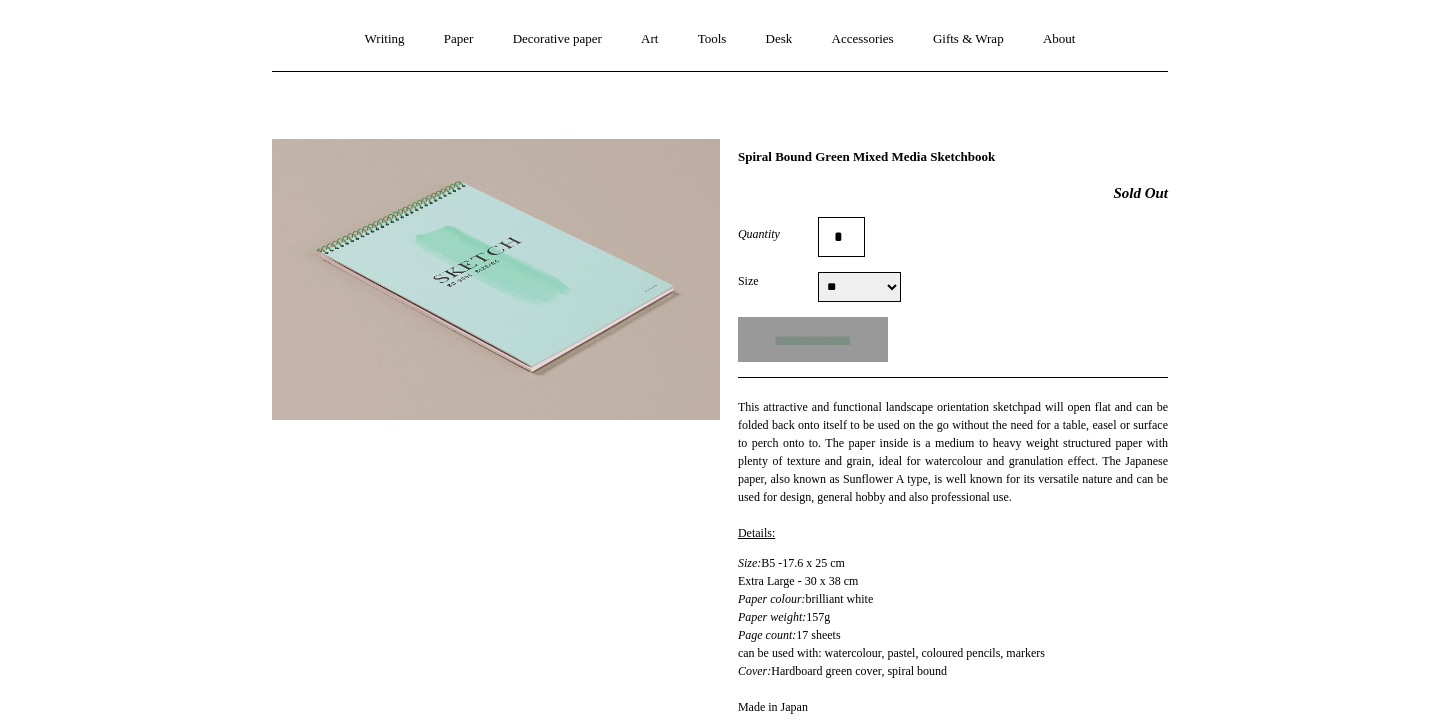 select on "**********" 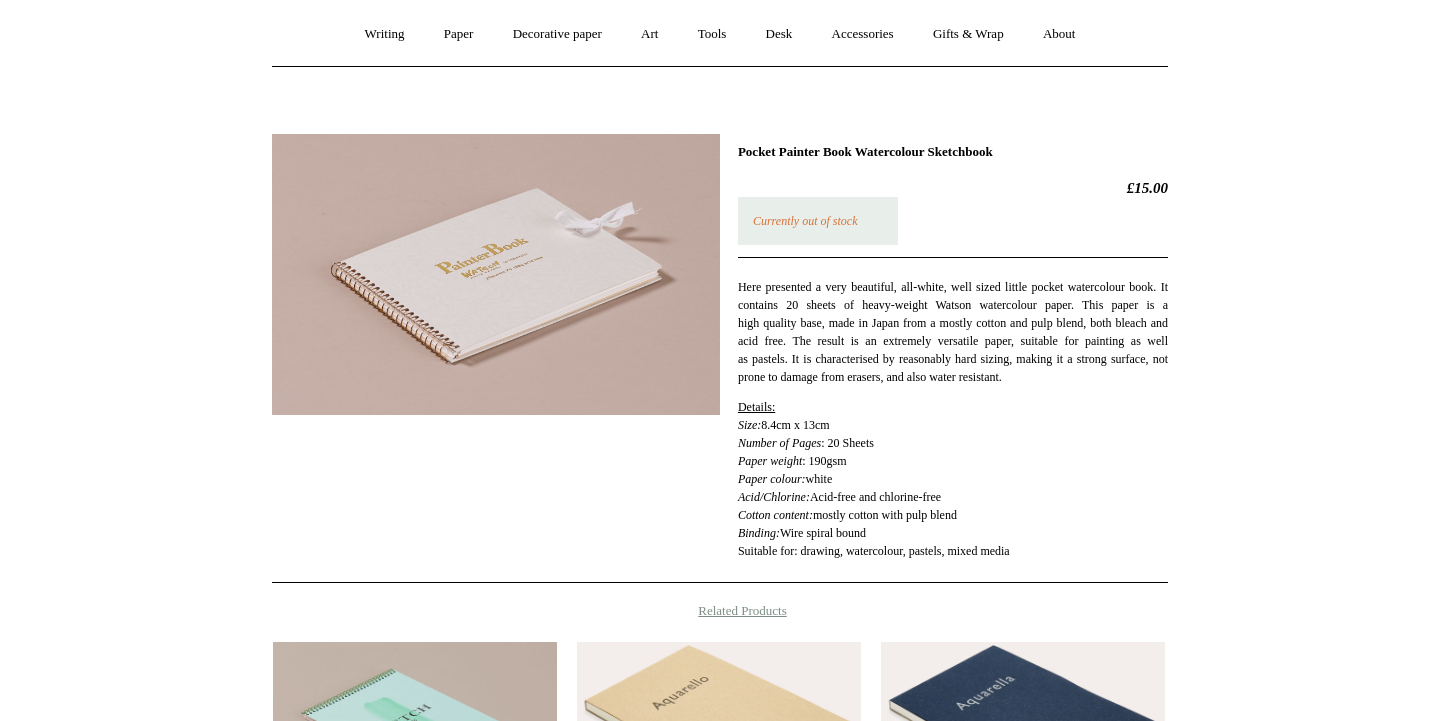 scroll, scrollTop: 146, scrollLeft: 0, axis: vertical 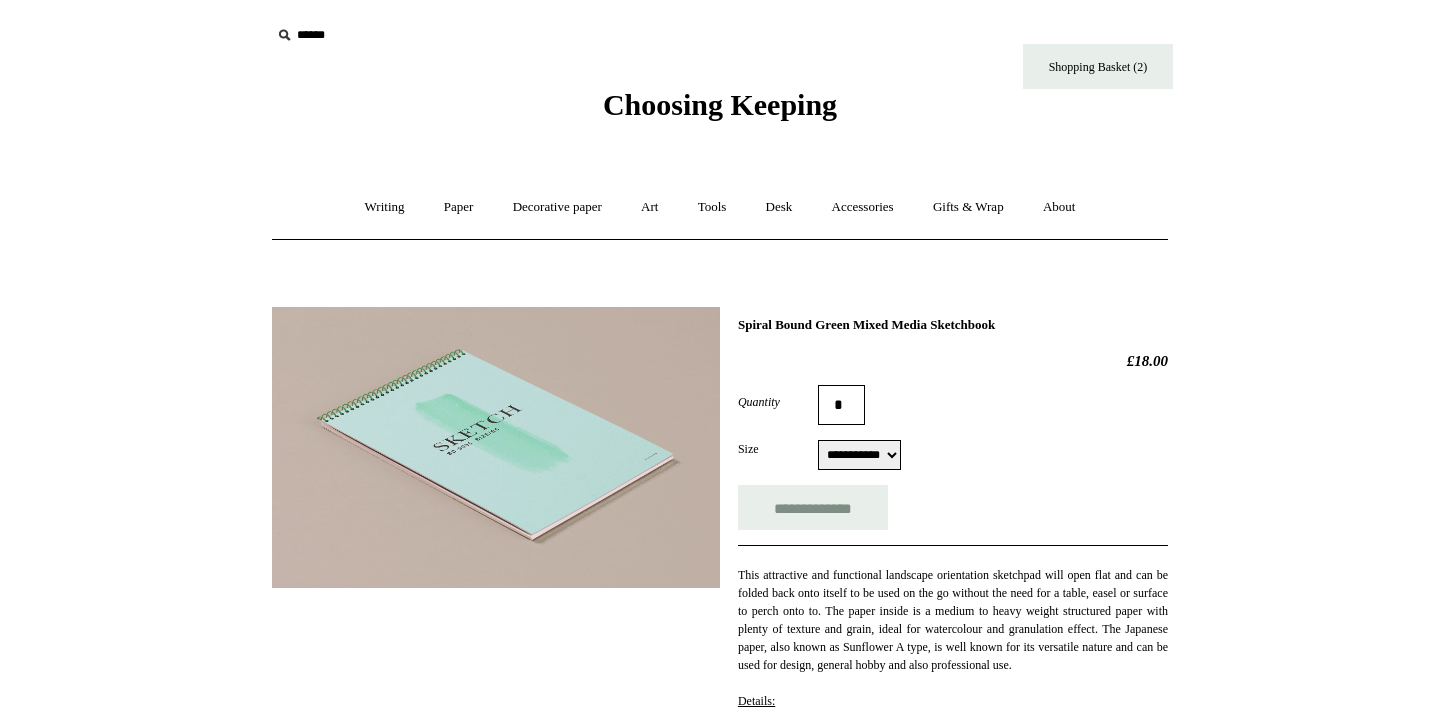 select on "**********" 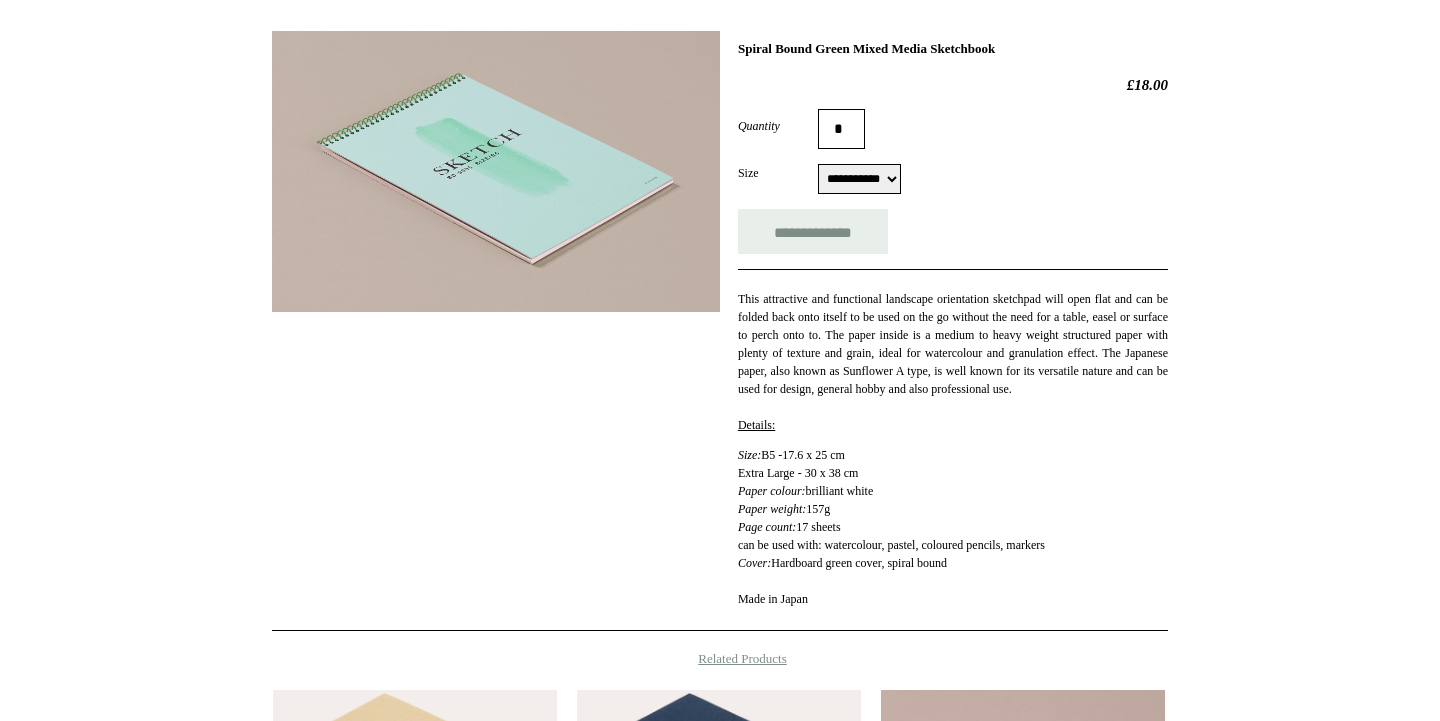 scroll, scrollTop: 0, scrollLeft: 0, axis: both 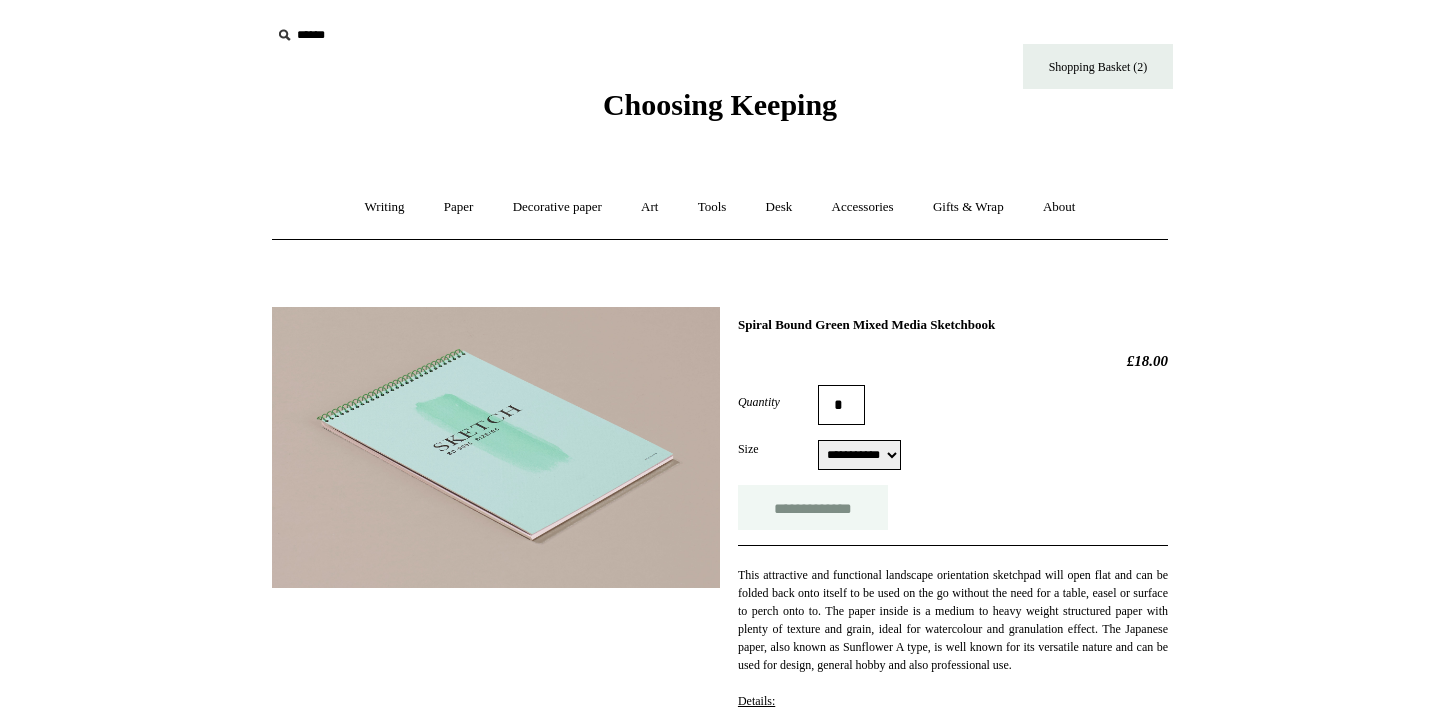 click on "**********" at bounding box center (813, 507) 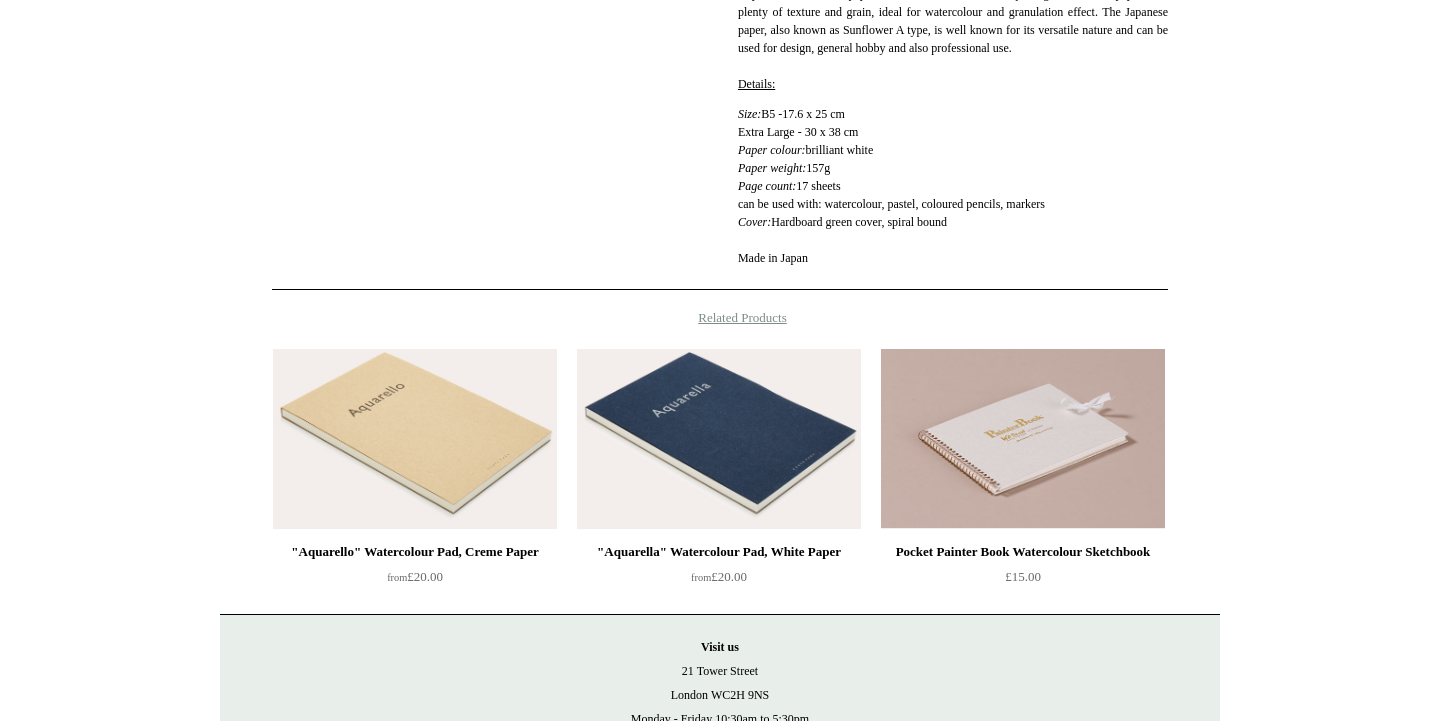 scroll, scrollTop: 638, scrollLeft: 0, axis: vertical 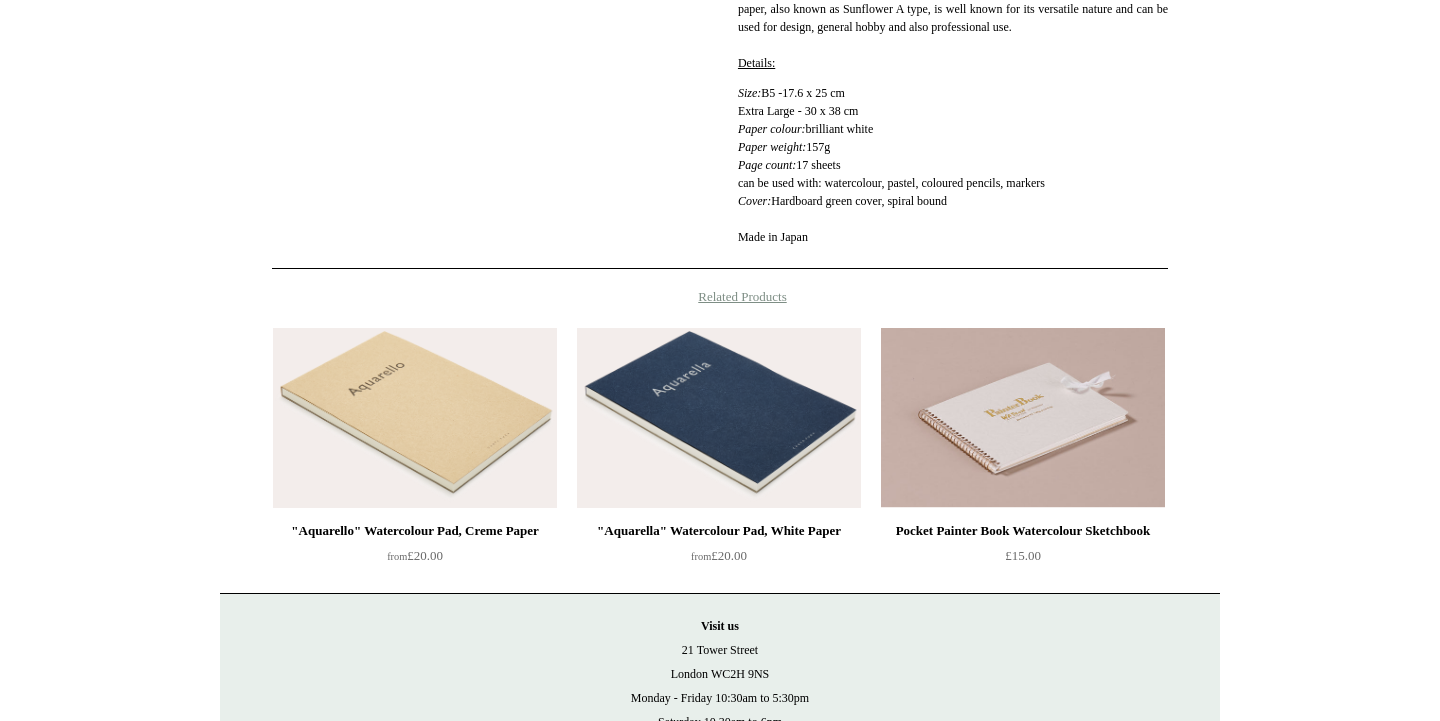 click at bounding box center (1023, 418) 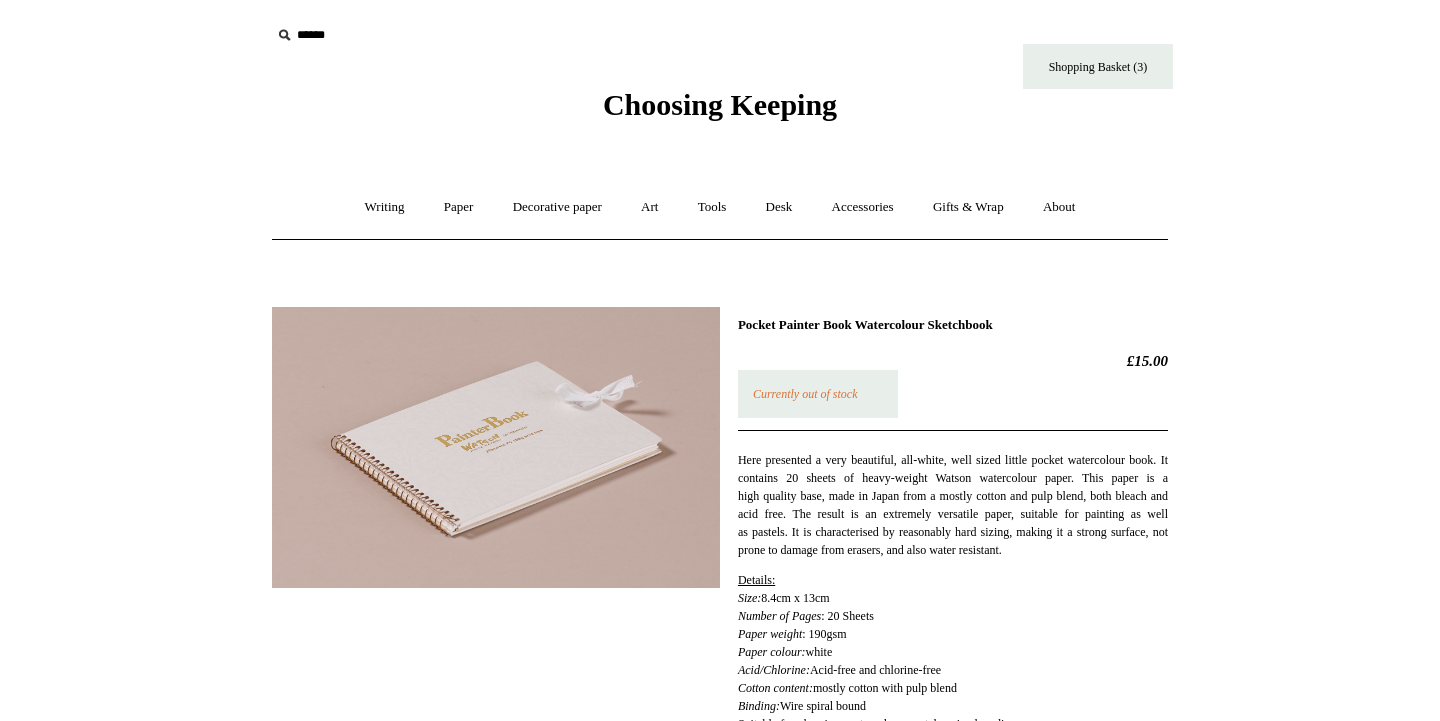 scroll, scrollTop: 0, scrollLeft: 0, axis: both 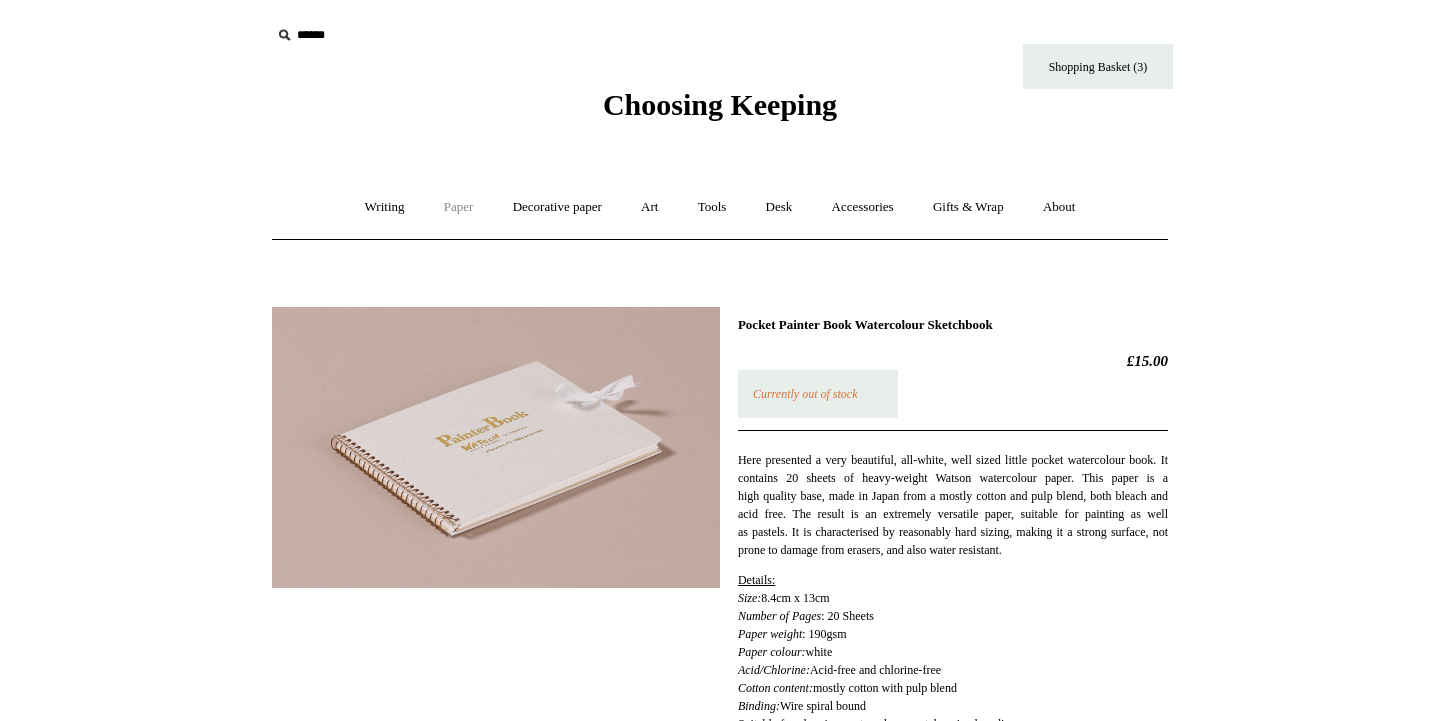 click on "Paper +" at bounding box center (459, 207) 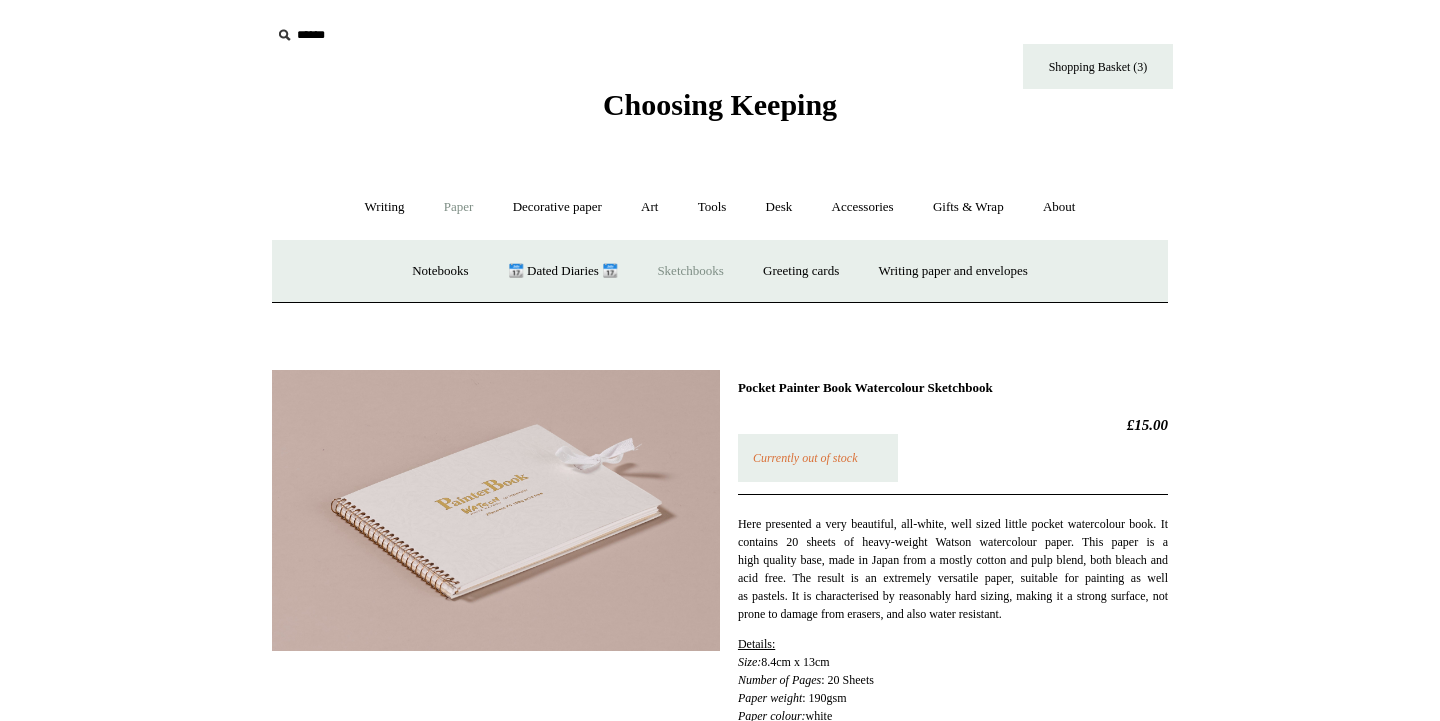 click on "Sketchbooks +" at bounding box center (690, 271) 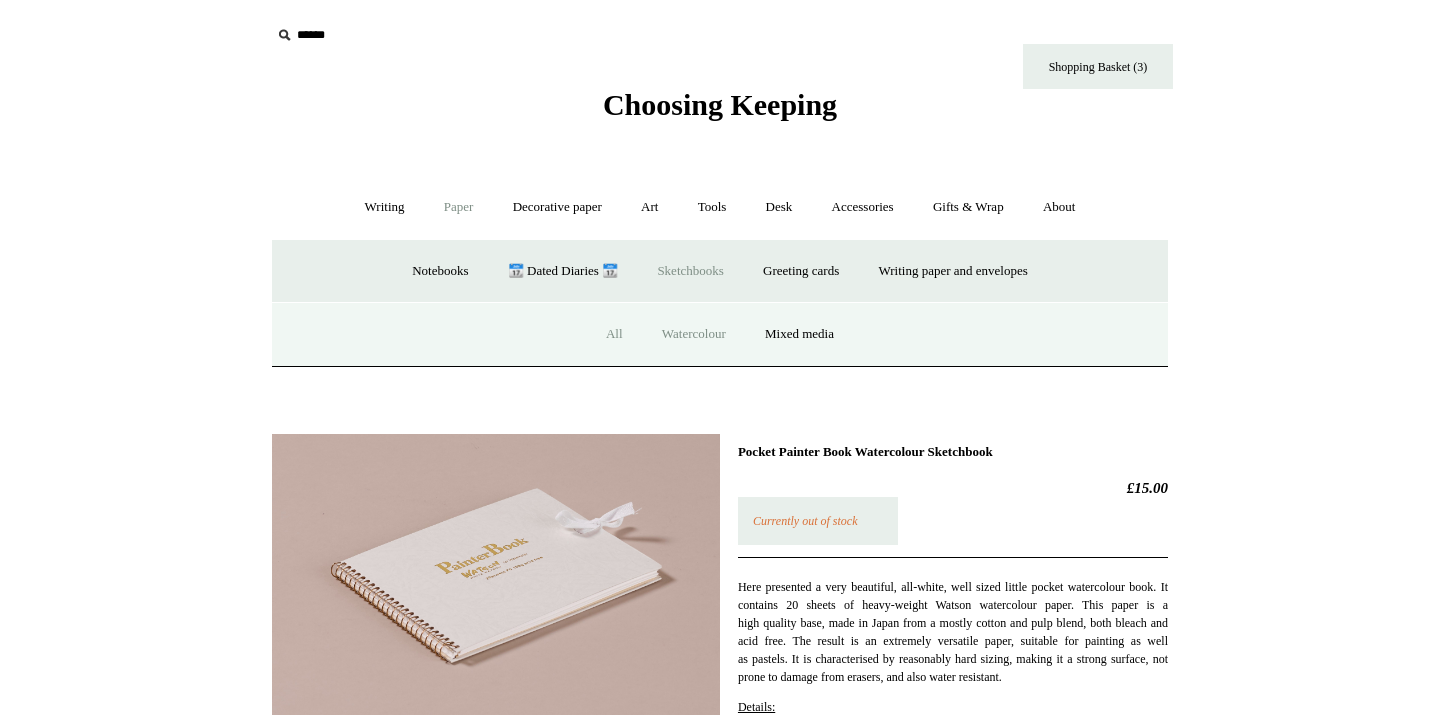 click on "All" at bounding box center [614, 334] 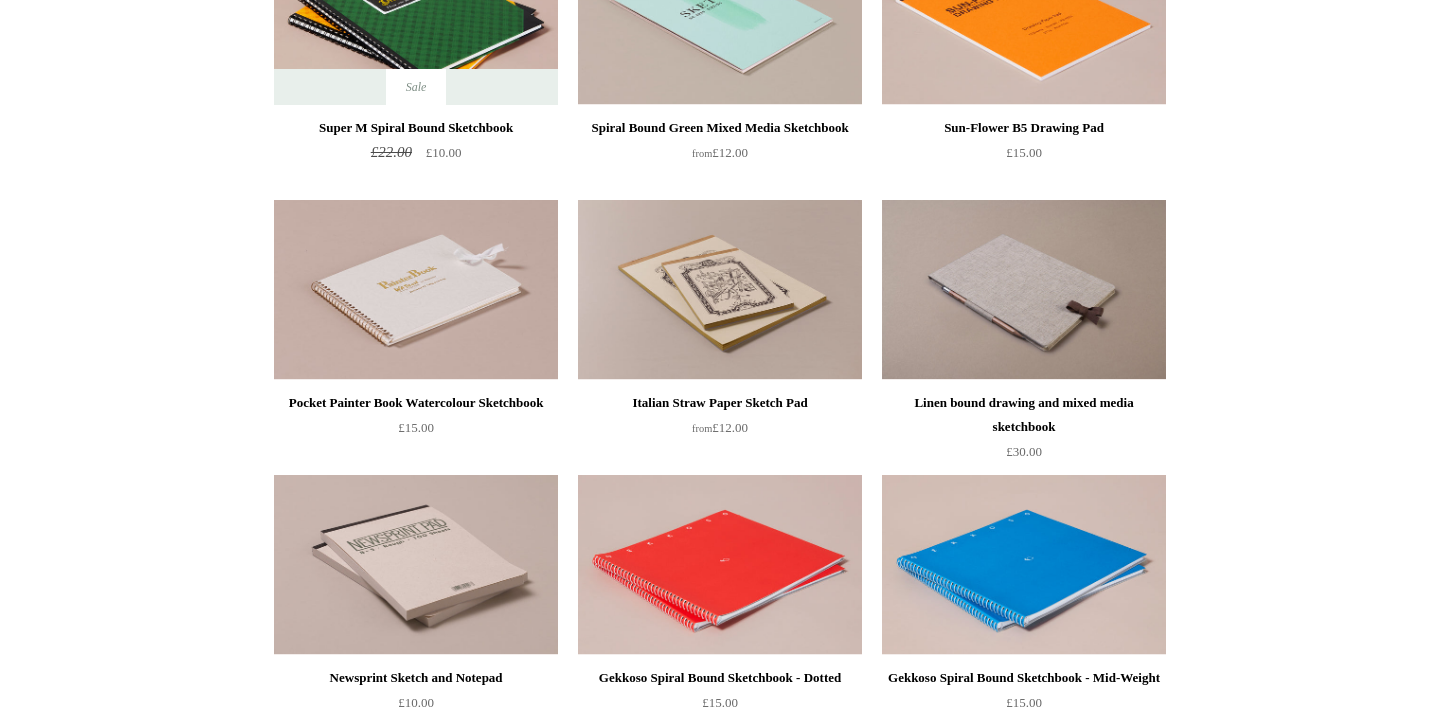 scroll, scrollTop: 0, scrollLeft: 0, axis: both 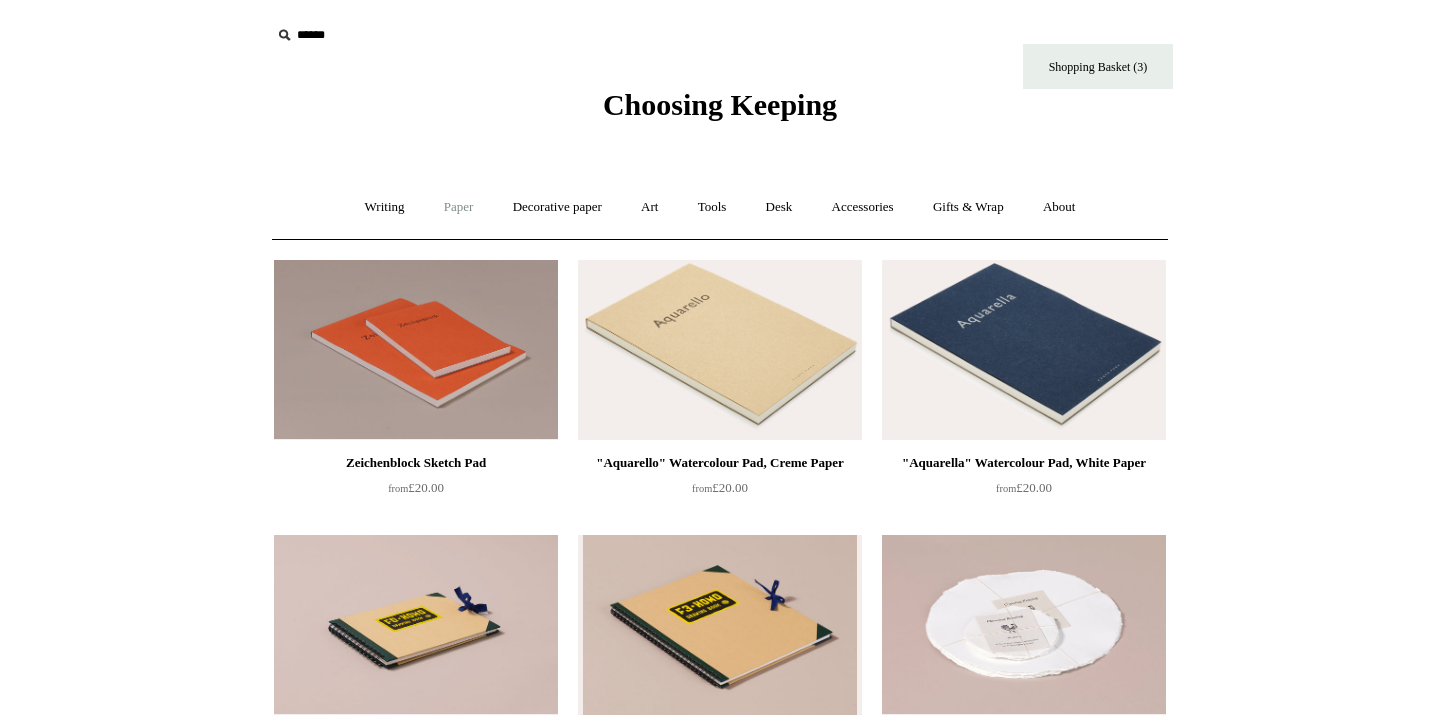 click on "Paper +" at bounding box center (459, 207) 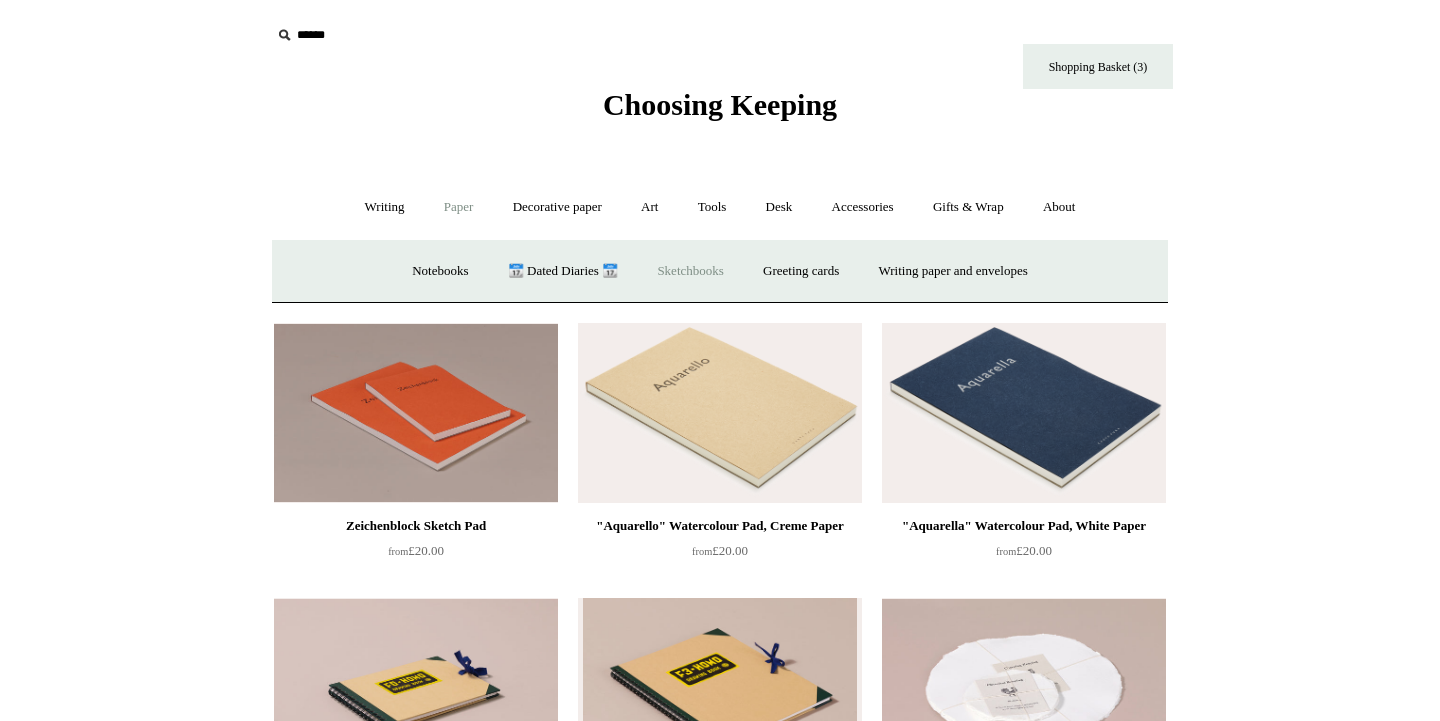 click on "Sketchbooks +" at bounding box center [690, 271] 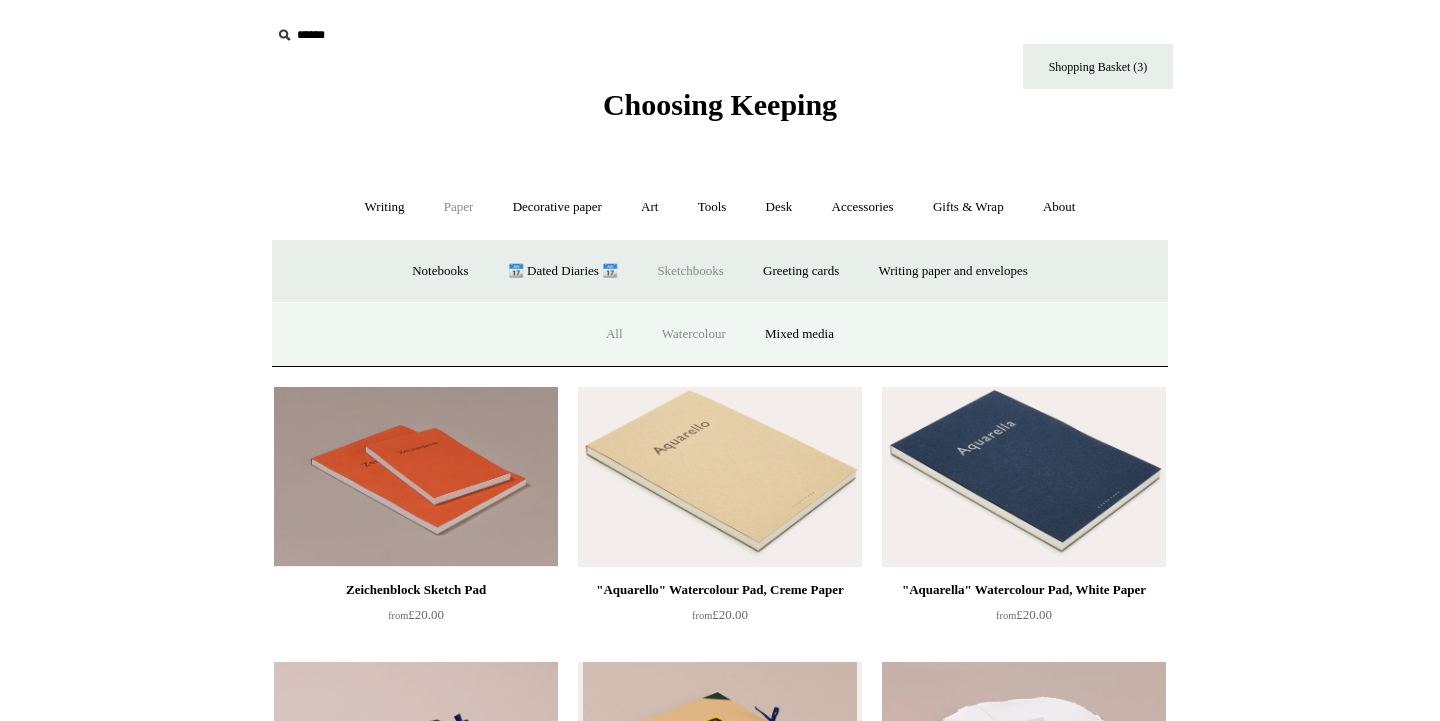 click on "Watercolour" at bounding box center (694, 334) 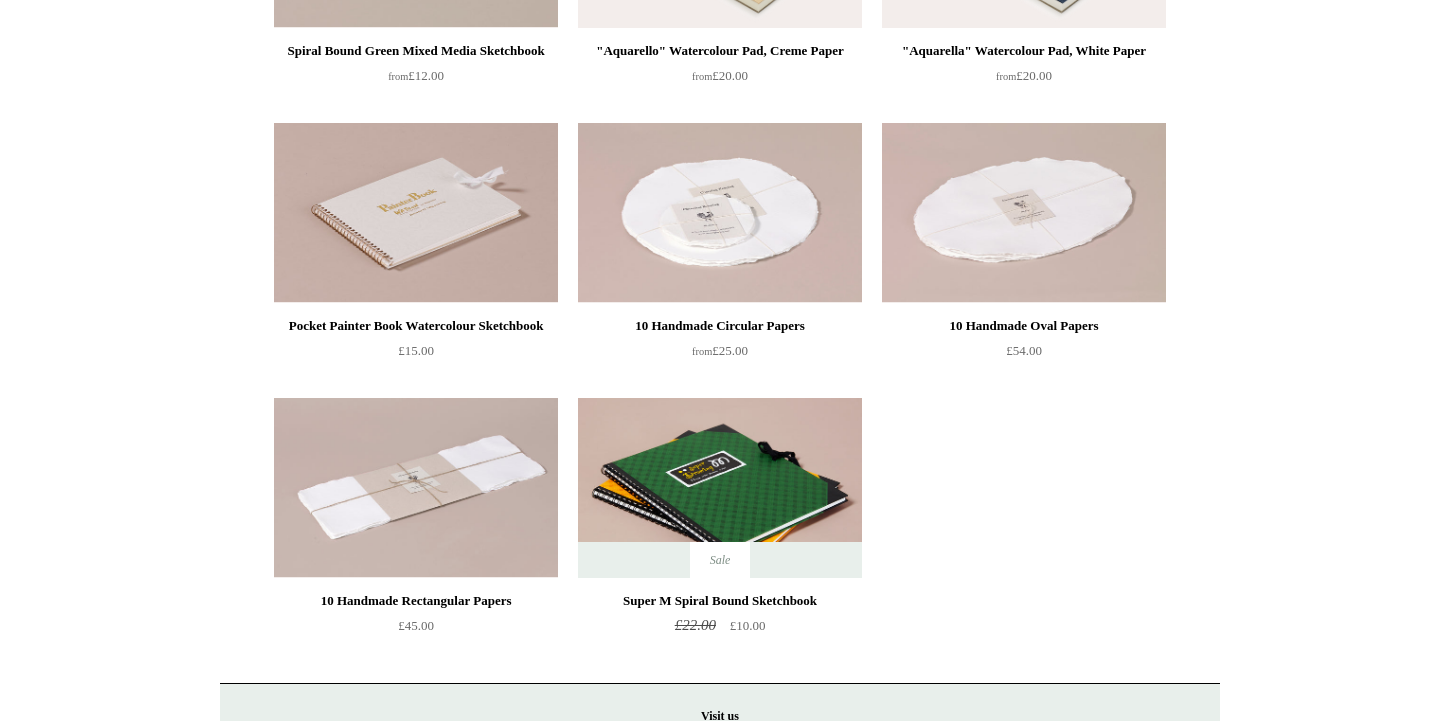 scroll, scrollTop: 0, scrollLeft: 0, axis: both 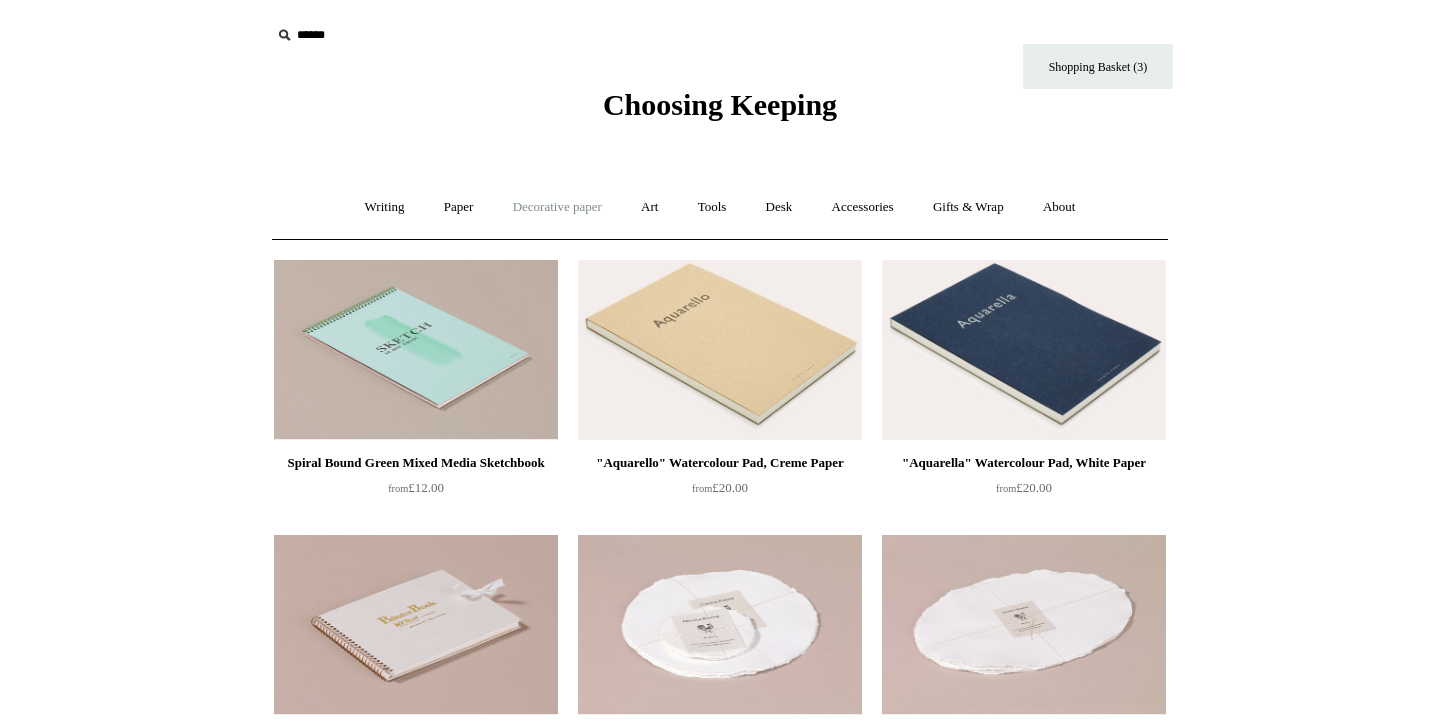 click on "Decorative paper +" at bounding box center [557, 207] 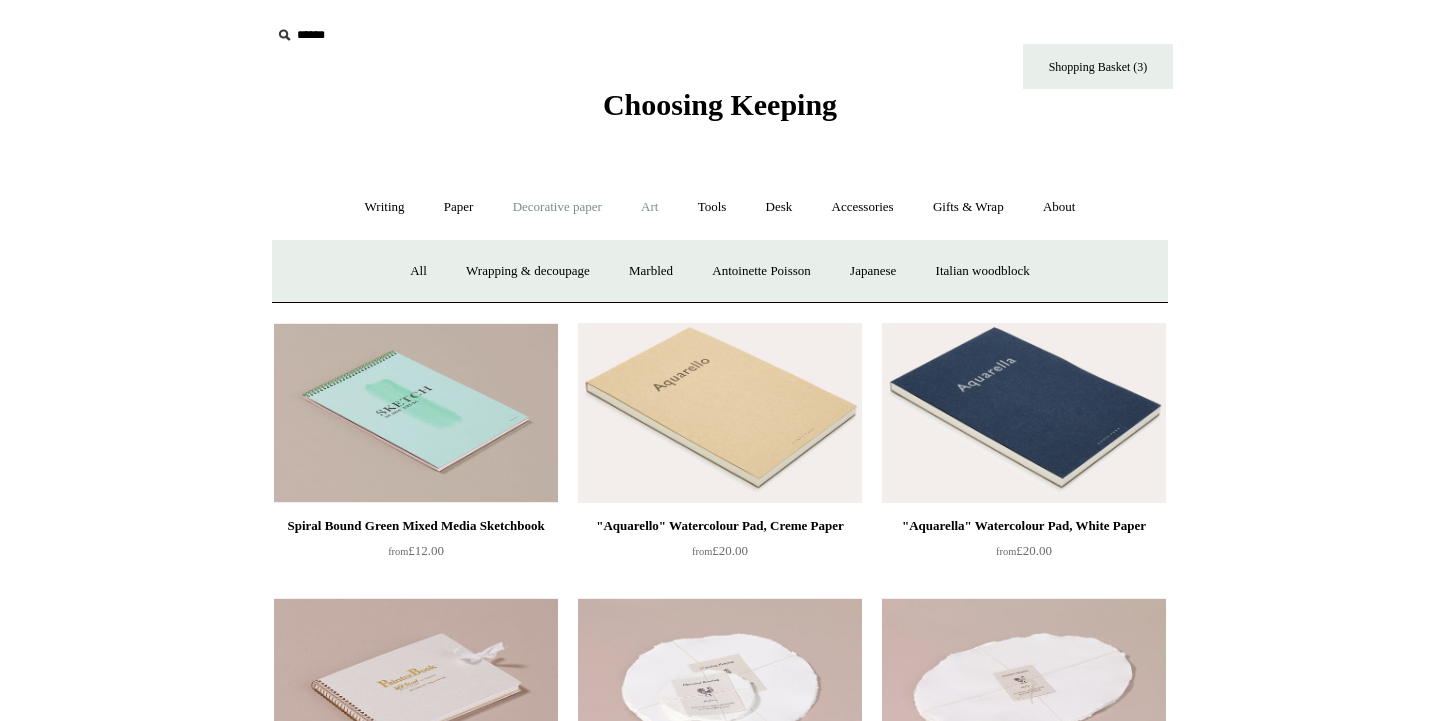 click on "Art +" at bounding box center (649, 207) 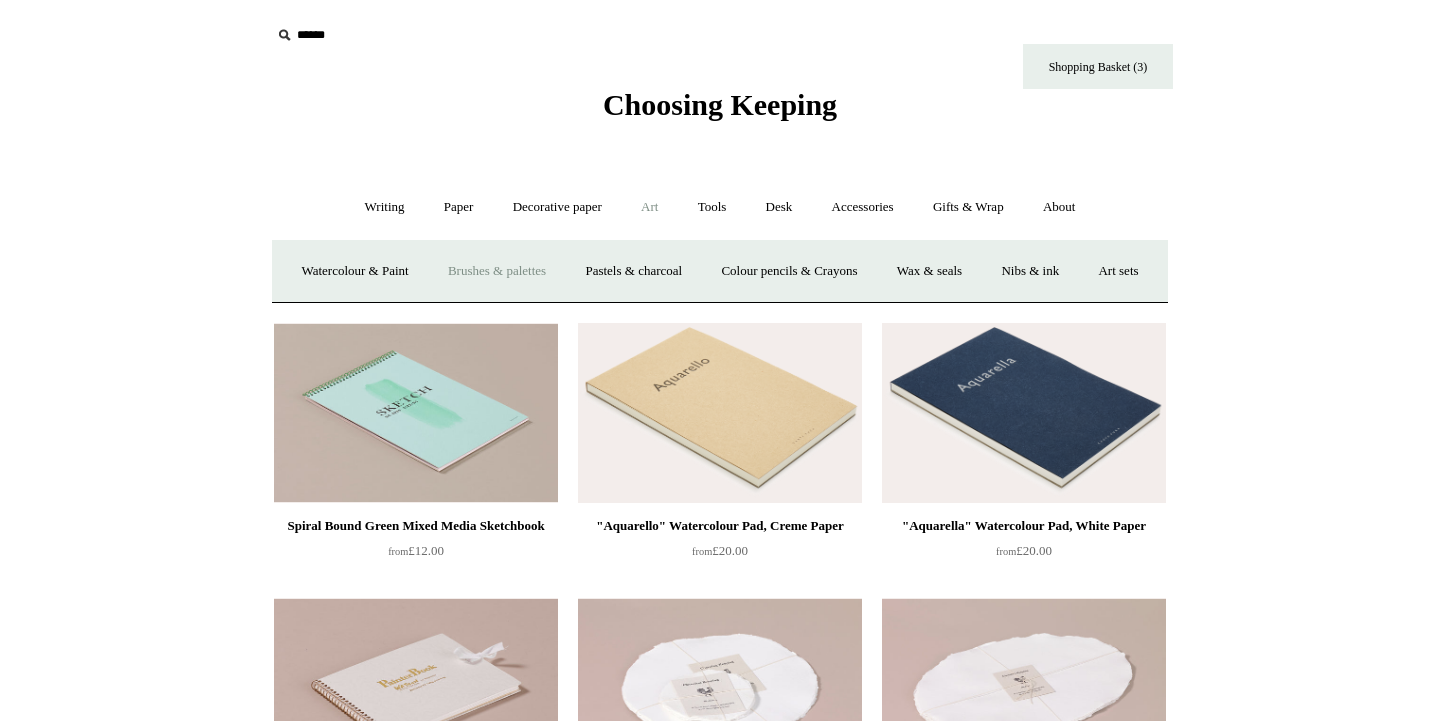 click on "Brushes & palettes" at bounding box center [497, 271] 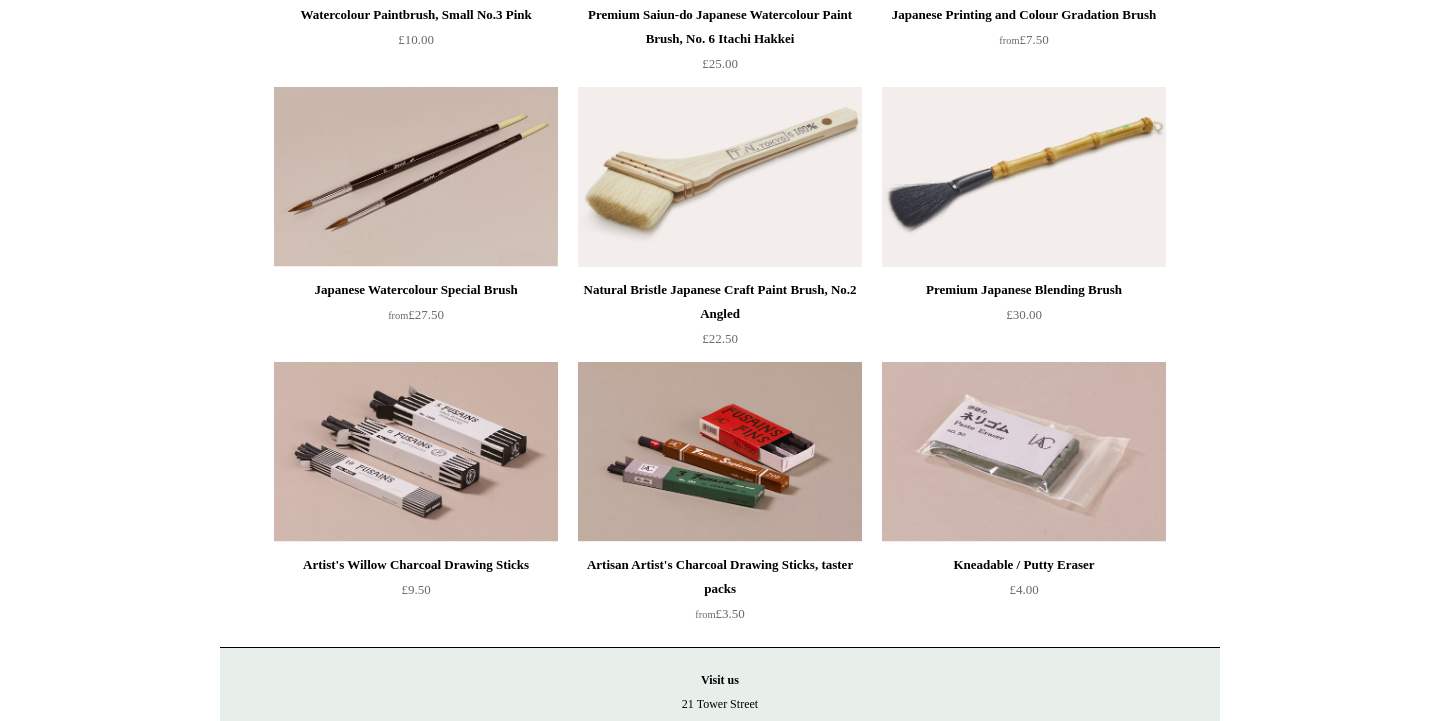 scroll, scrollTop: 0, scrollLeft: 0, axis: both 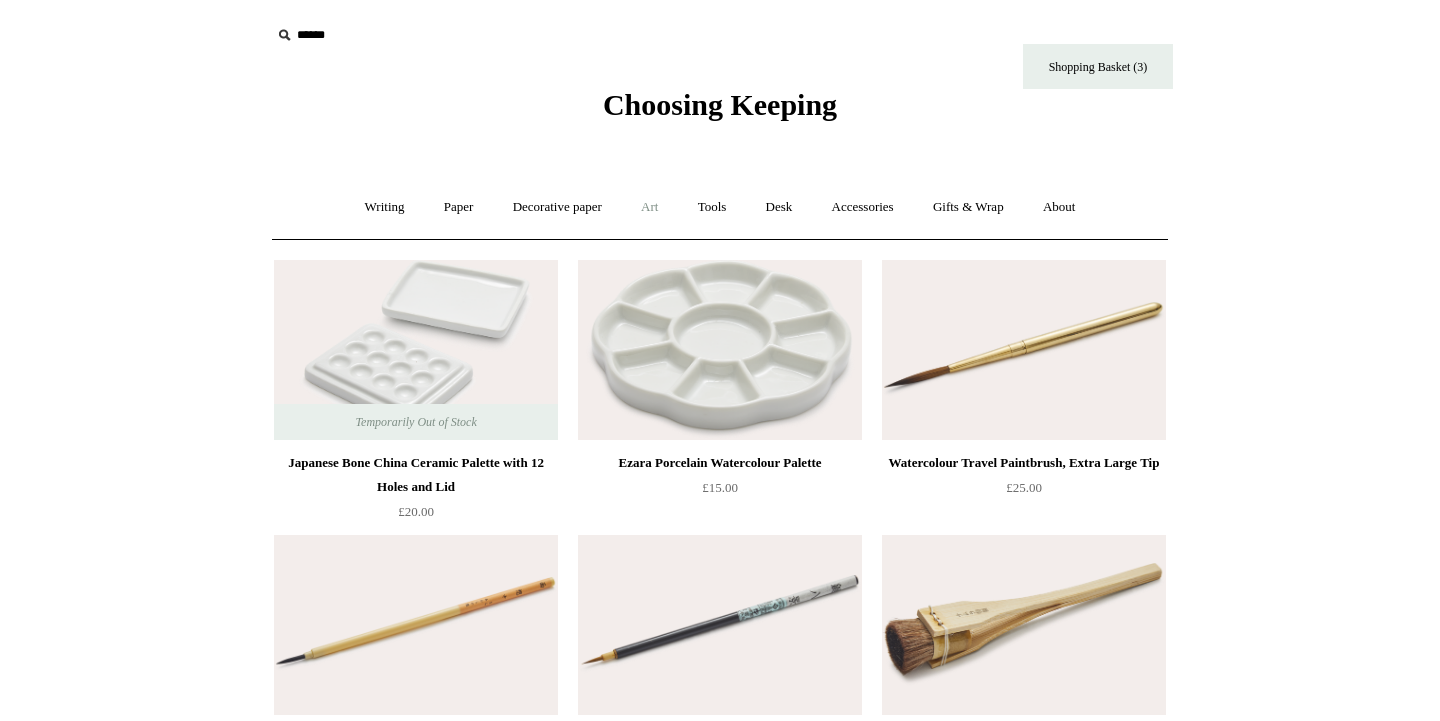 click on "Art +" at bounding box center [649, 207] 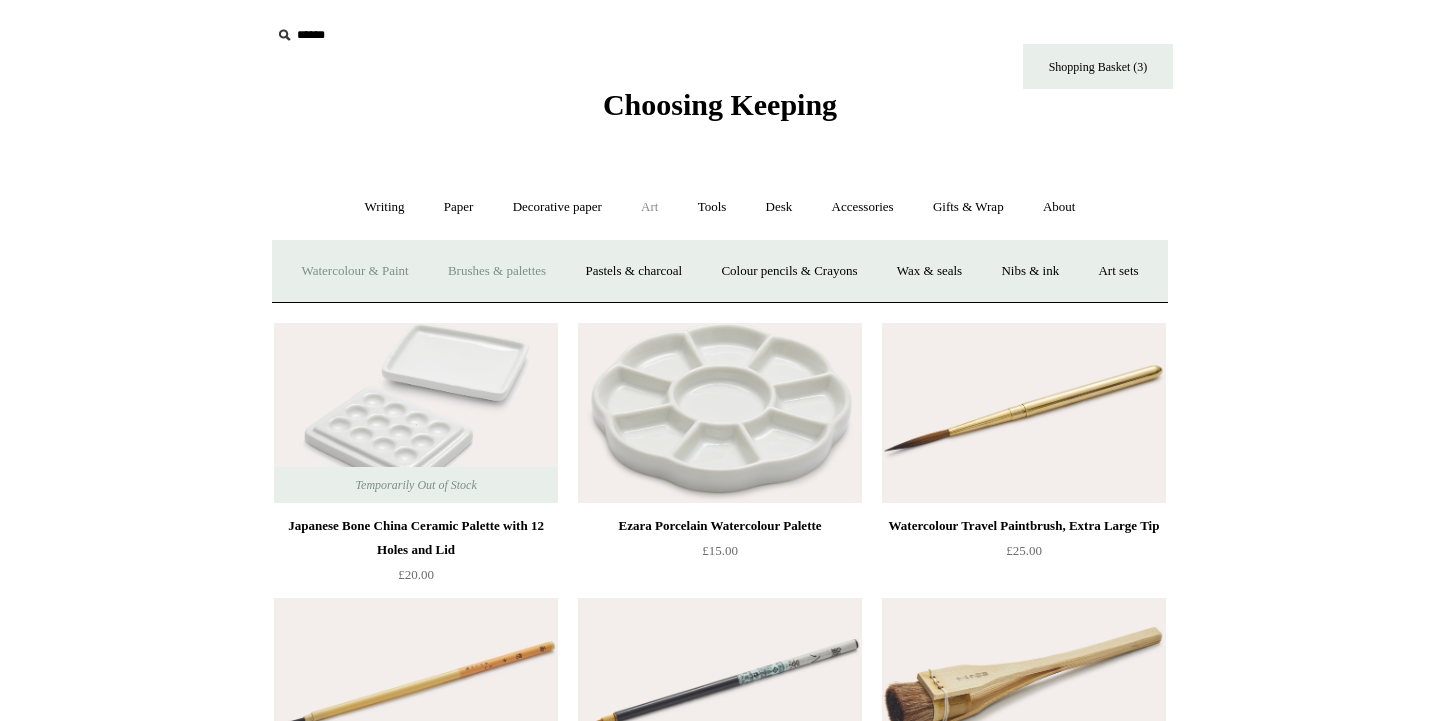 click on "Watercolour & Paint" at bounding box center (354, 271) 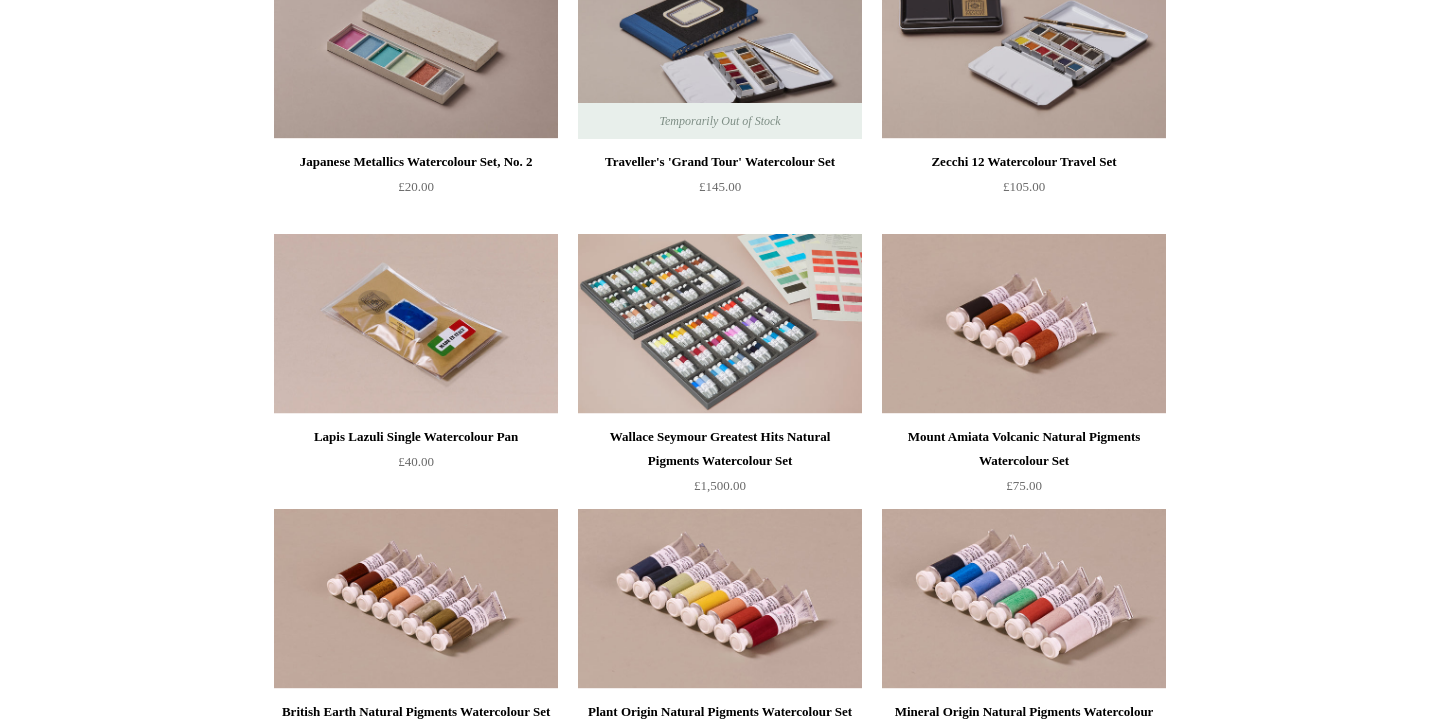 scroll, scrollTop: 3324, scrollLeft: 0, axis: vertical 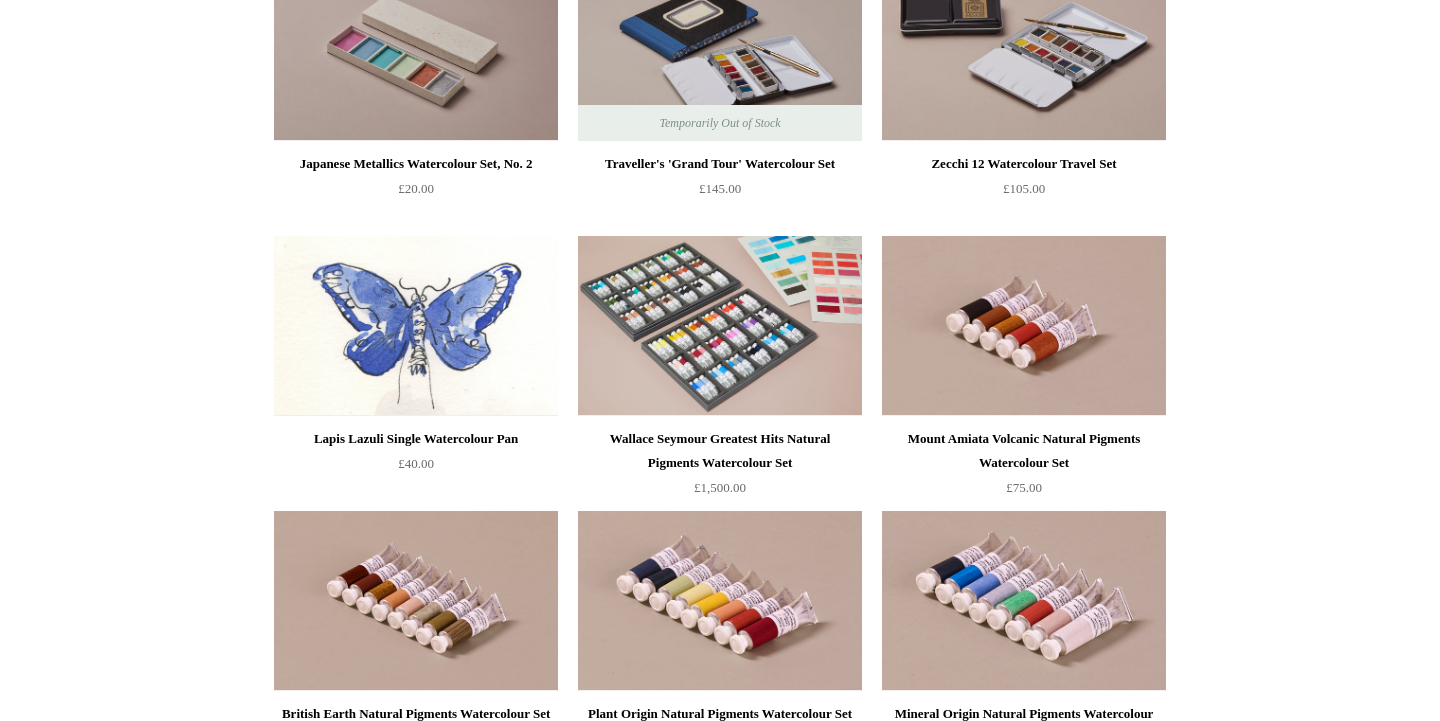 click at bounding box center [416, 326] 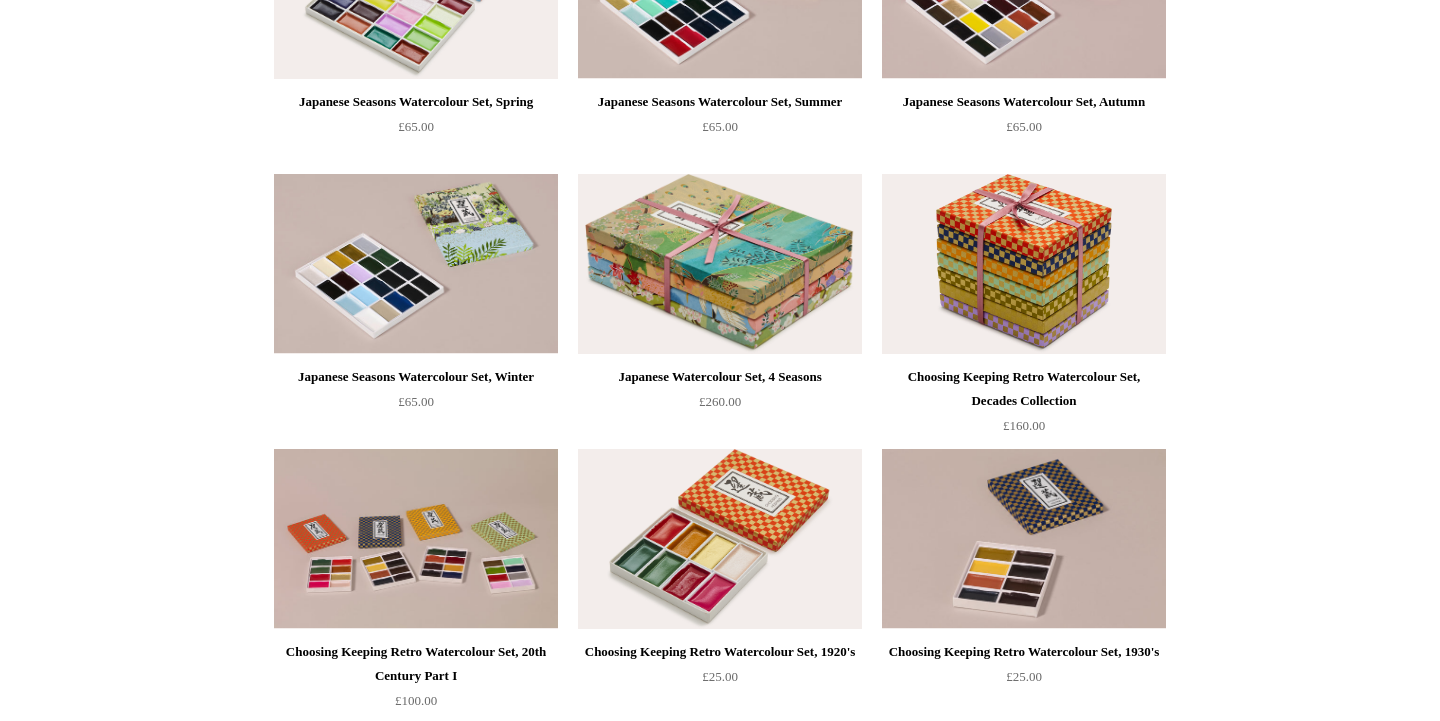 scroll, scrollTop: 0, scrollLeft: 0, axis: both 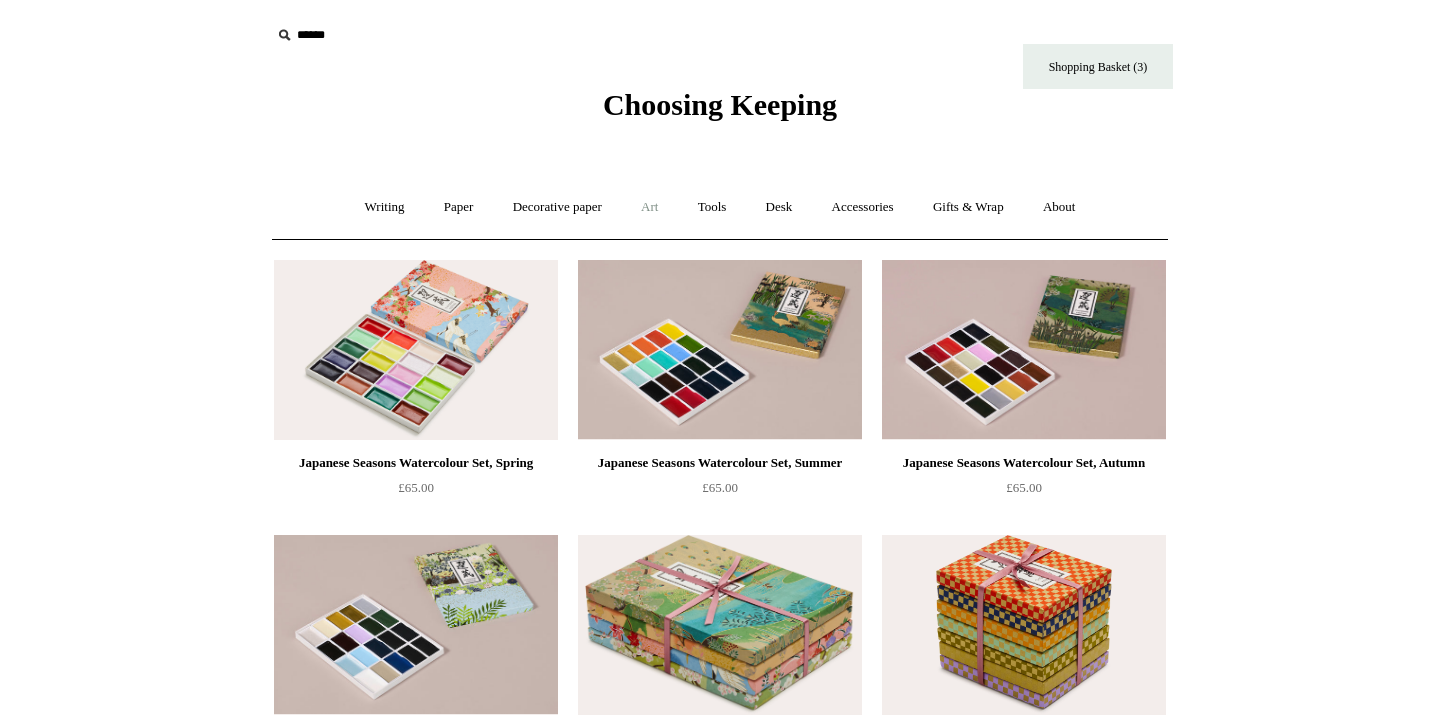 click on "Art +" at bounding box center [649, 207] 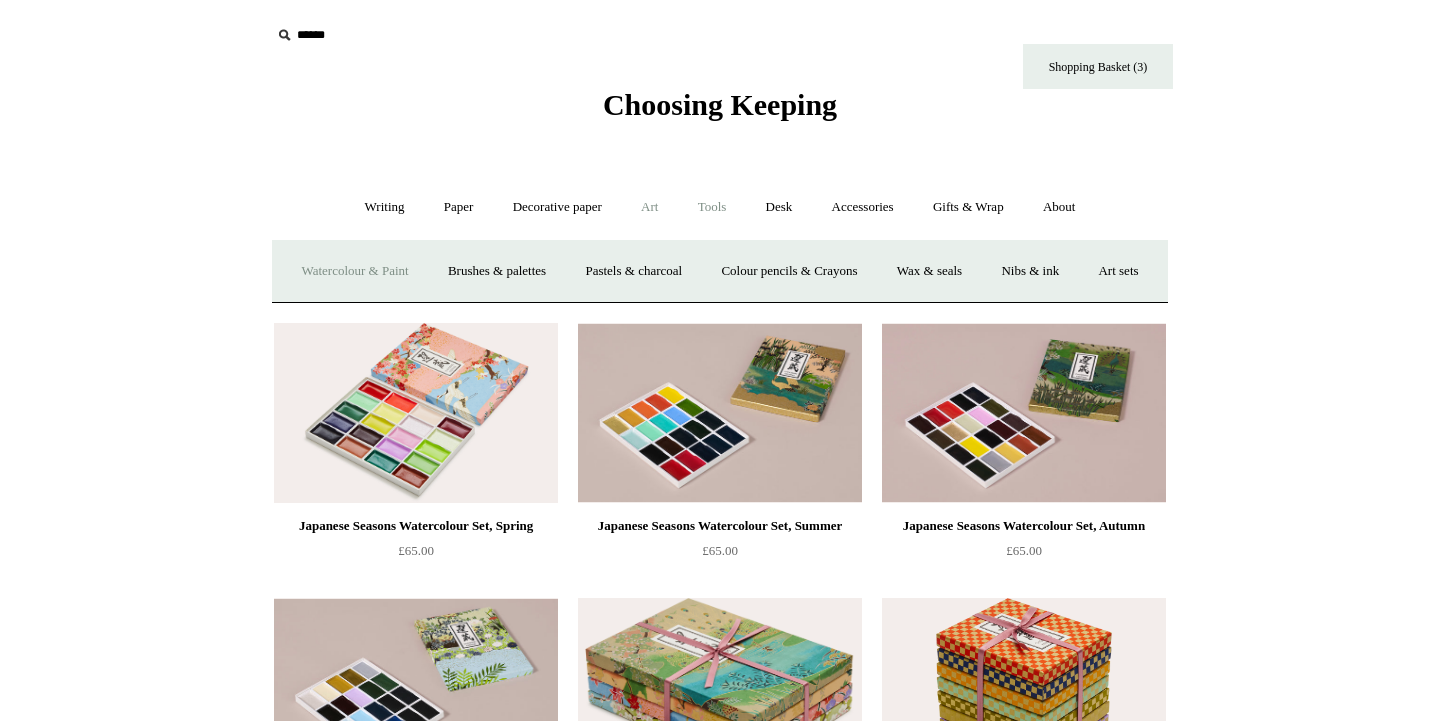 click on "Tools +" at bounding box center [712, 207] 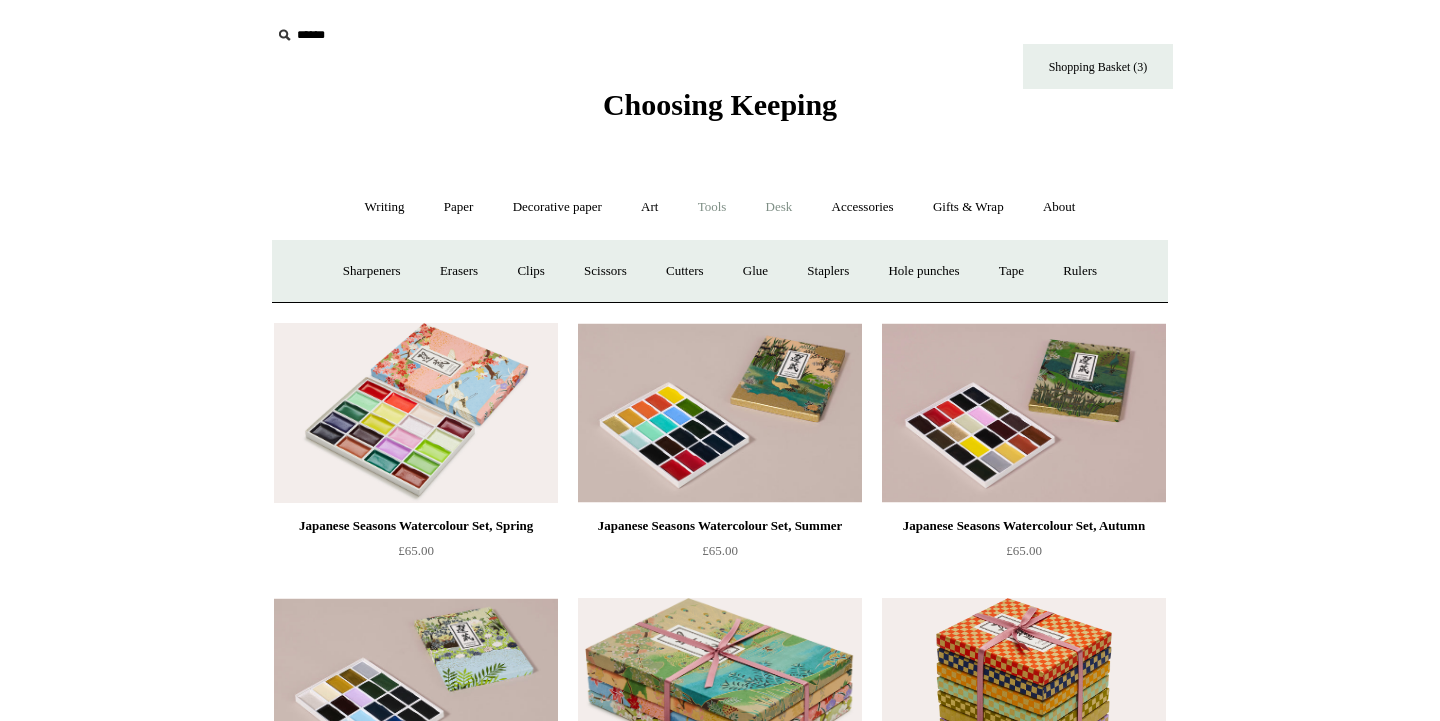 click on "Desk +" at bounding box center (779, 207) 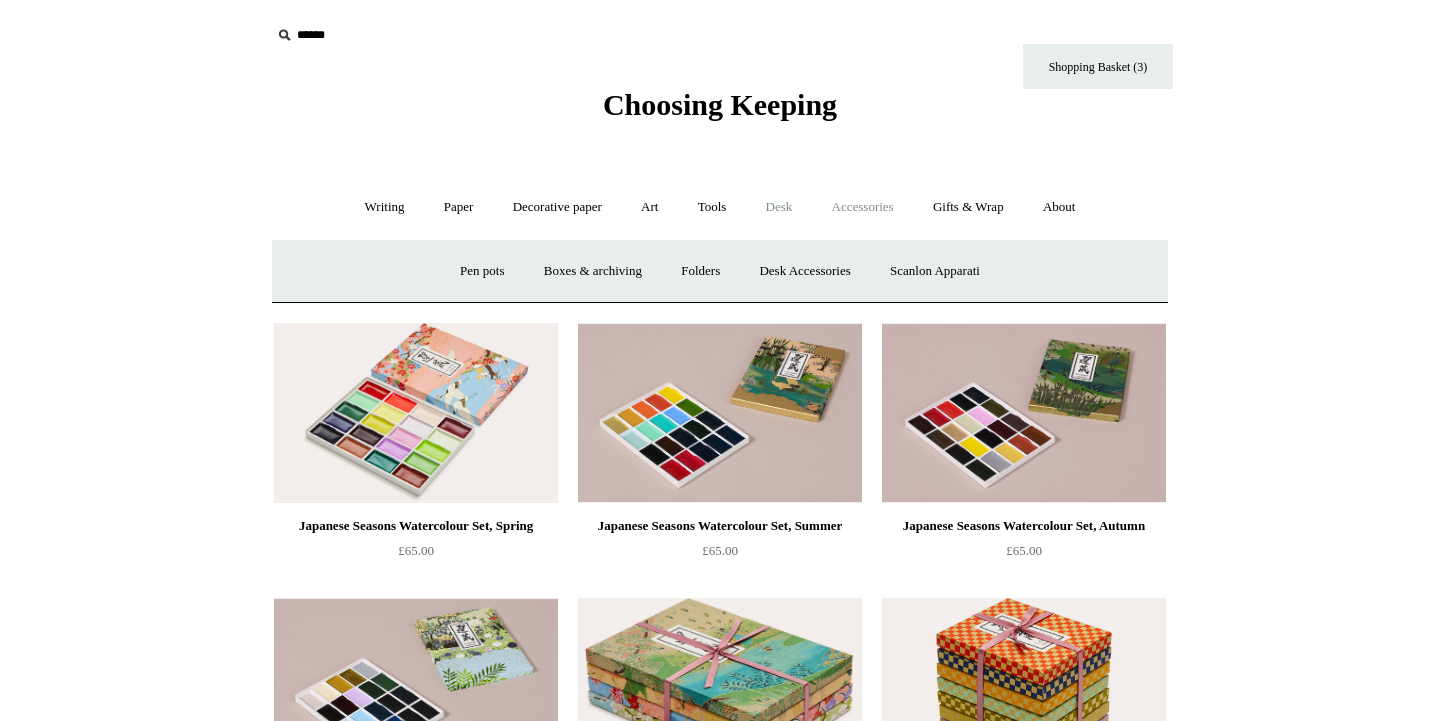 click on "Accessories +" at bounding box center [863, 207] 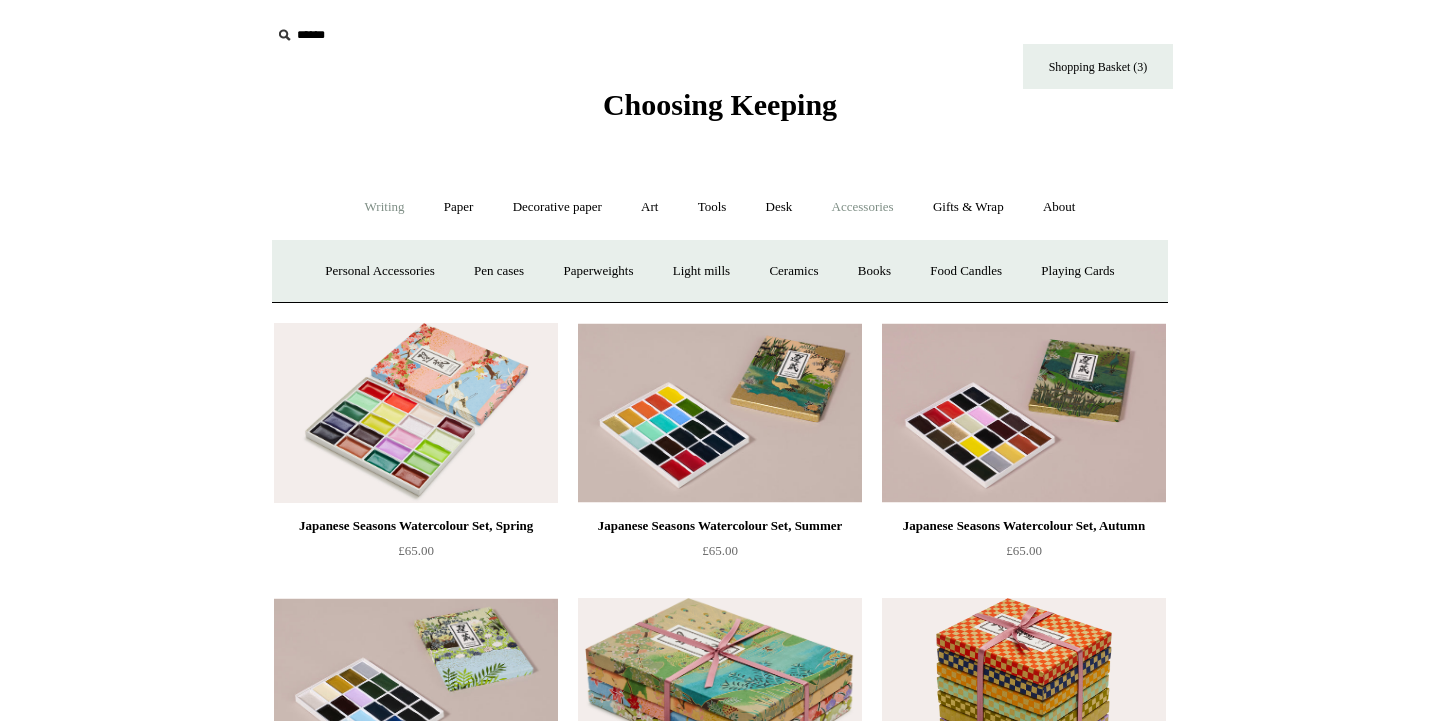 click on "Writing +" at bounding box center (385, 207) 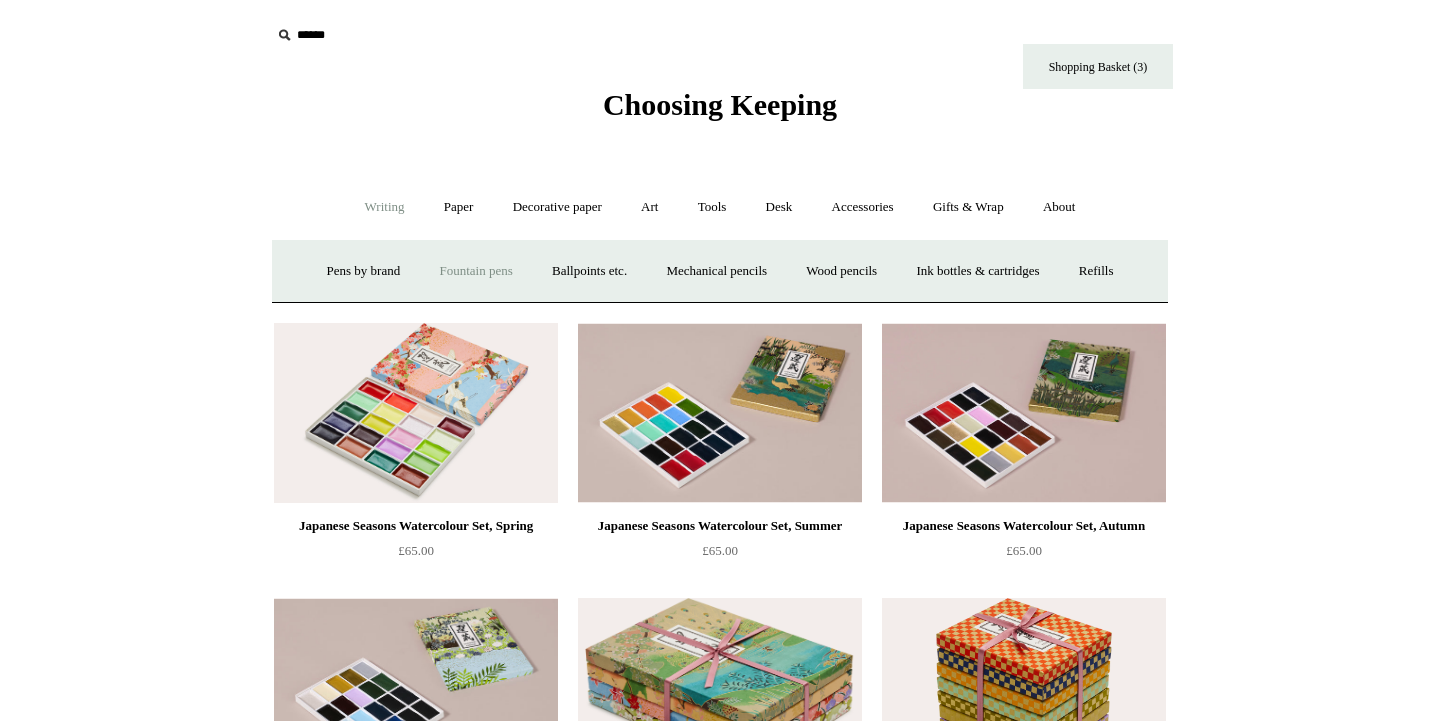 click on "Fountain pens +" at bounding box center (475, 271) 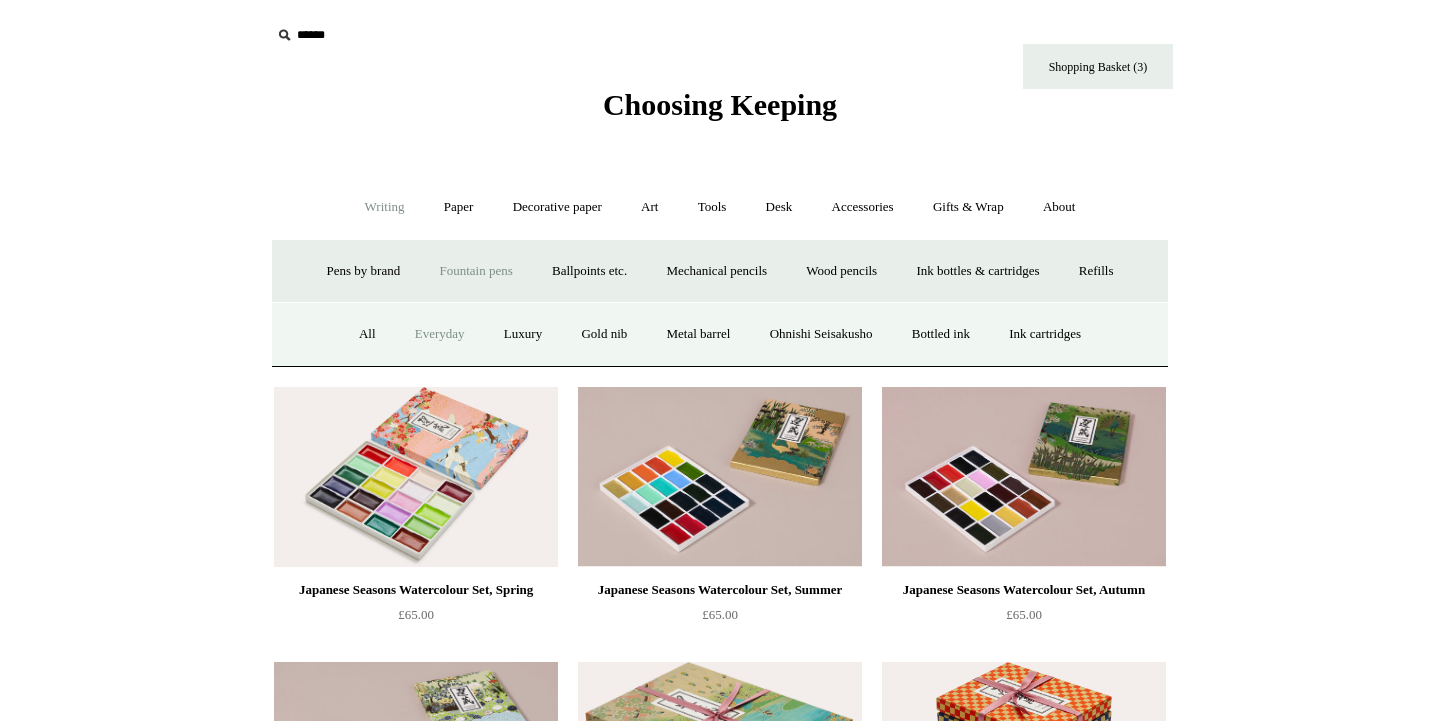 click on "Everyday" at bounding box center (440, 334) 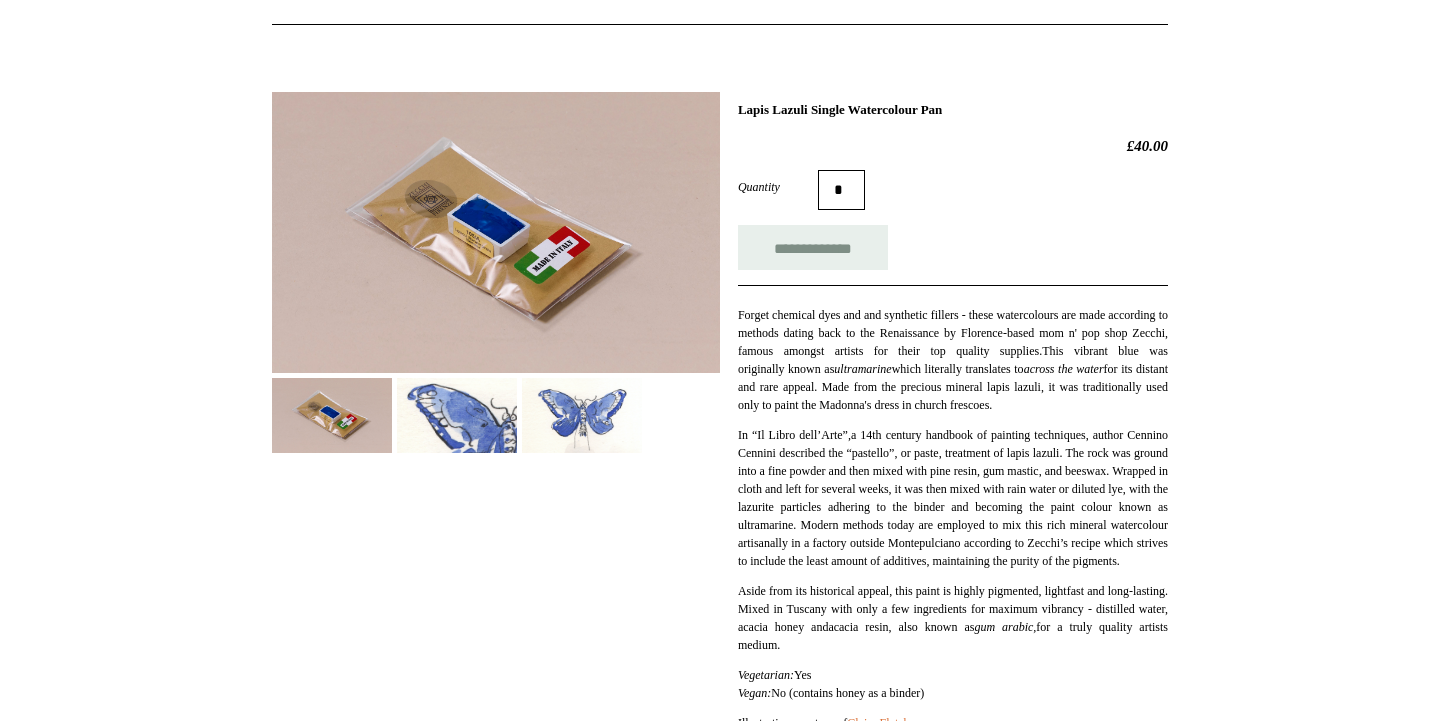 scroll, scrollTop: 213, scrollLeft: 0, axis: vertical 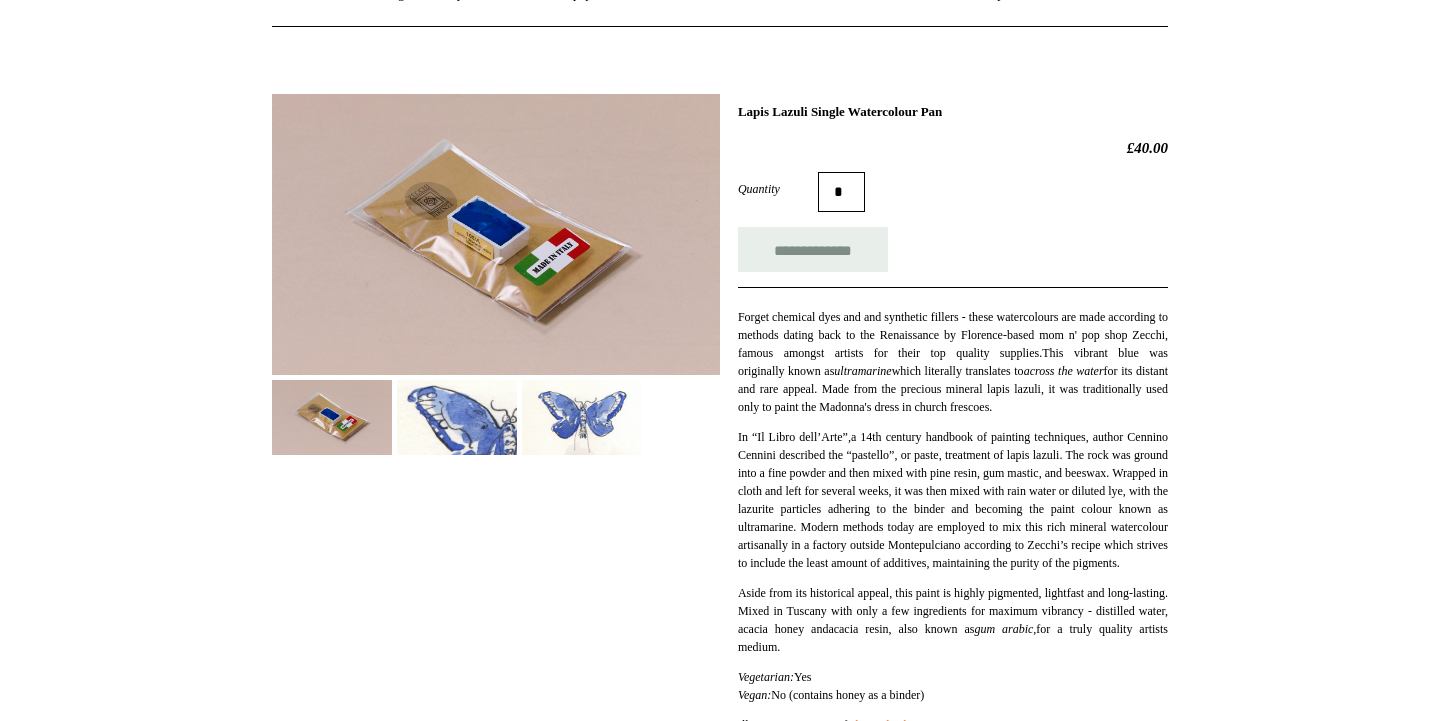 click at bounding box center [457, 417] 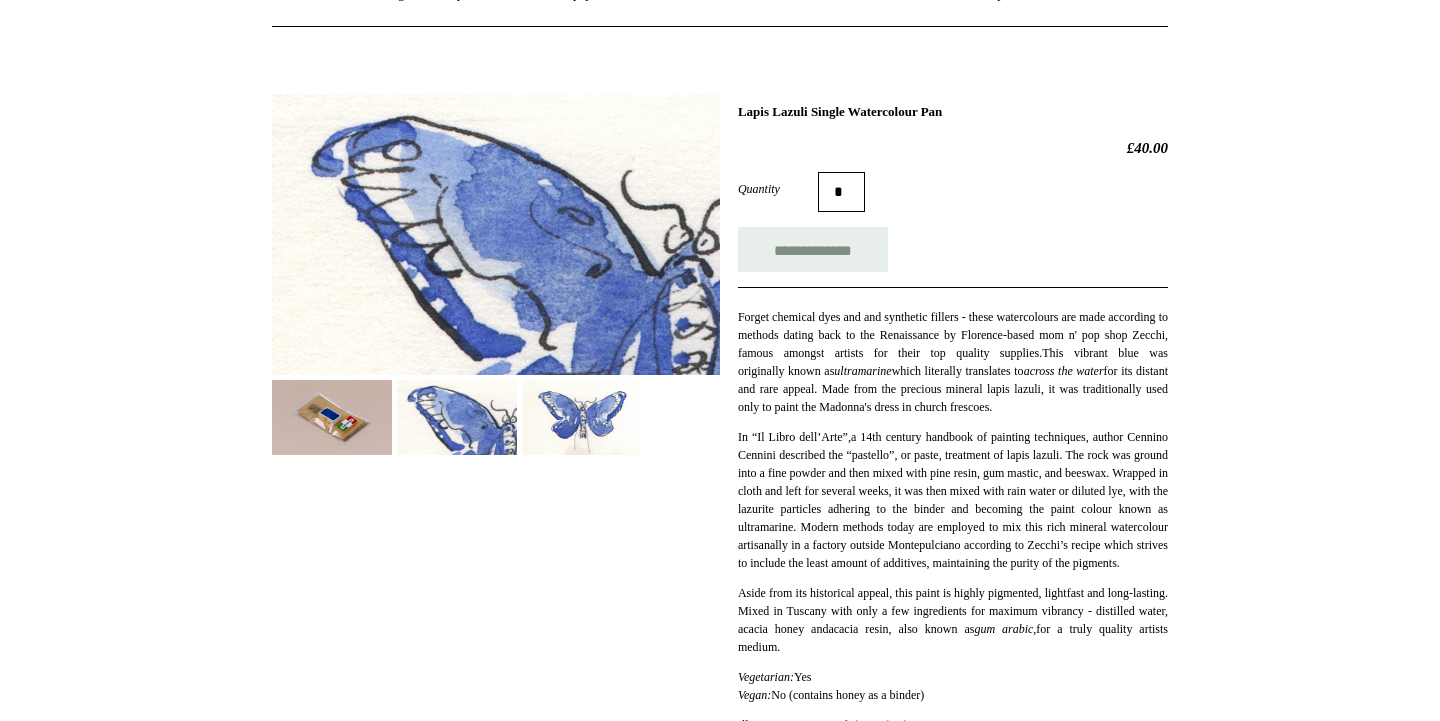 click at bounding box center [582, 417] 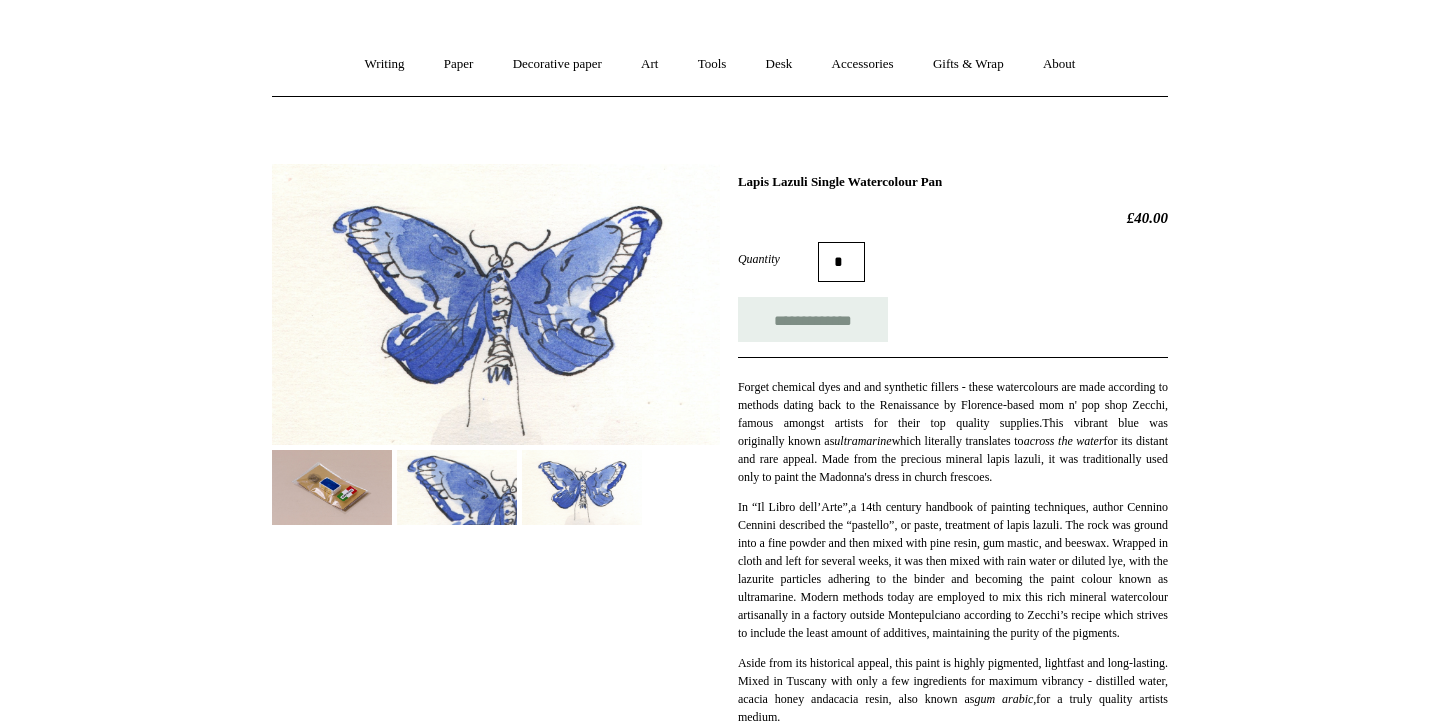 scroll, scrollTop: 0, scrollLeft: 0, axis: both 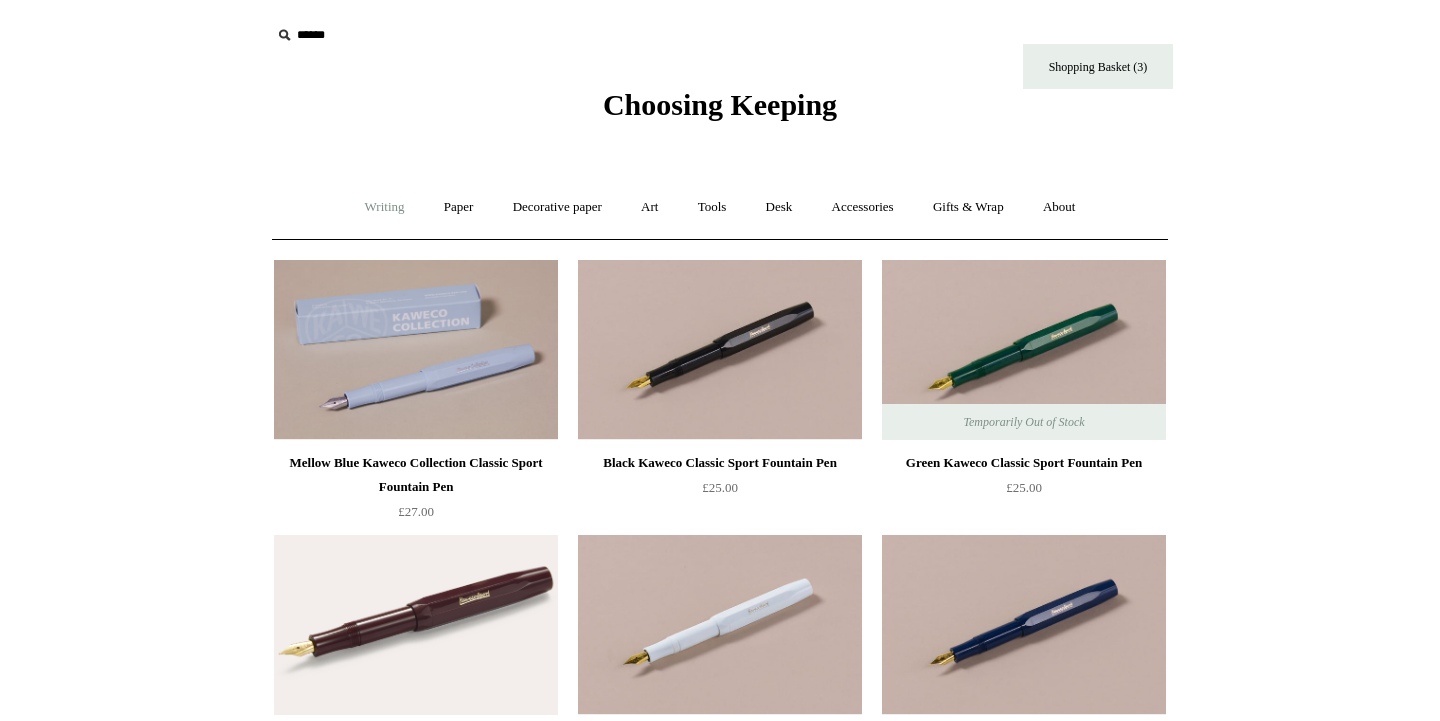 click on "Writing +" at bounding box center [385, 207] 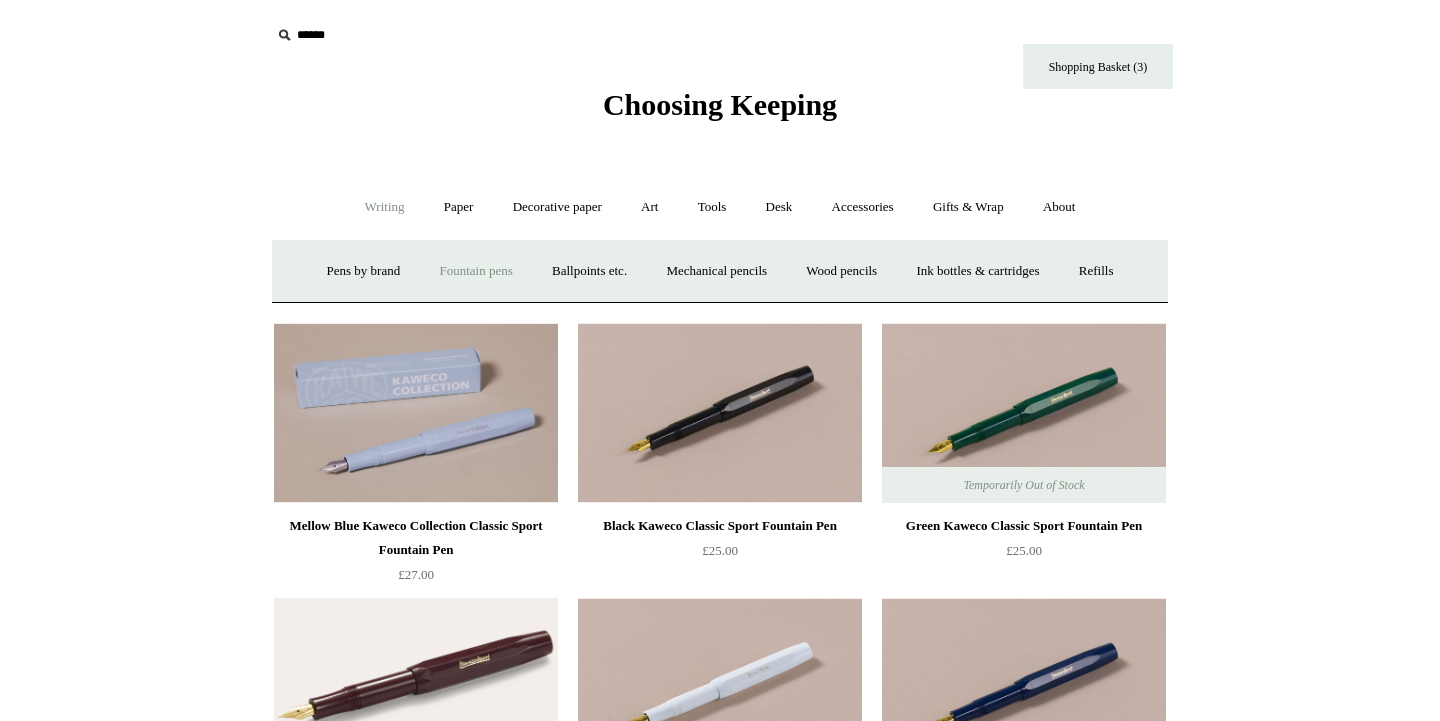 click on "Fountain pens +" at bounding box center (475, 271) 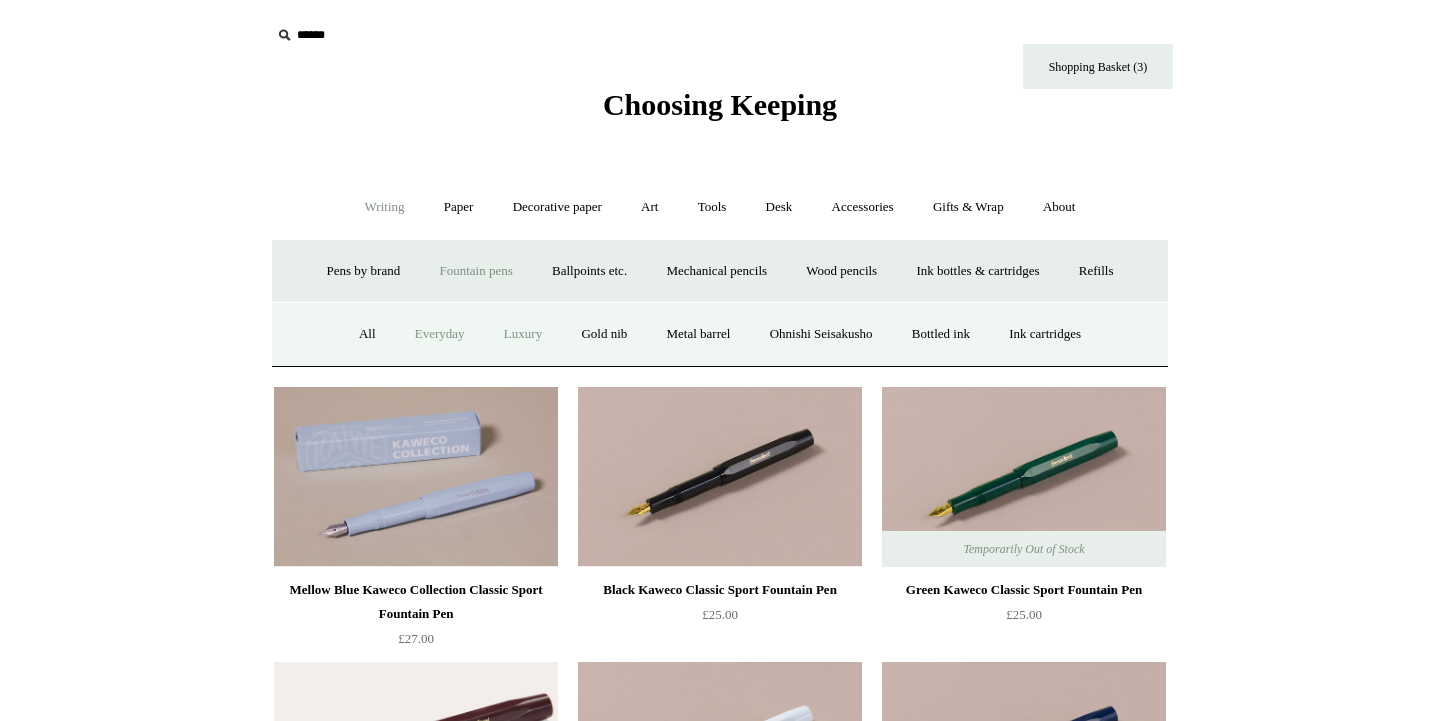 click on "Luxury" at bounding box center [523, 334] 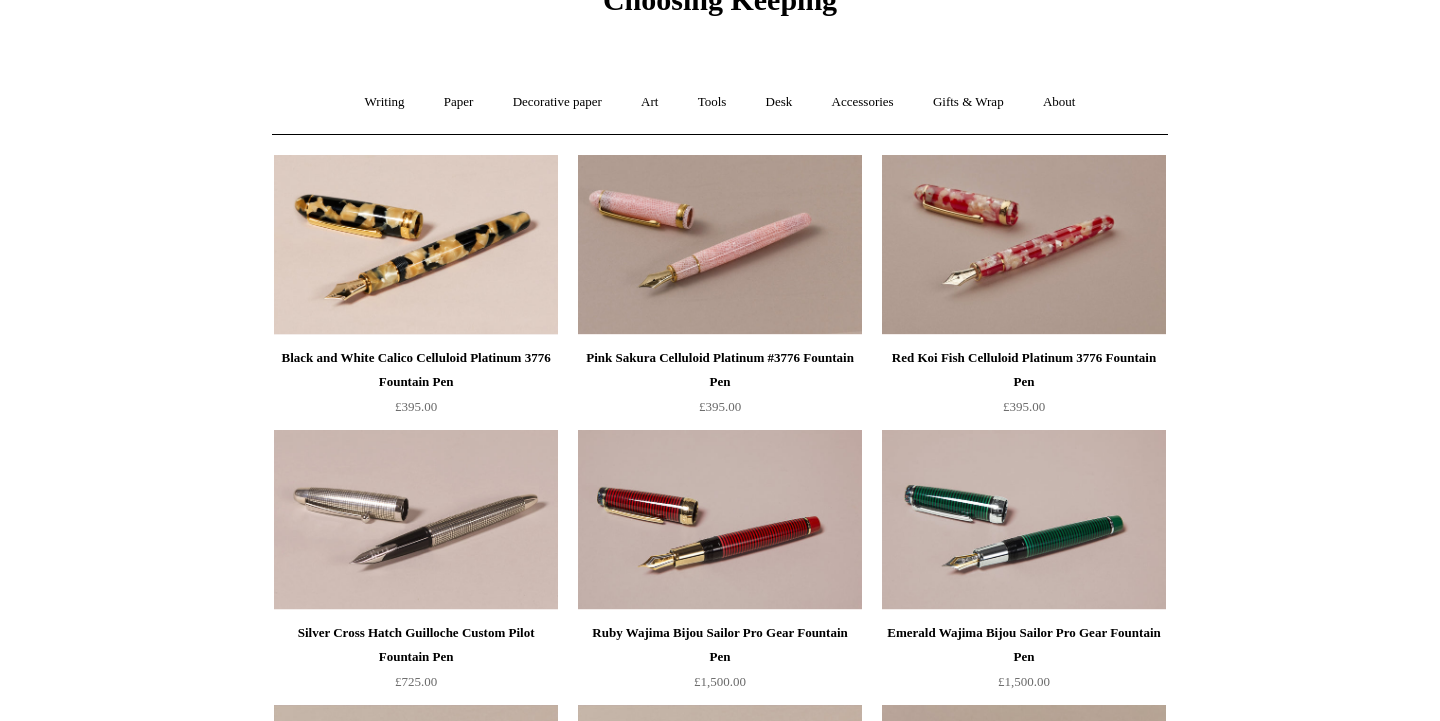 scroll, scrollTop: 0, scrollLeft: 0, axis: both 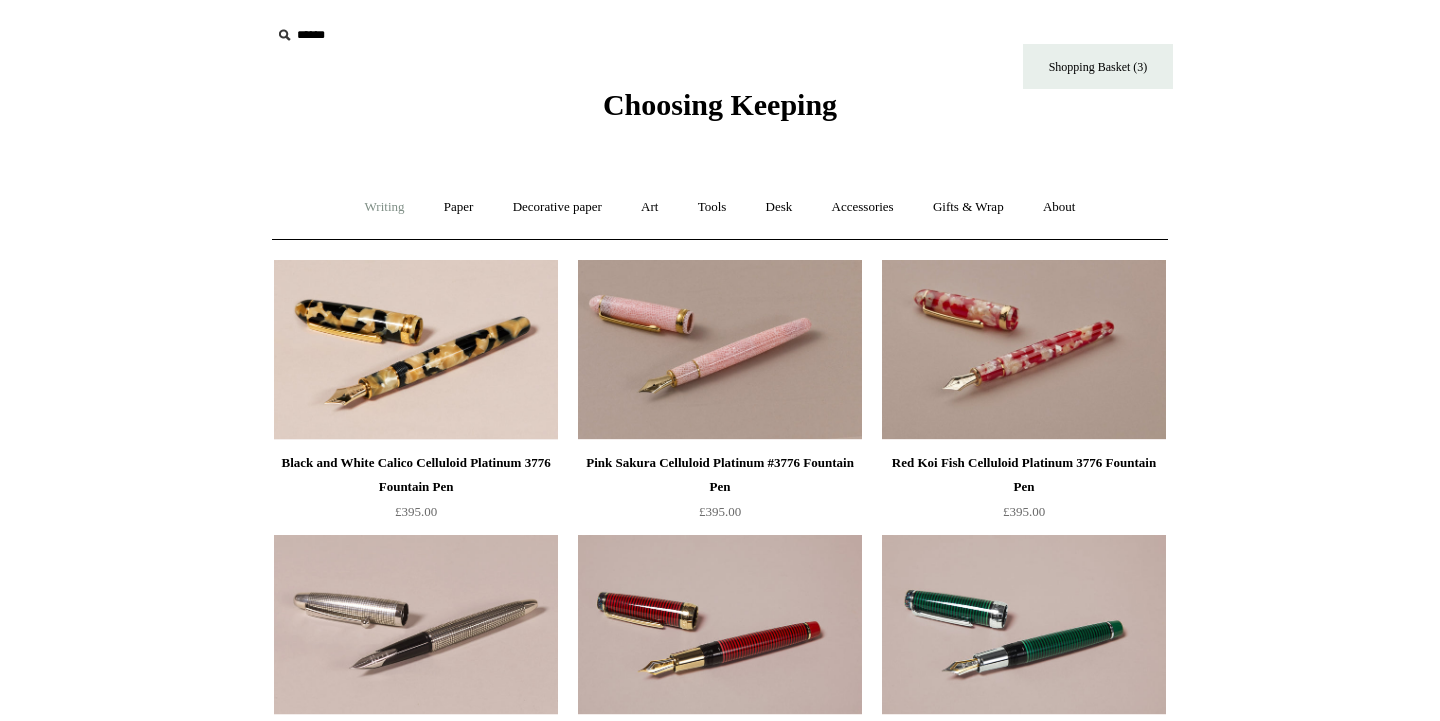 click on "Writing +" at bounding box center (385, 207) 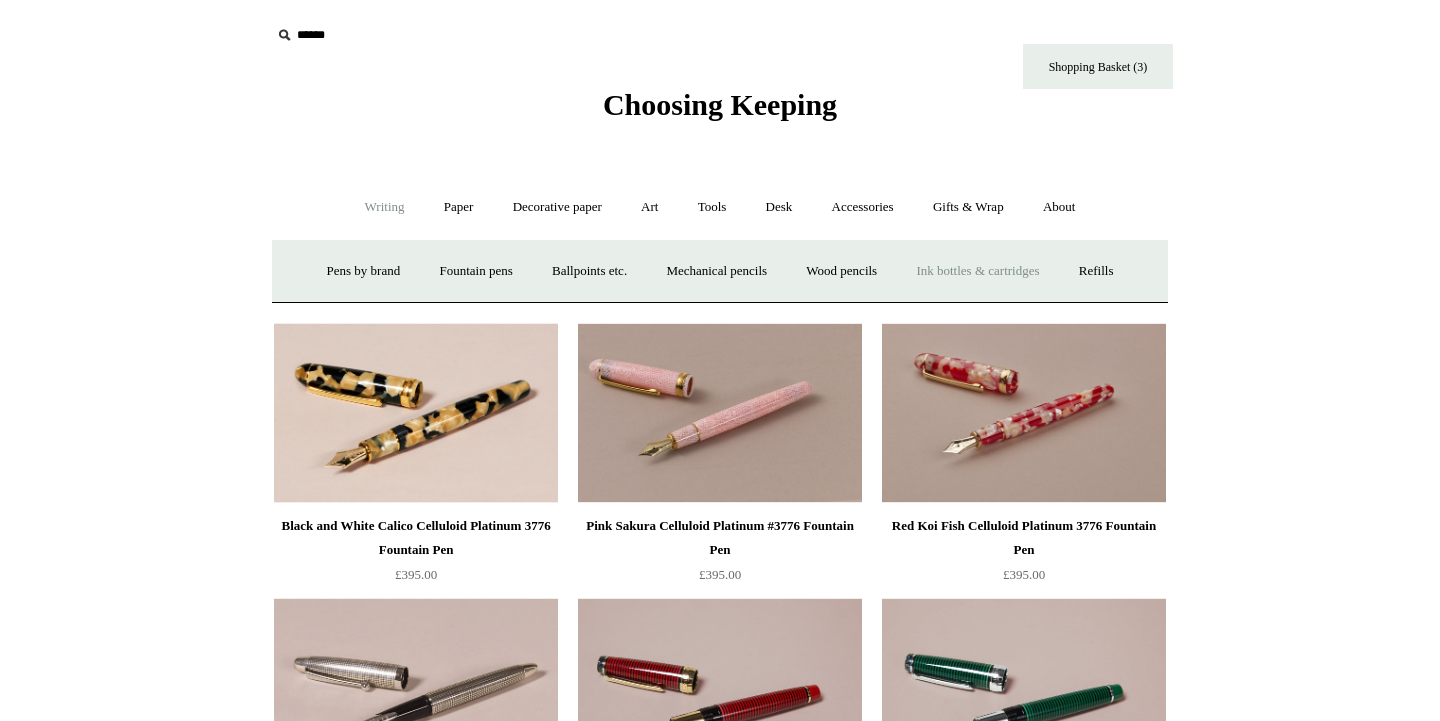 click on "Ink bottles & cartridges +" at bounding box center (977, 271) 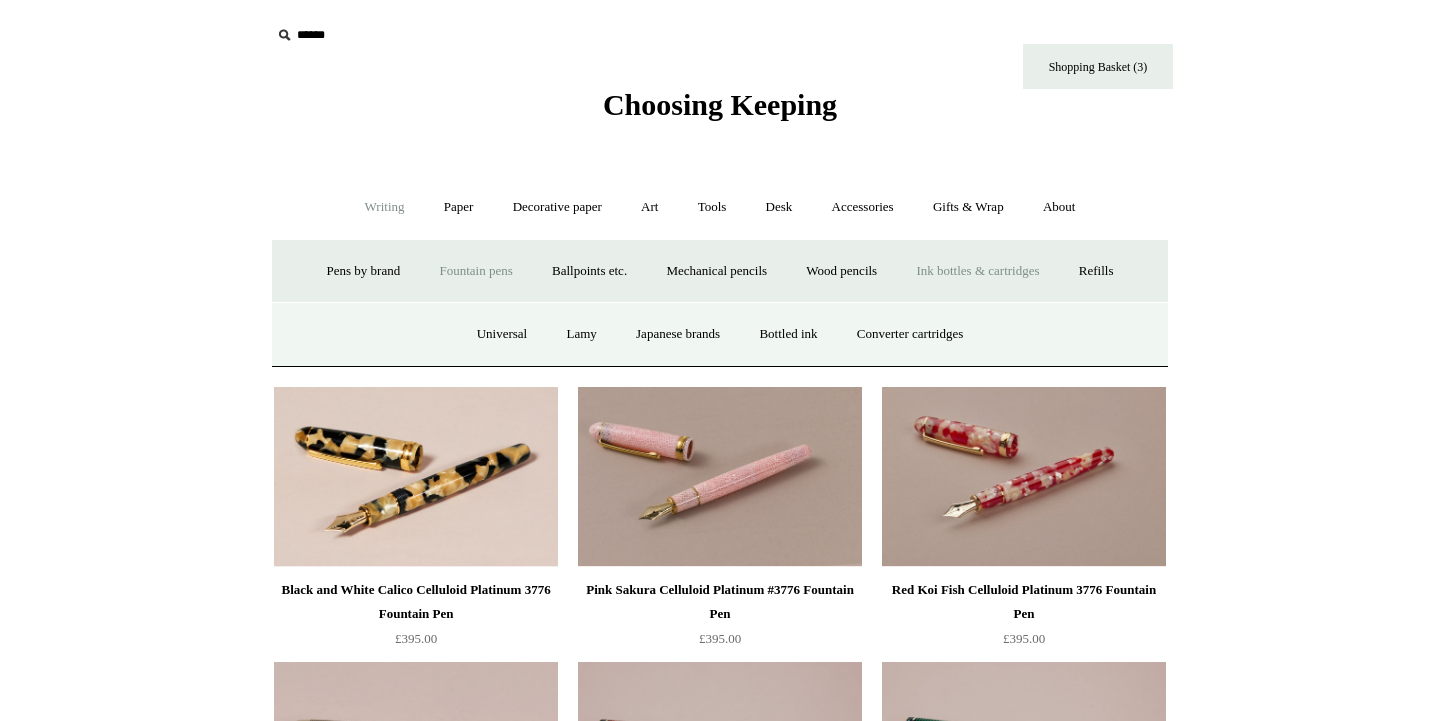 click on "Fountain pens +" at bounding box center [475, 271] 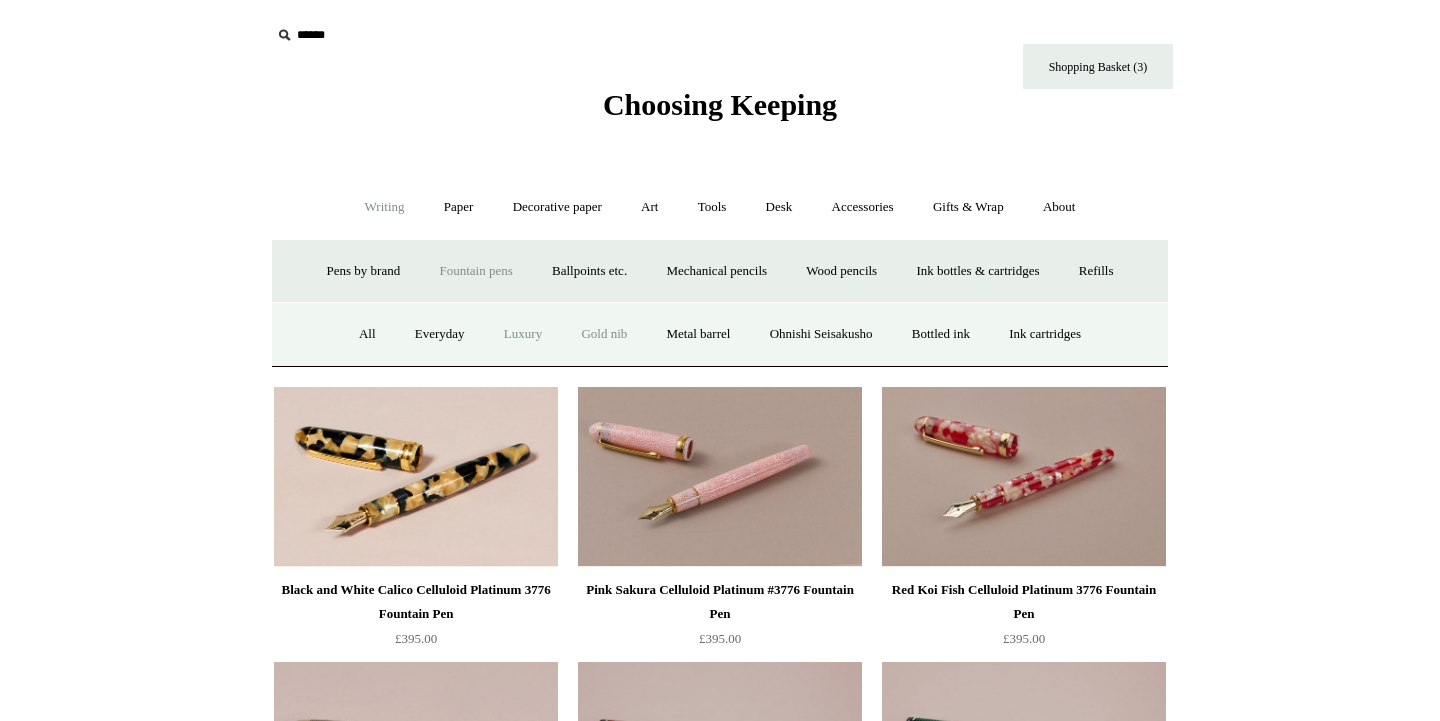 click on "Gold nib" at bounding box center (604, 334) 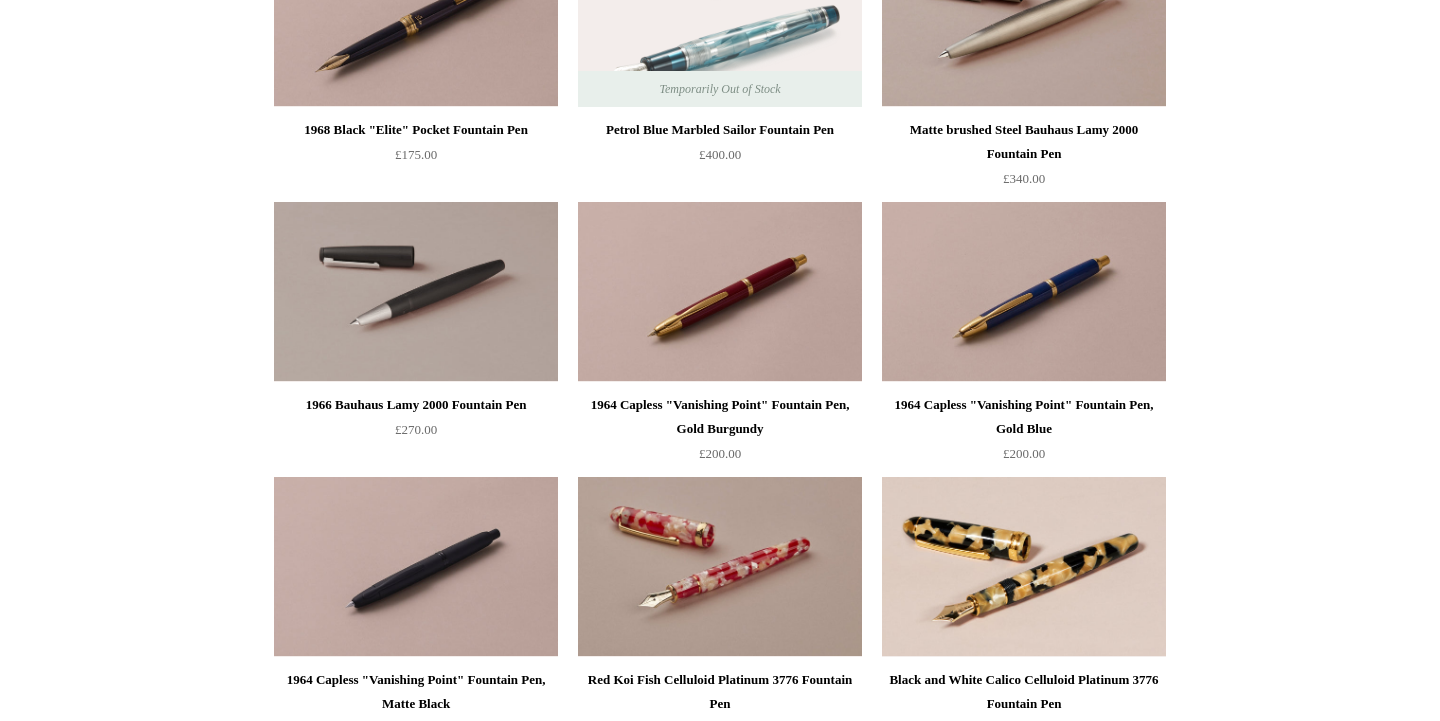 scroll, scrollTop: 0, scrollLeft: 0, axis: both 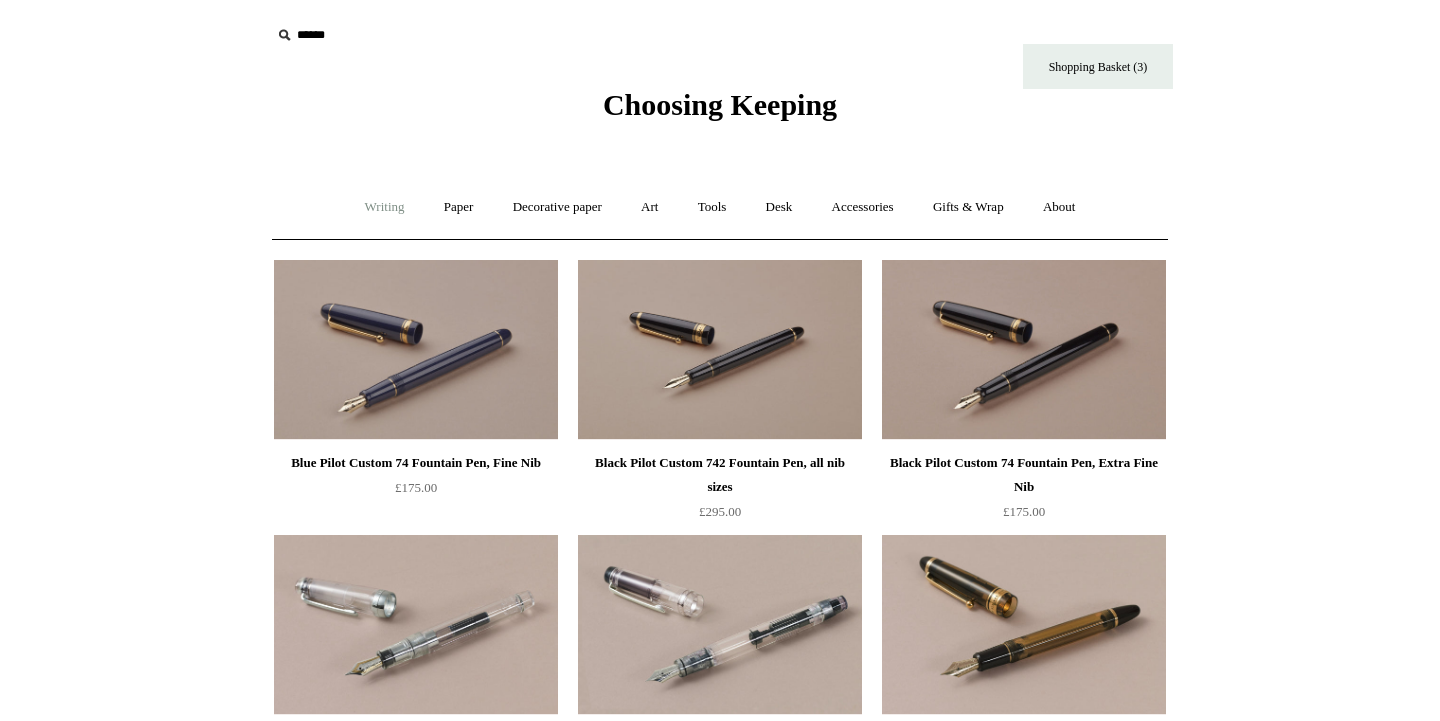 click on "Writing +" at bounding box center [385, 207] 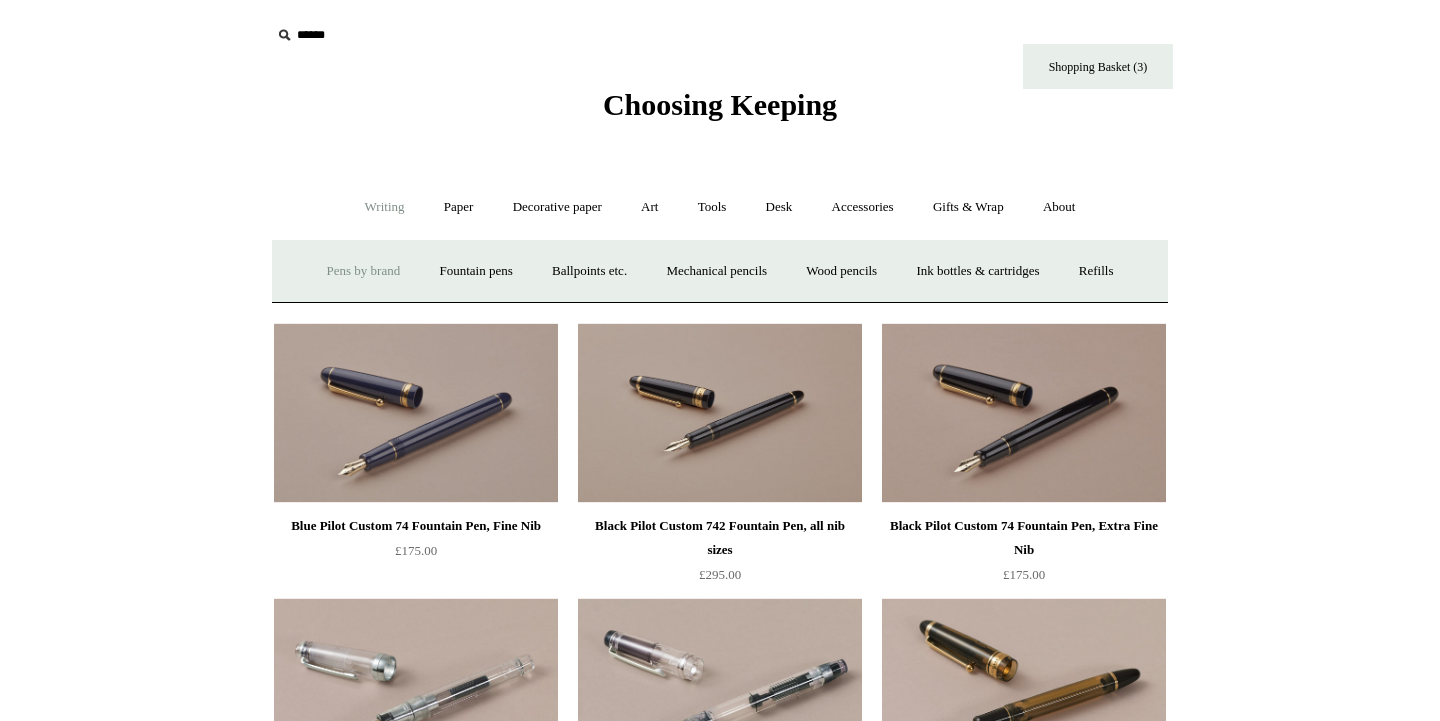 click on "Pens by brand +" at bounding box center [364, 271] 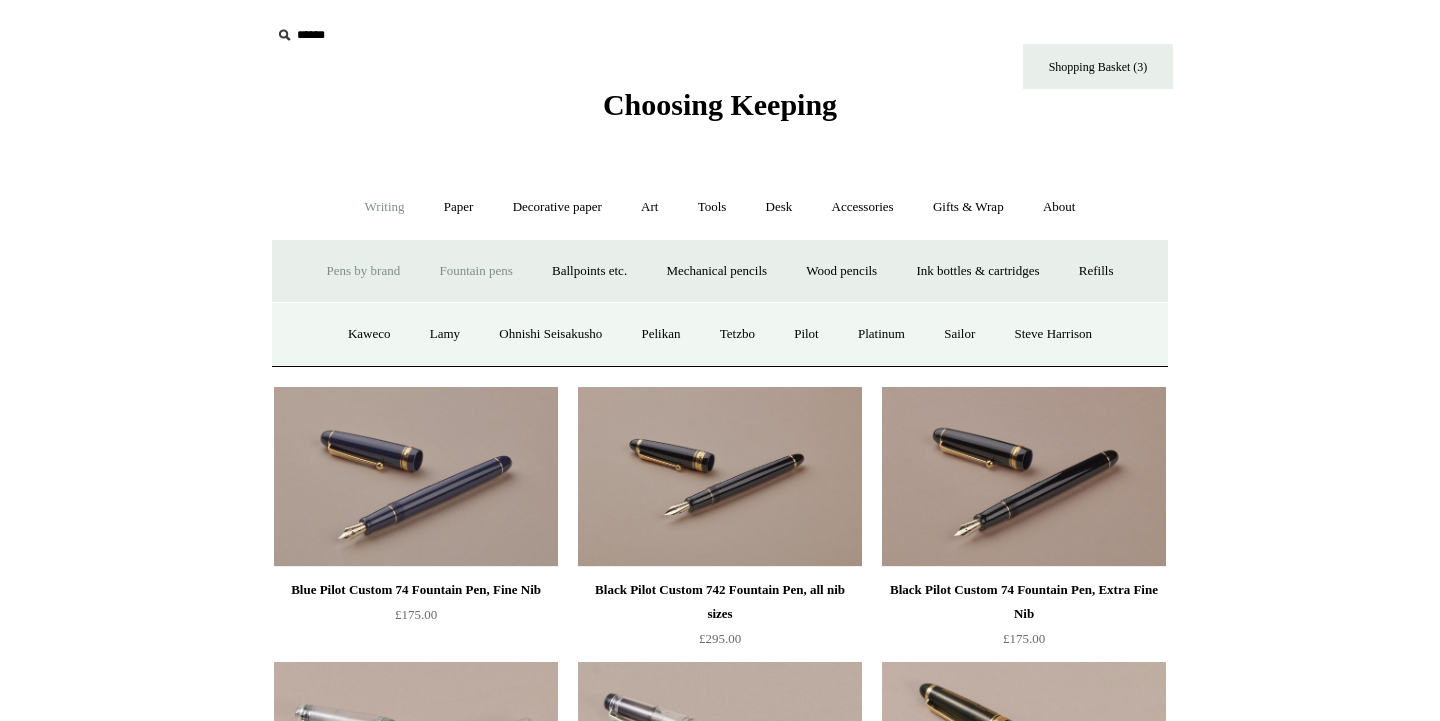 click on "Fountain pens +" at bounding box center (475, 271) 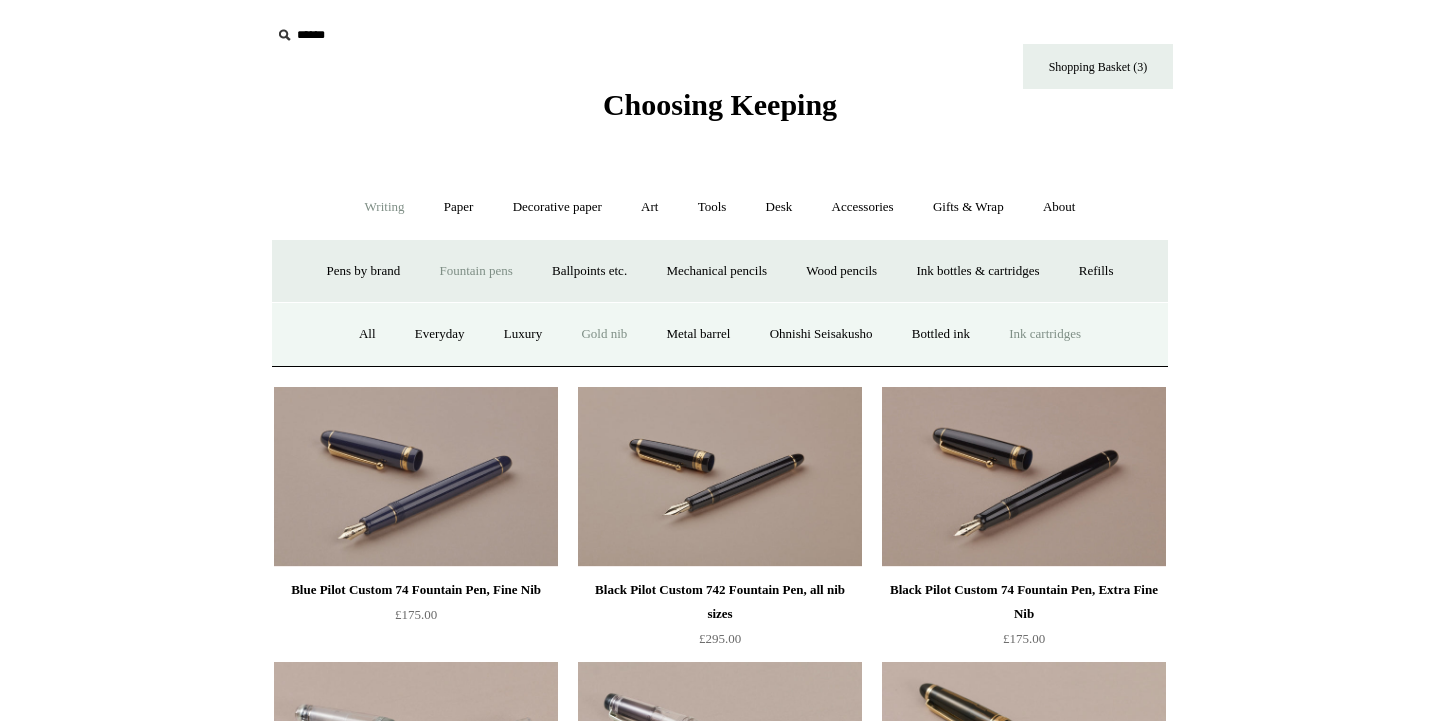 click on "Ink cartridges" at bounding box center (1045, 334) 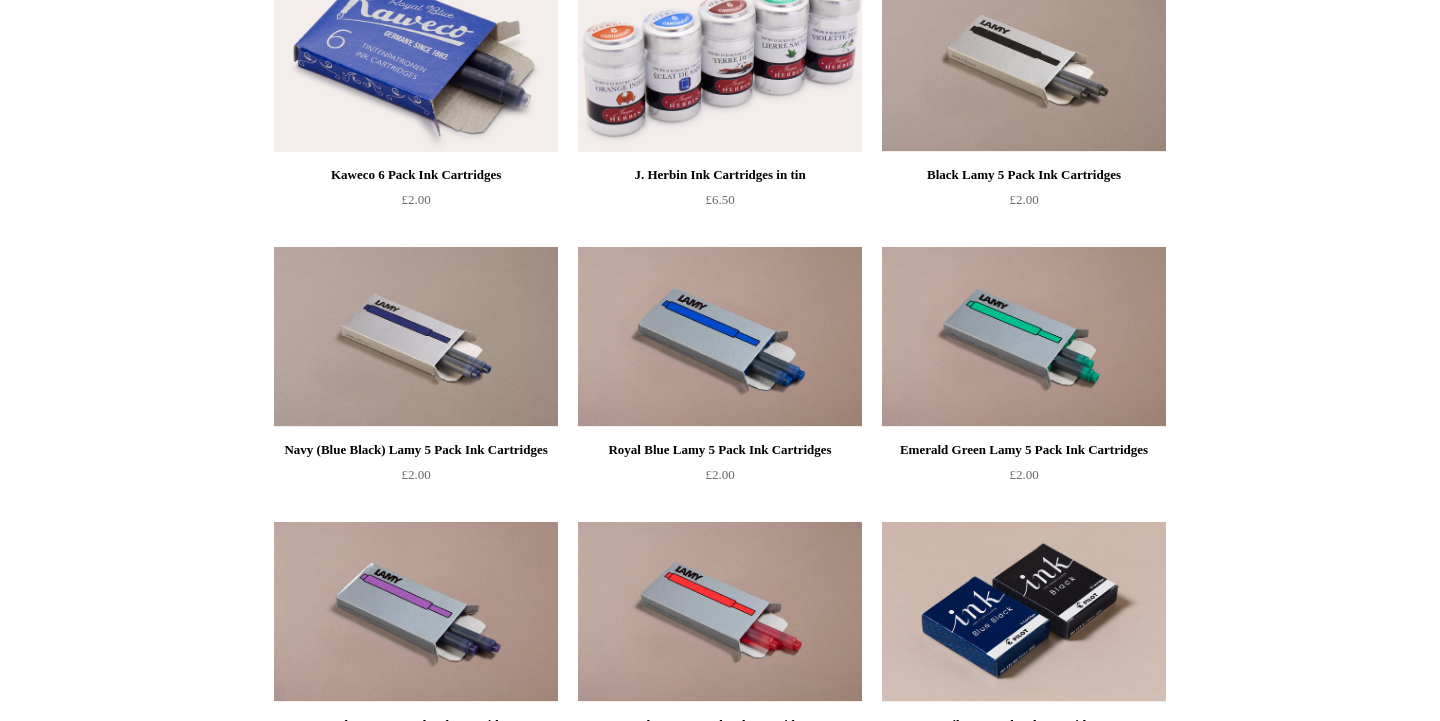 scroll, scrollTop: 0, scrollLeft: 0, axis: both 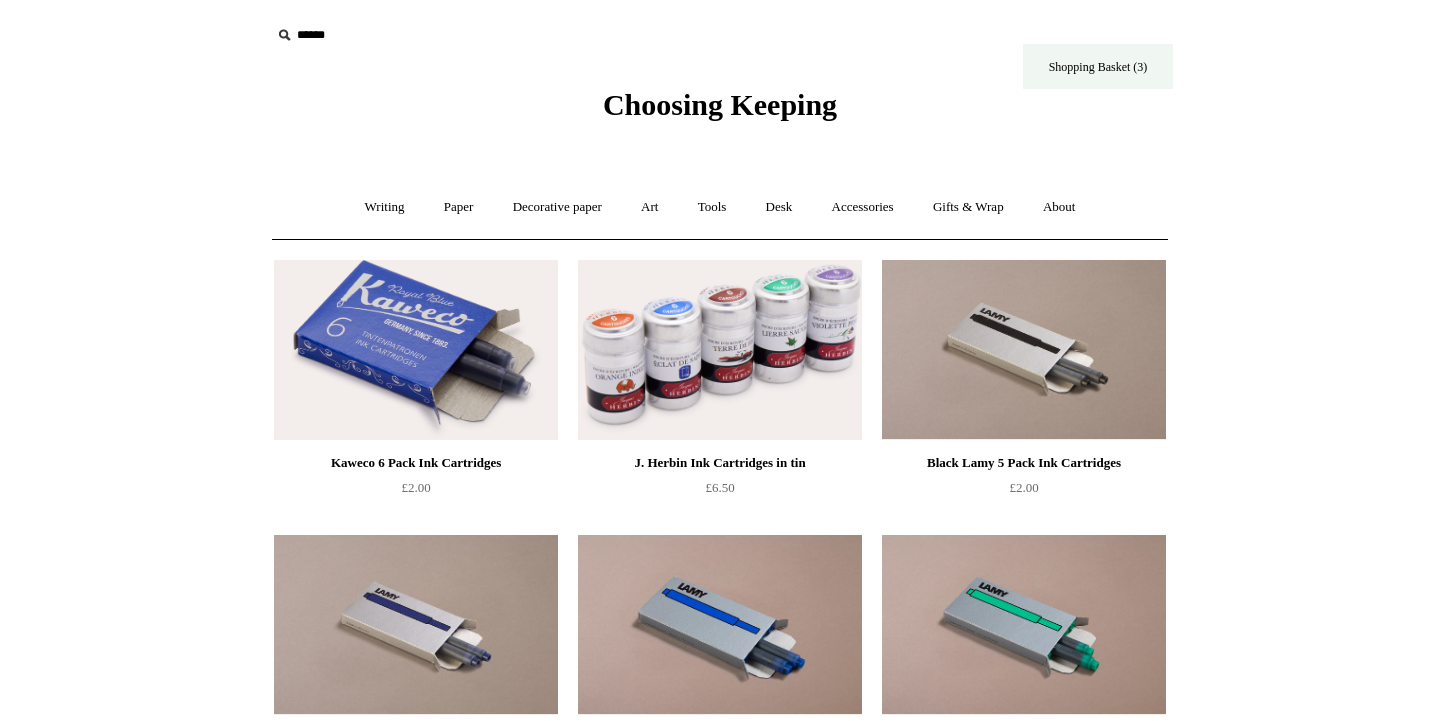 click on "Shopping Basket (3)" at bounding box center [1098, 66] 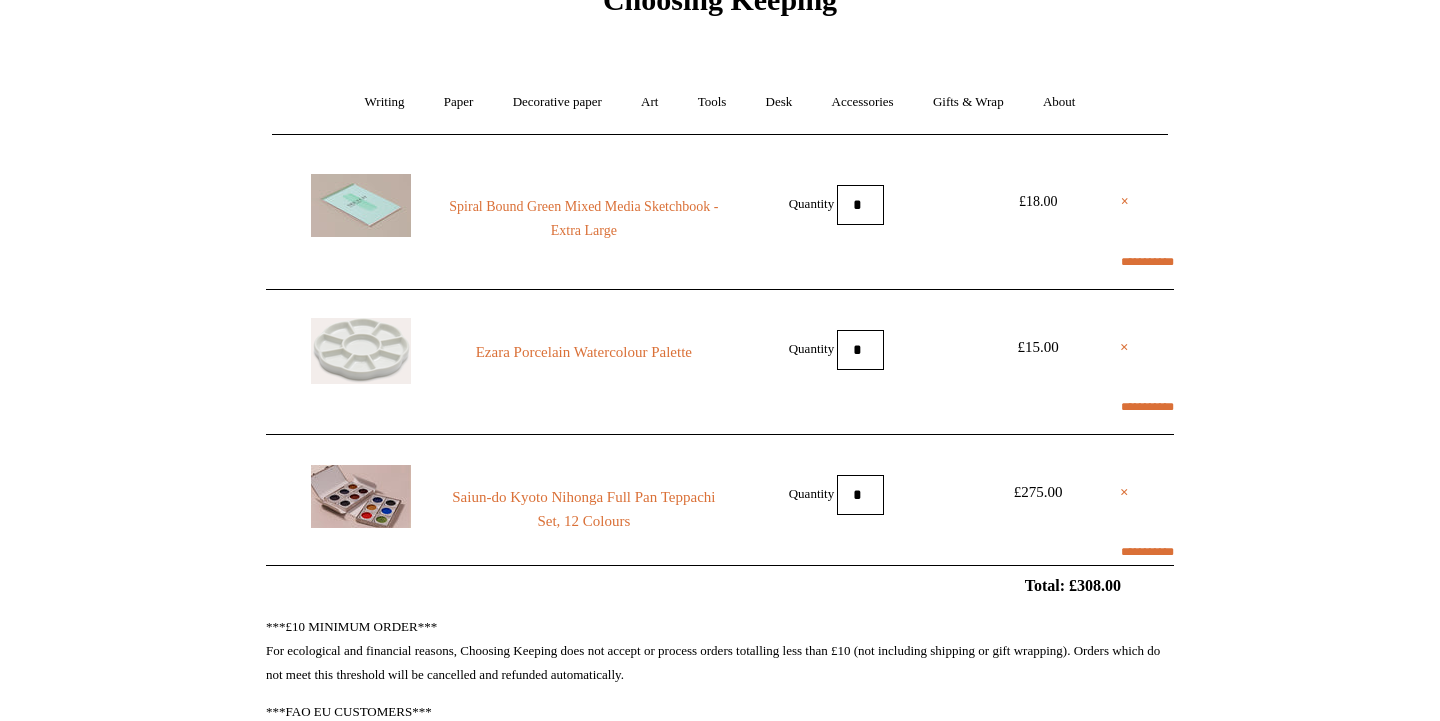 scroll, scrollTop: 122, scrollLeft: 0, axis: vertical 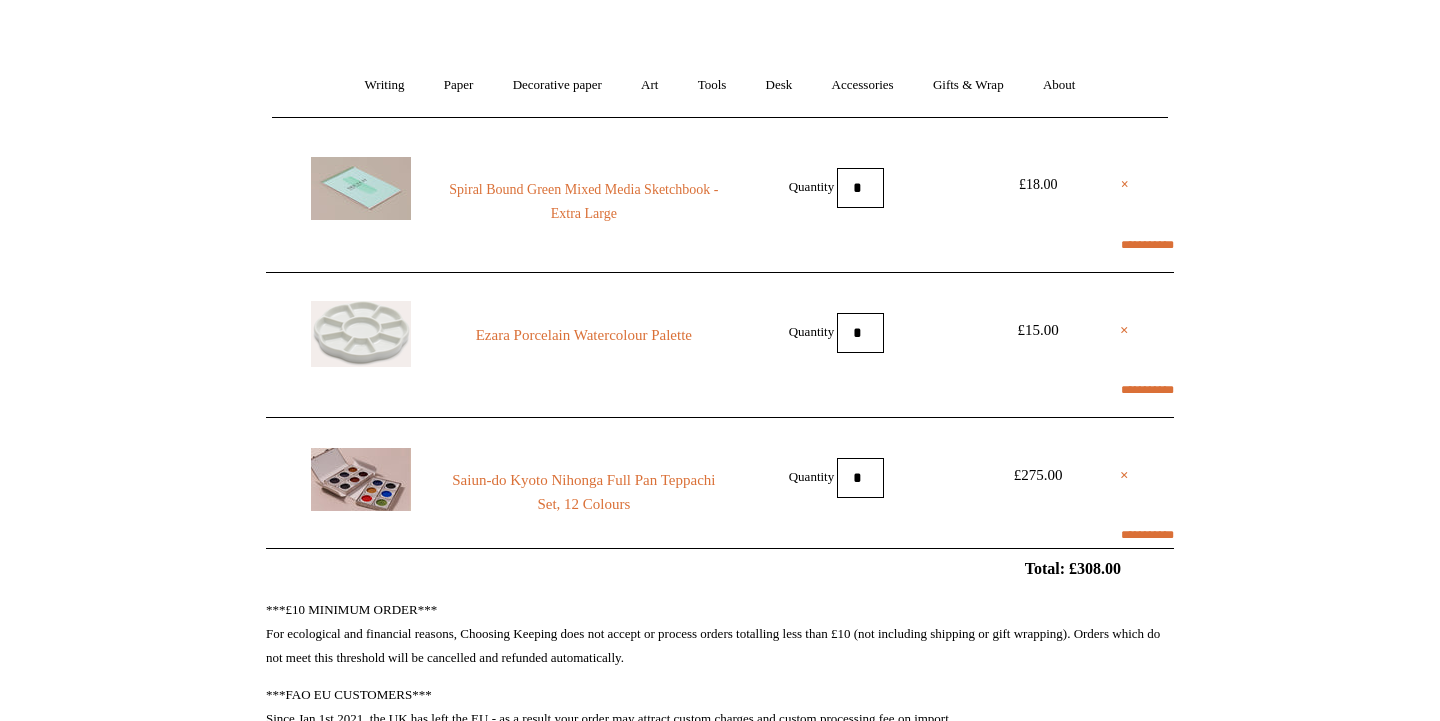 select on "**********" 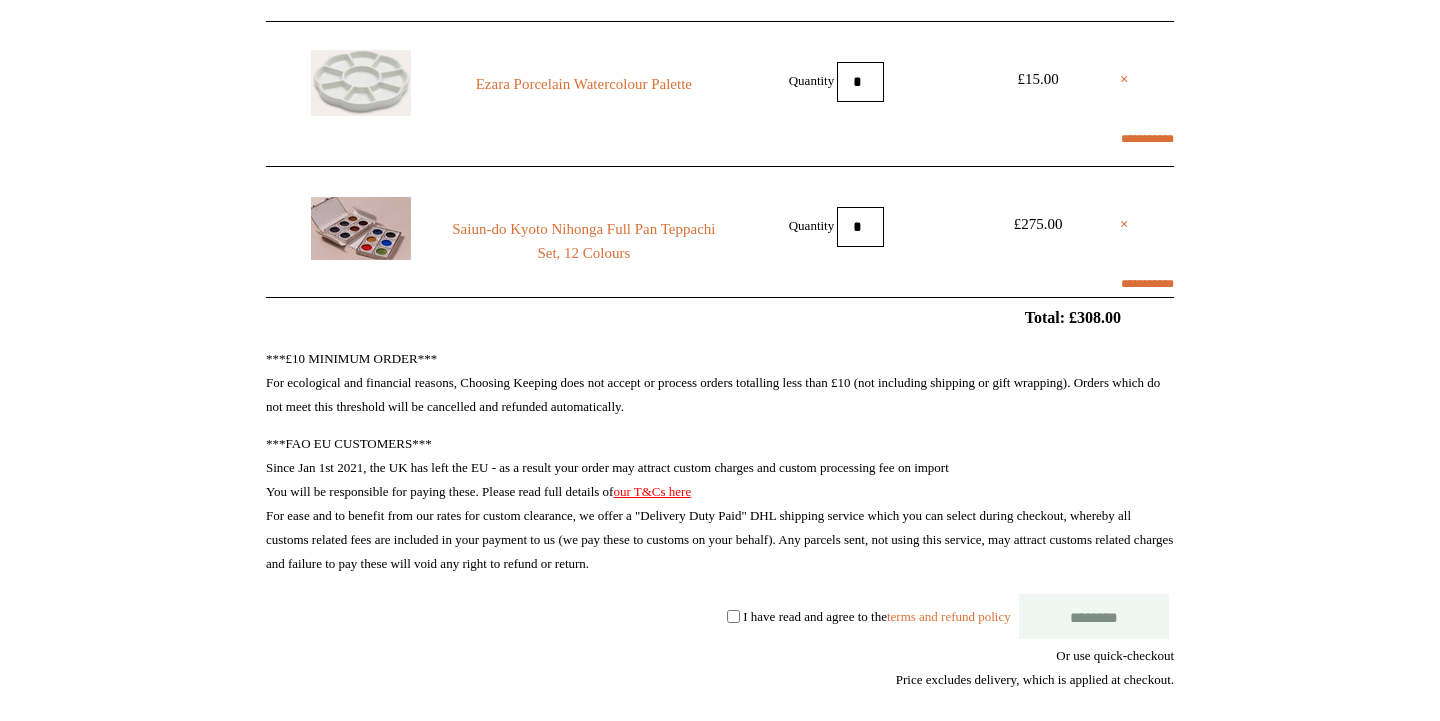 scroll, scrollTop: 388, scrollLeft: 0, axis: vertical 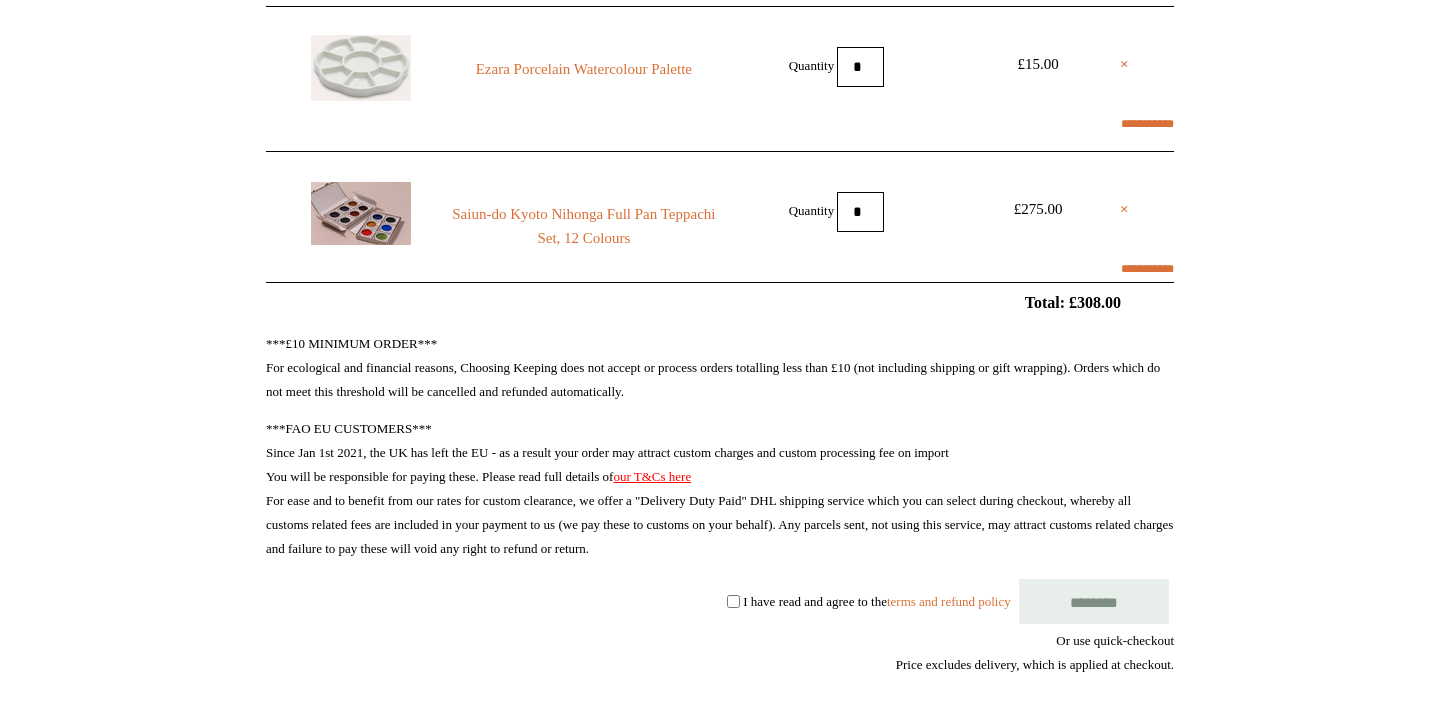 click on "********" at bounding box center [1094, 601] 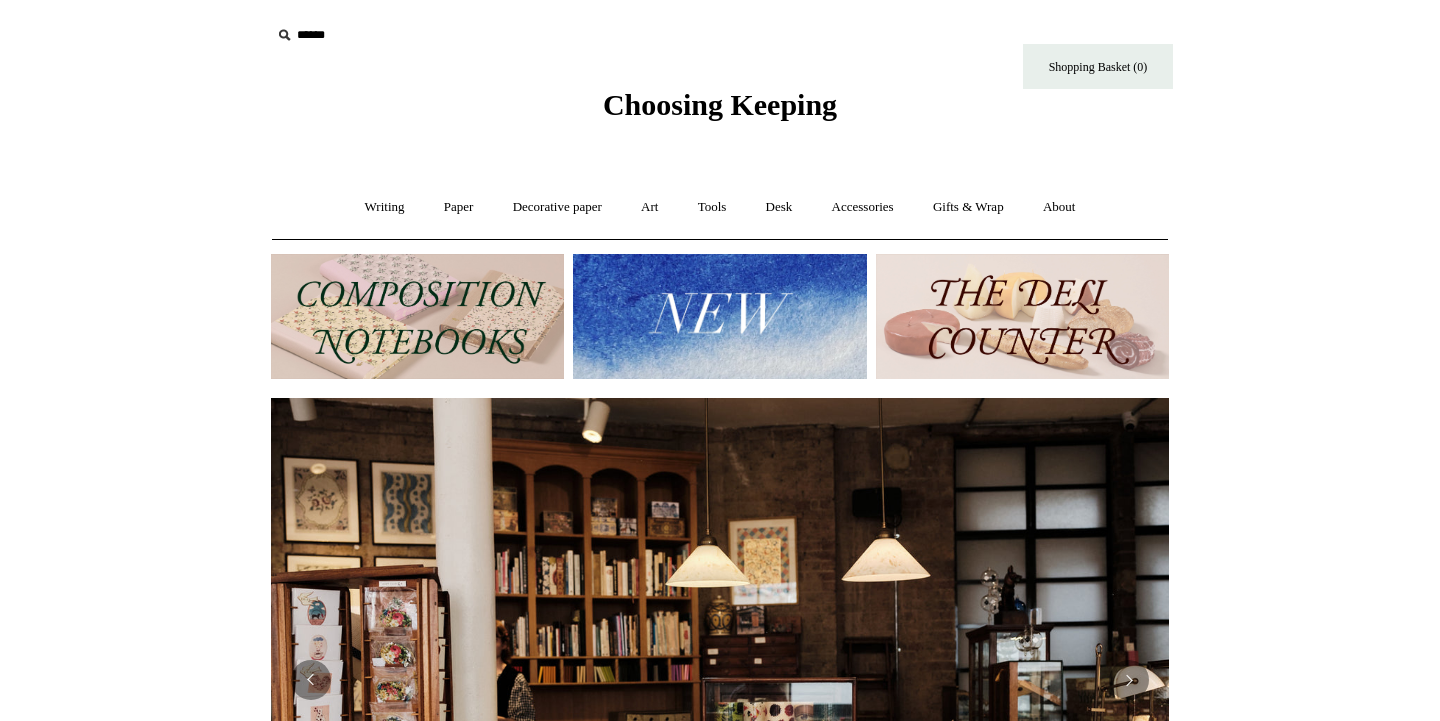 scroll, scrollTop: 0, scrollLeft: 0, axis: both 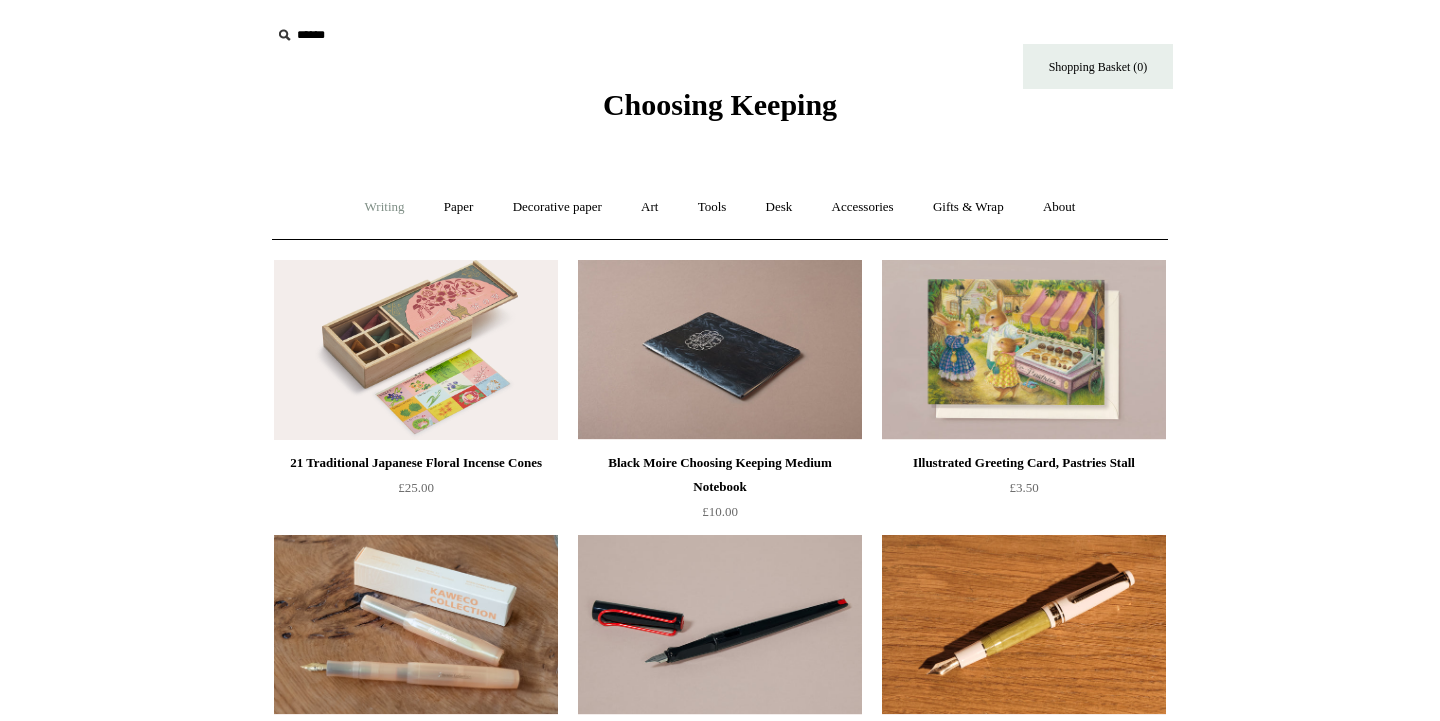 click on "Writing +" at bounding box center (385, 207) 